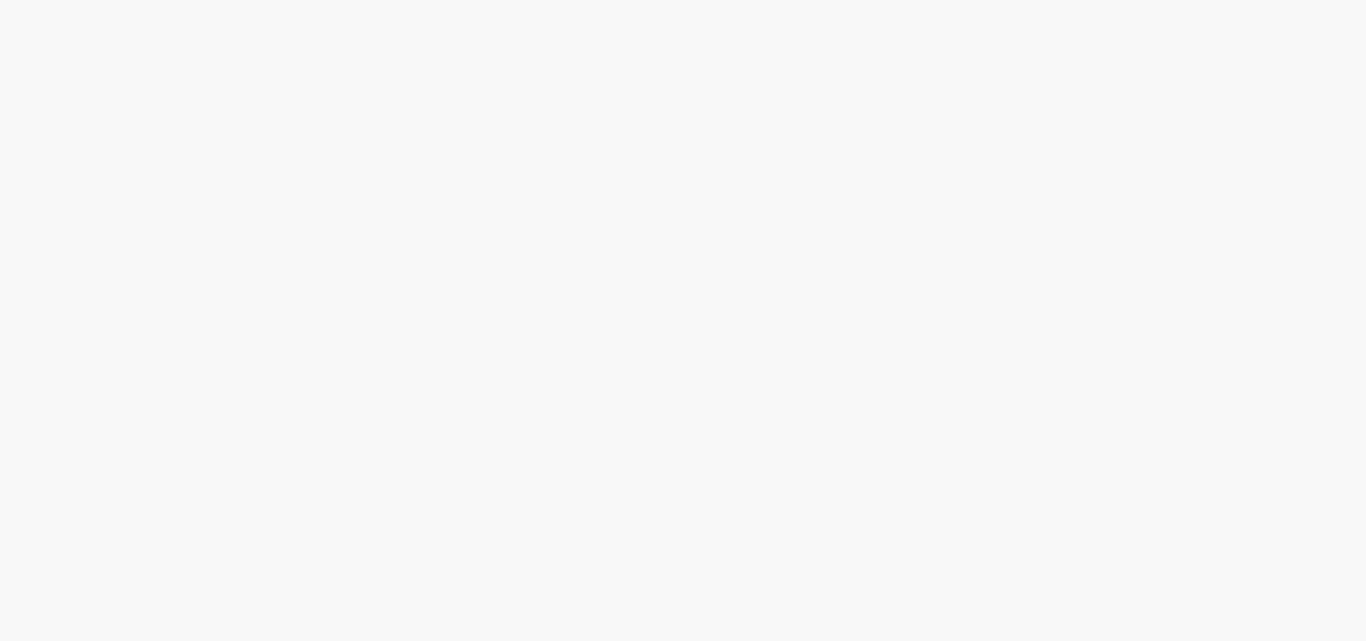 scroll, scrollTop: 0, scrollLeft: 0, axis: both 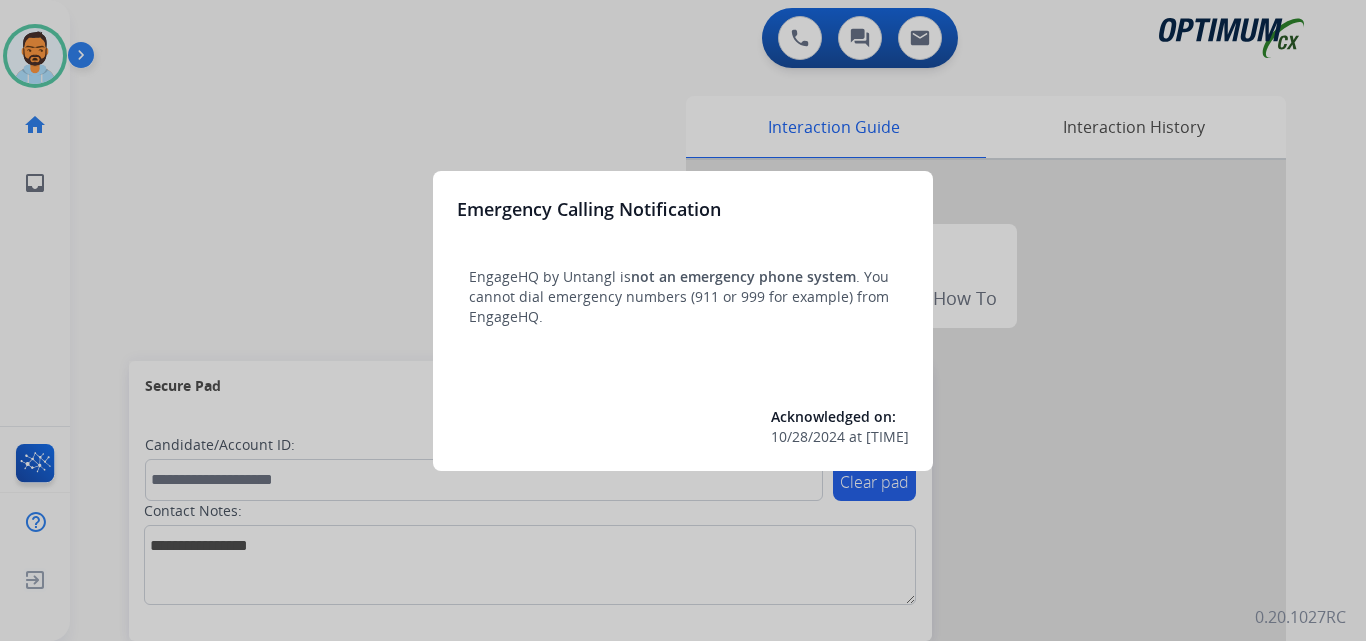 click at bounding box center [683, 320] 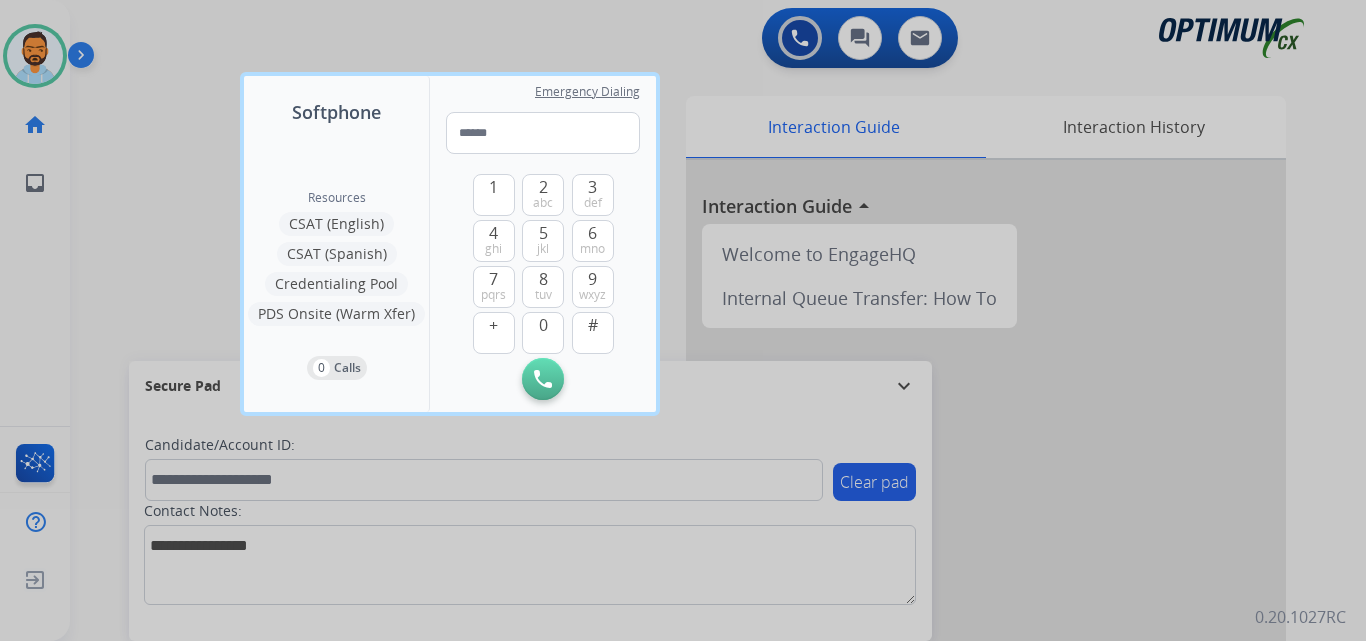 click at bounding box center (683, 320) 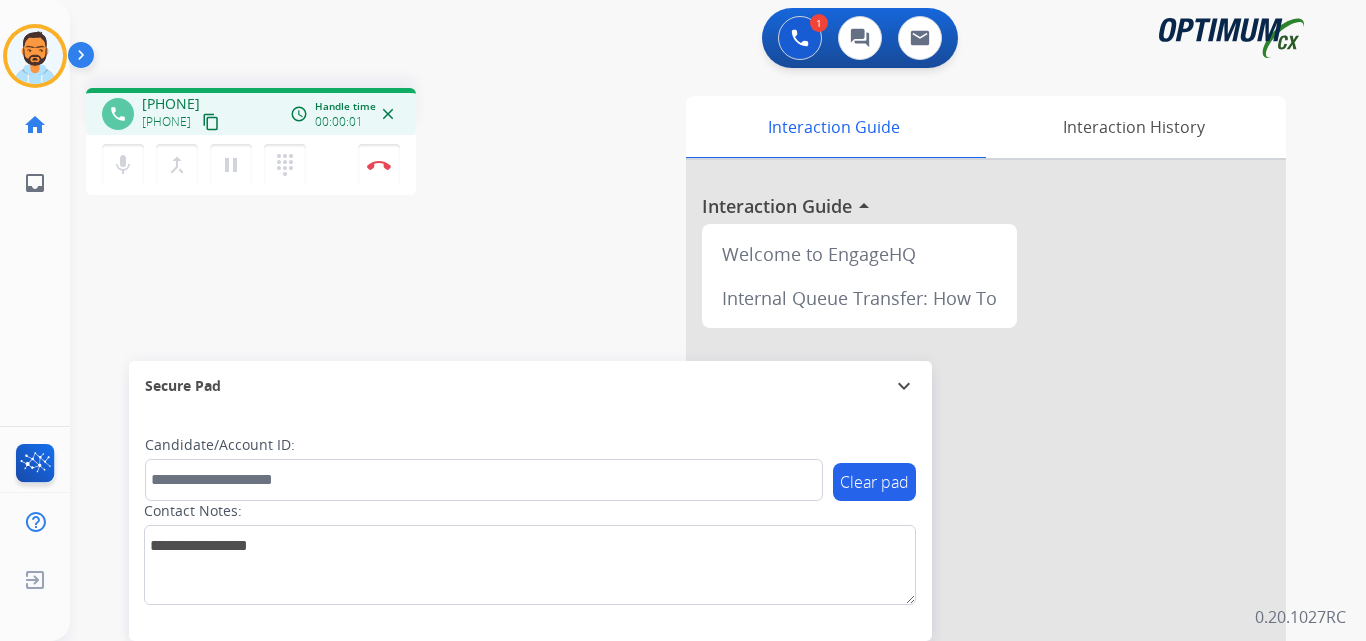 click on "content_copy" at bounding box center (211, 122) 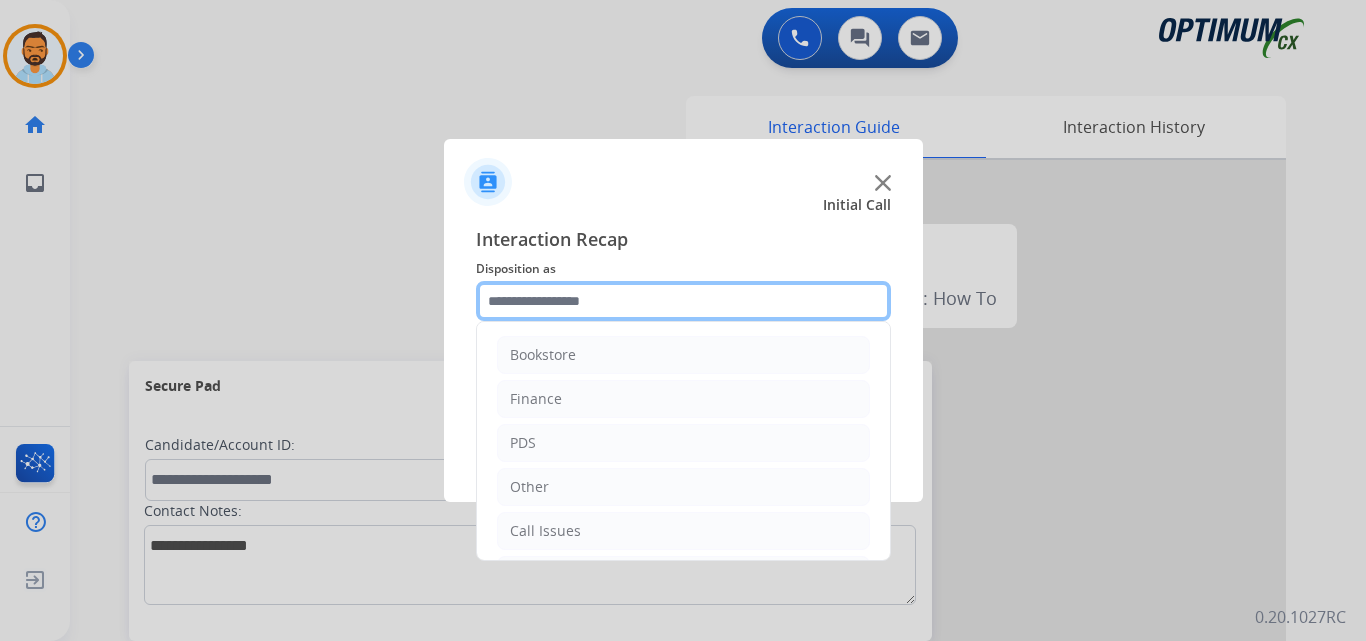 click 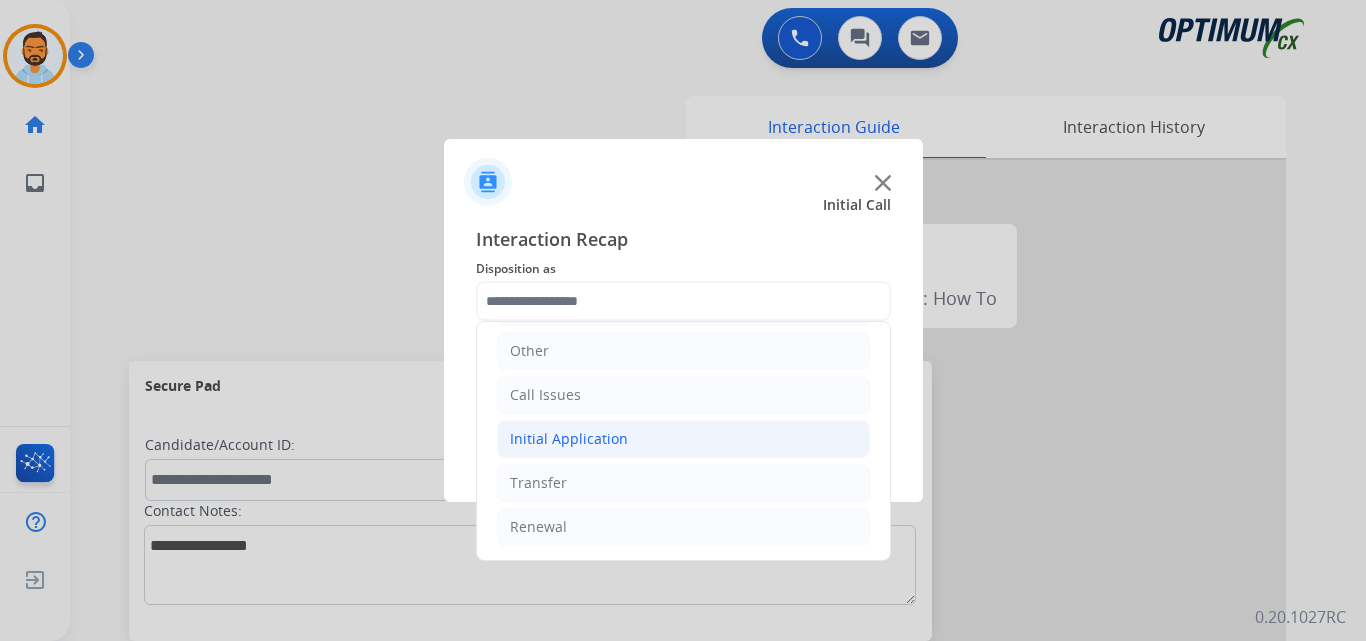 click on "Initial Application" 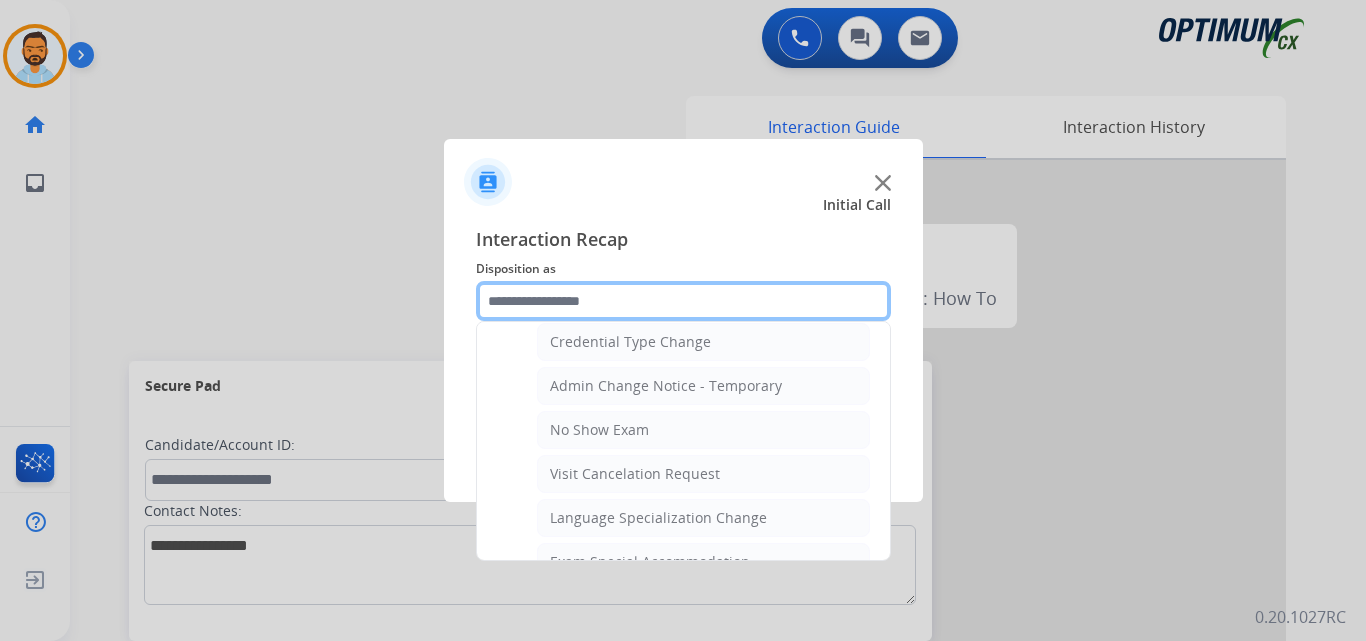 scroll, scrollTop: 829, scrollLeft: 0, axis: vertical 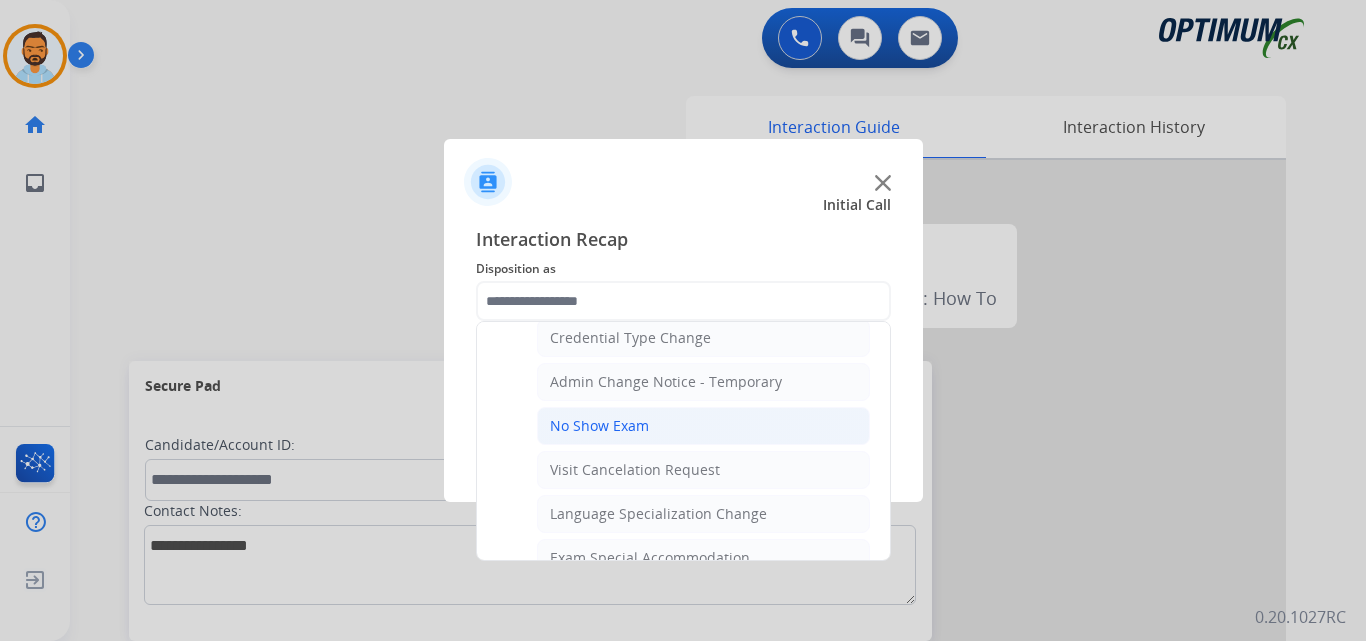 click on "No Show Exam" 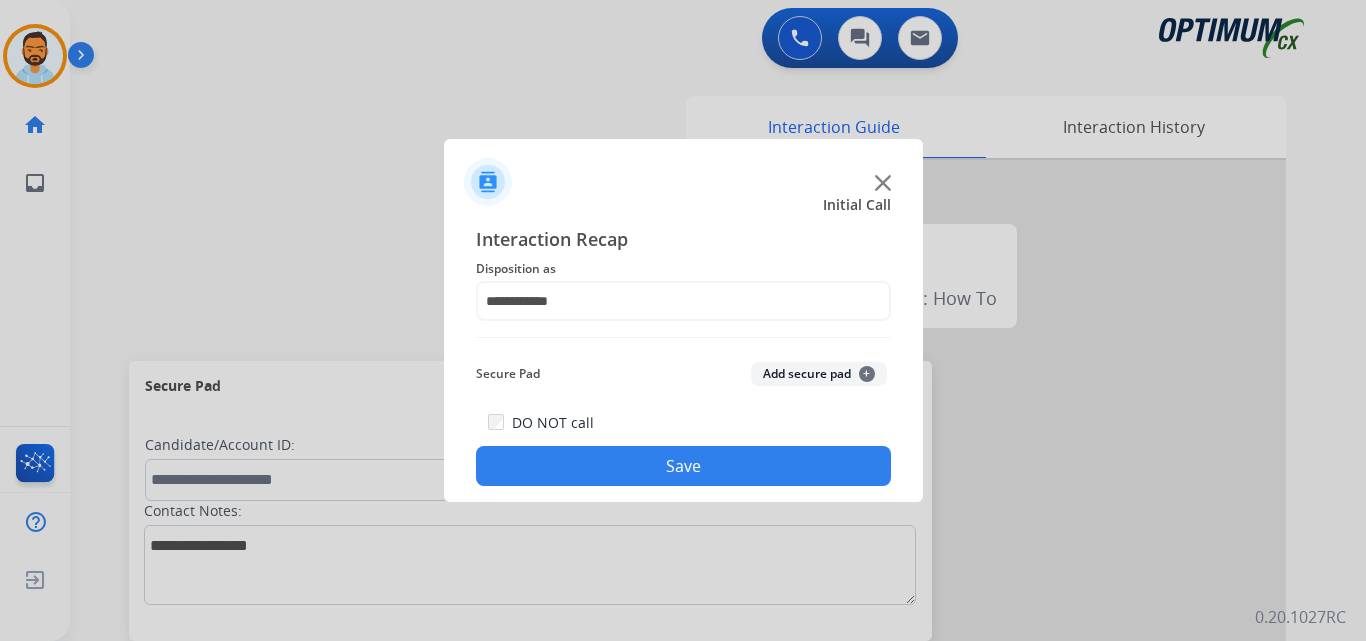 click on "Save" 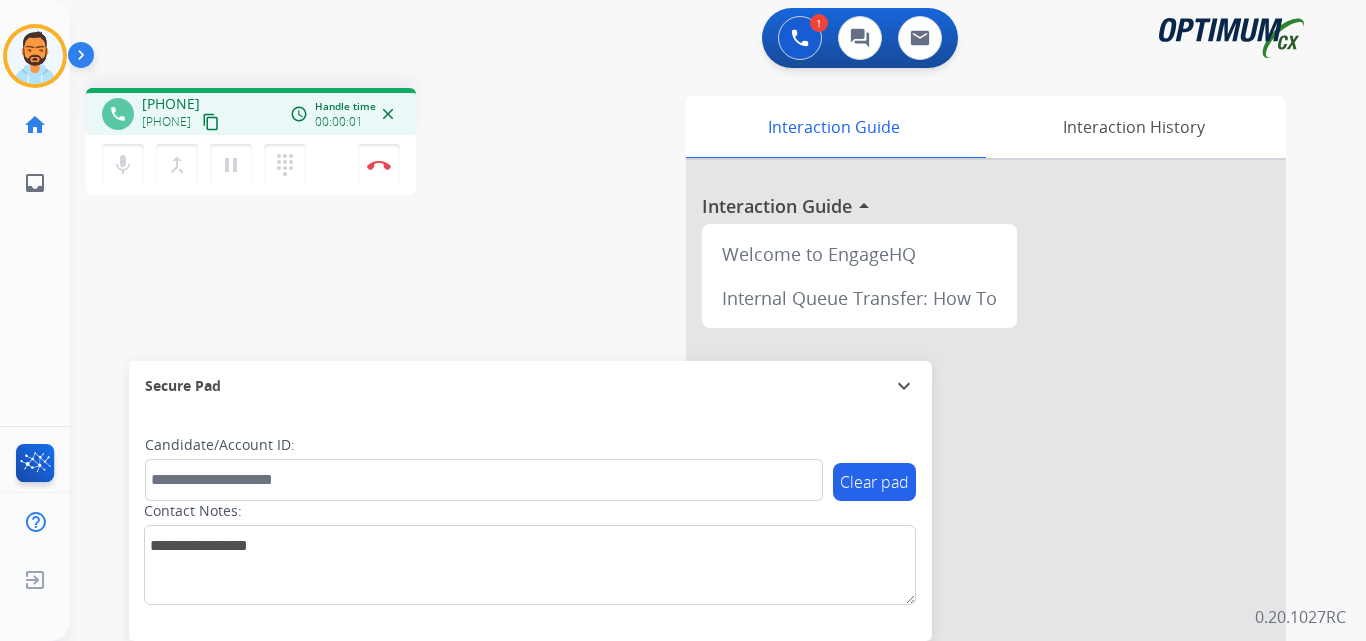 click on "content_copy" at bounding box center [211, 122] 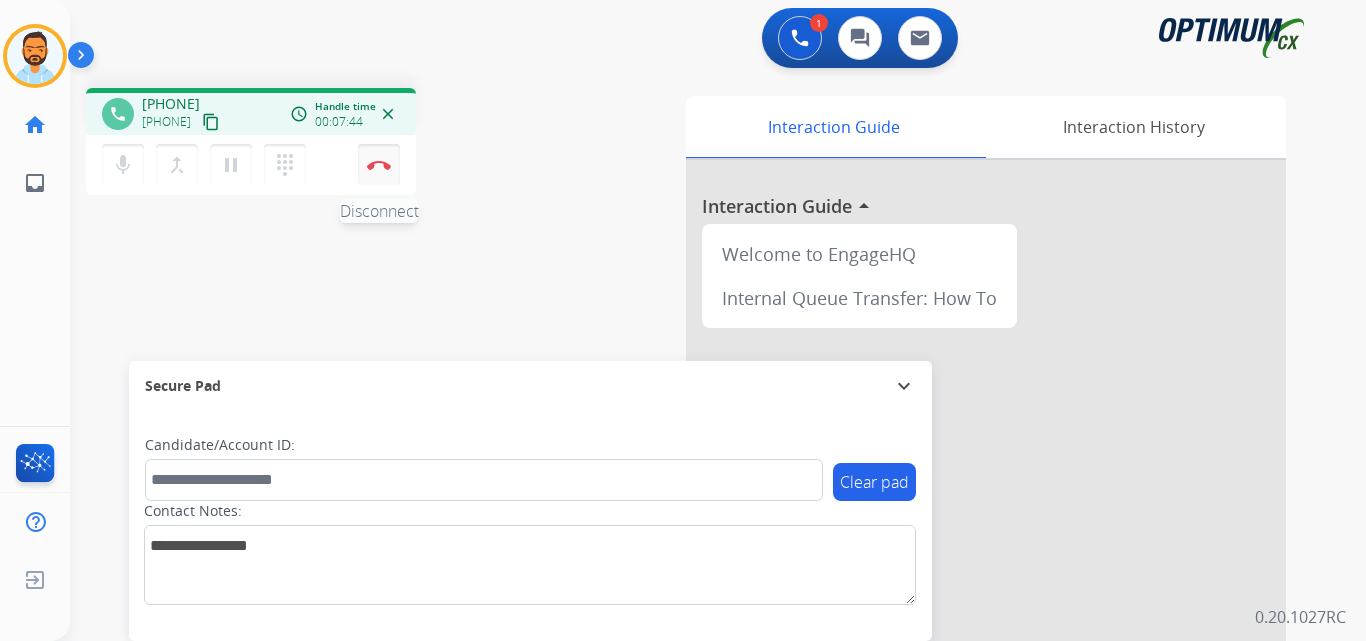 click on "Disconnect" at bounding box center (379, 165) 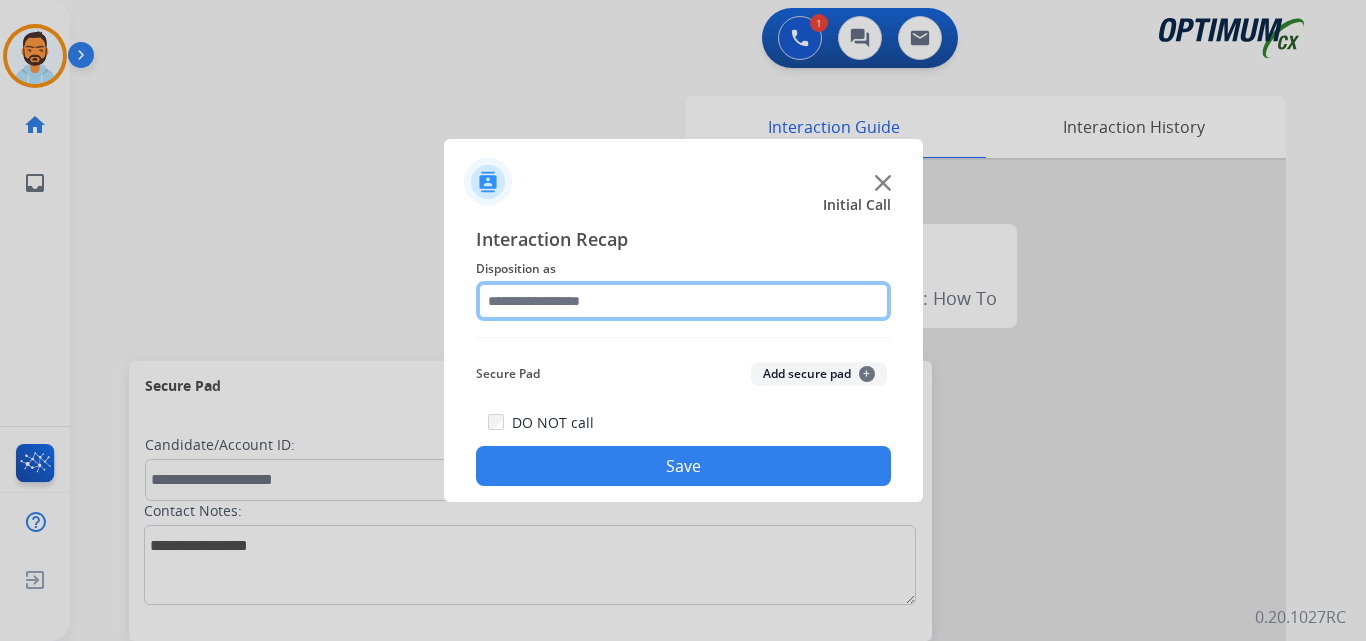 click 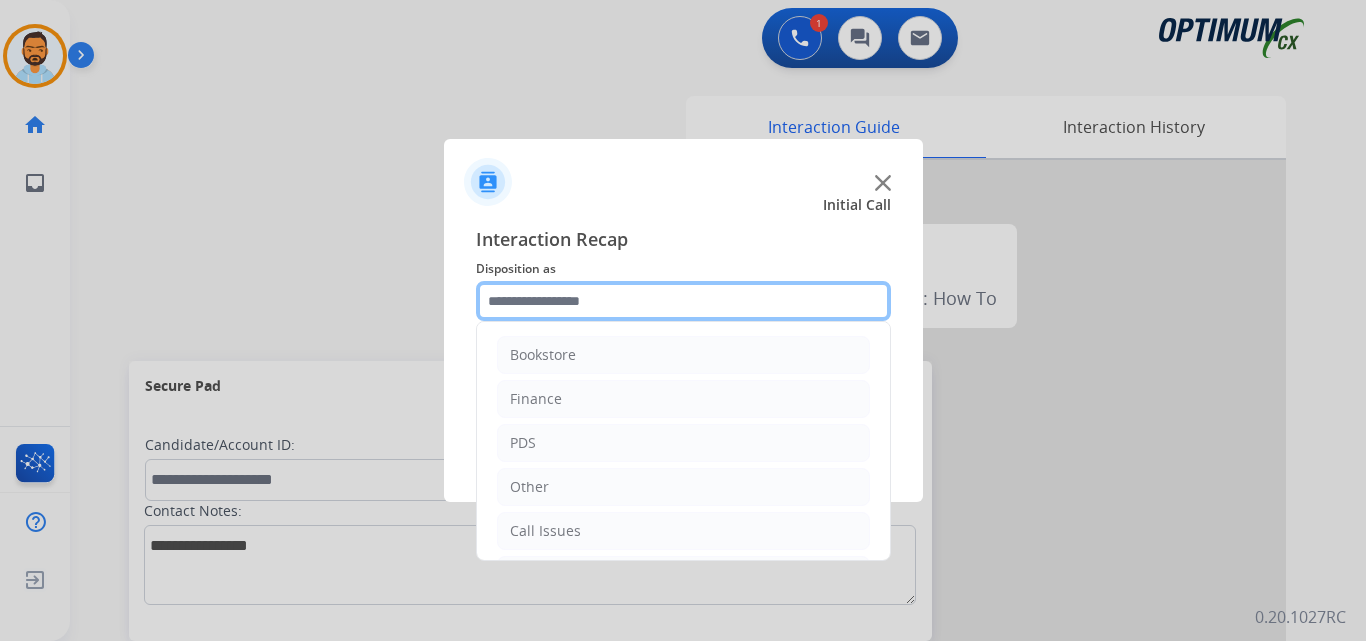 scroll, scrollTop: 136, scrollLeft: 0, axis: vertical 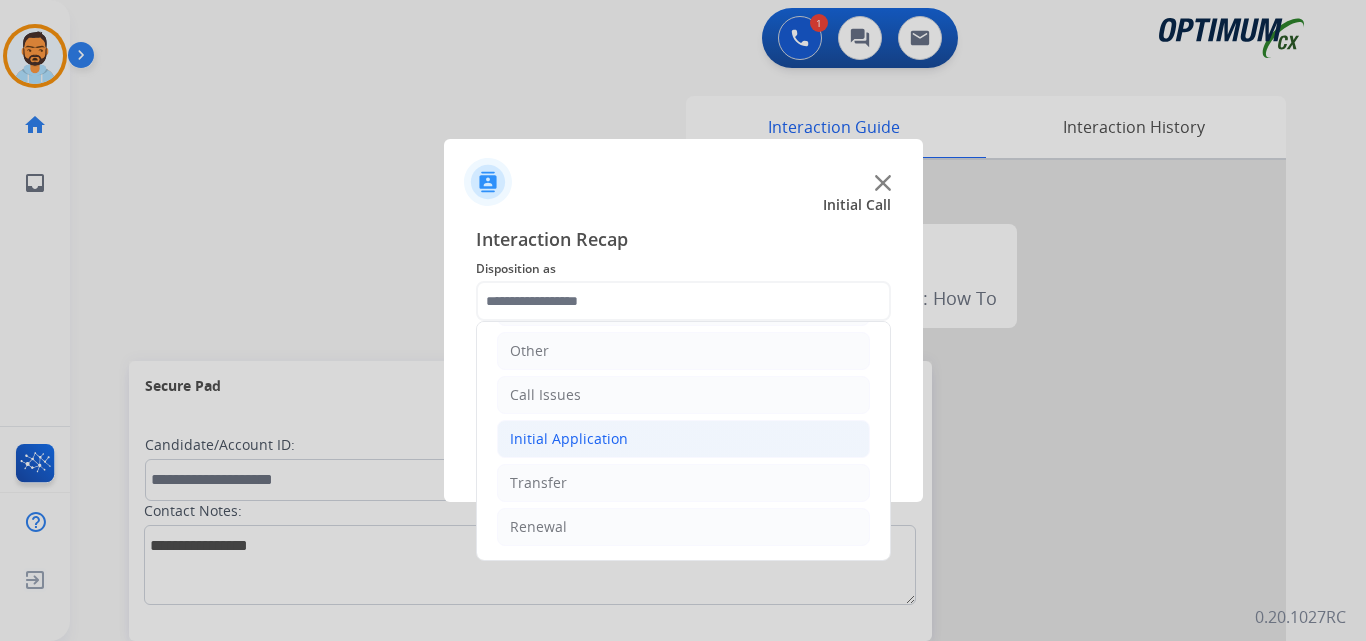 click on "Initial Application" 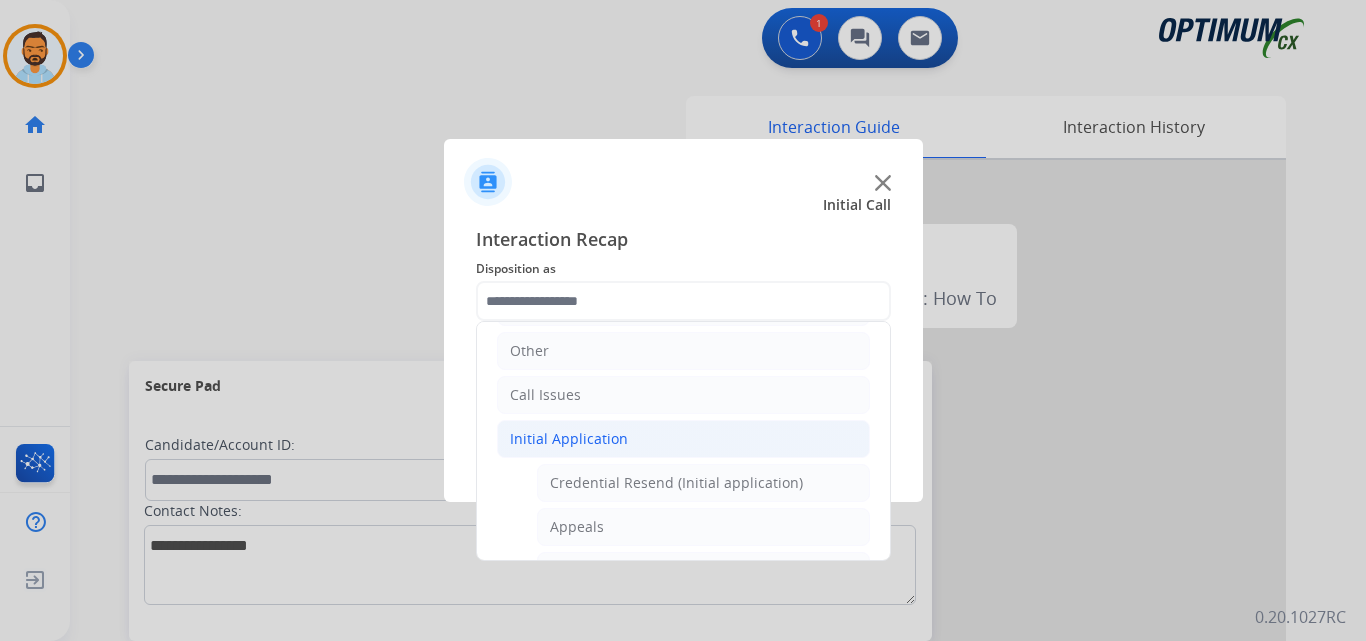 click on "Initial Application" 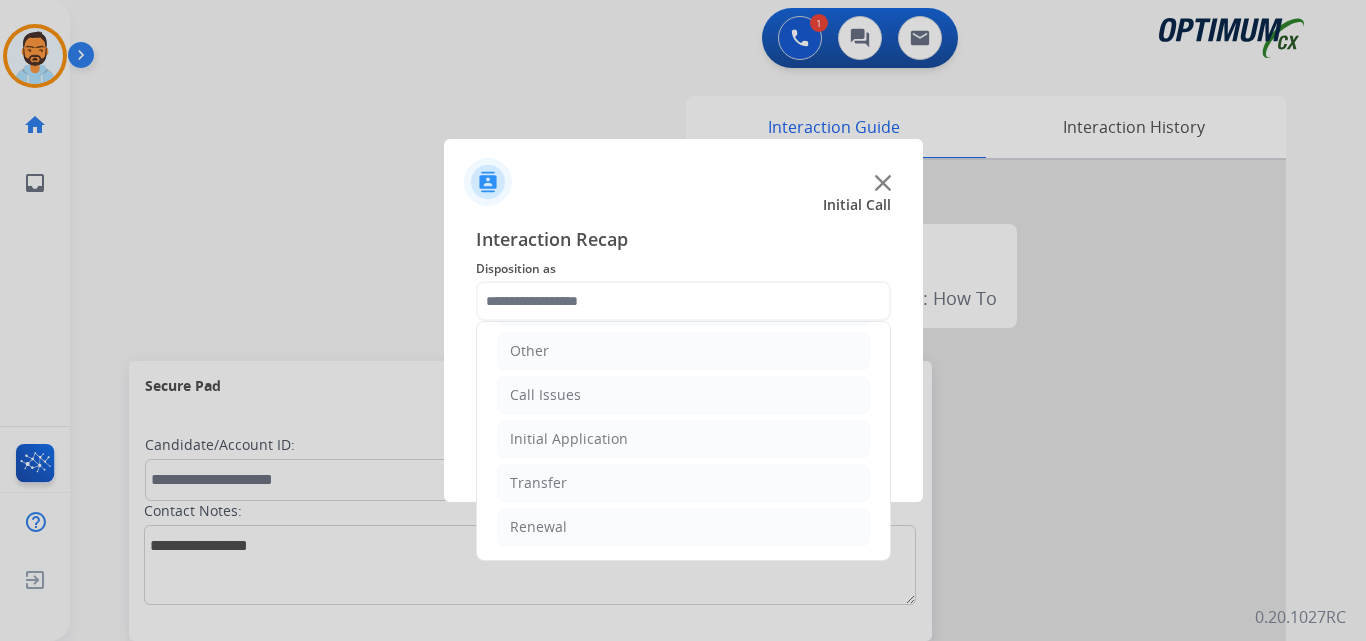 click at bounding box center [683, 320] 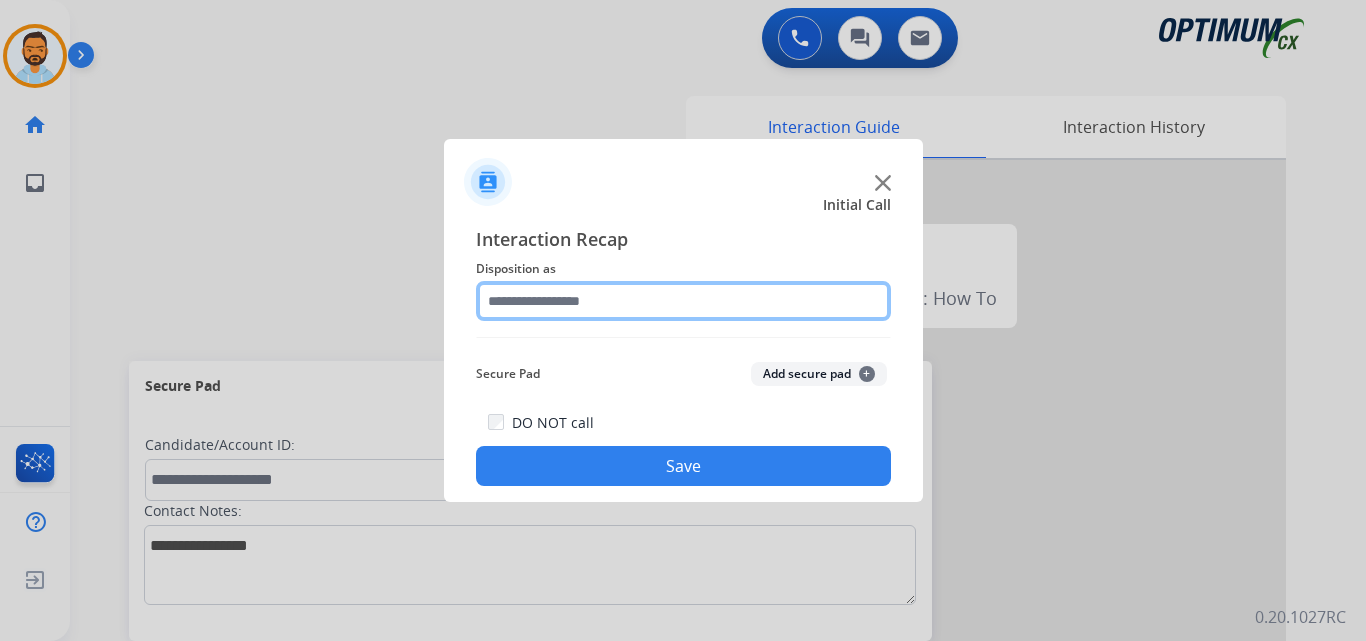 click 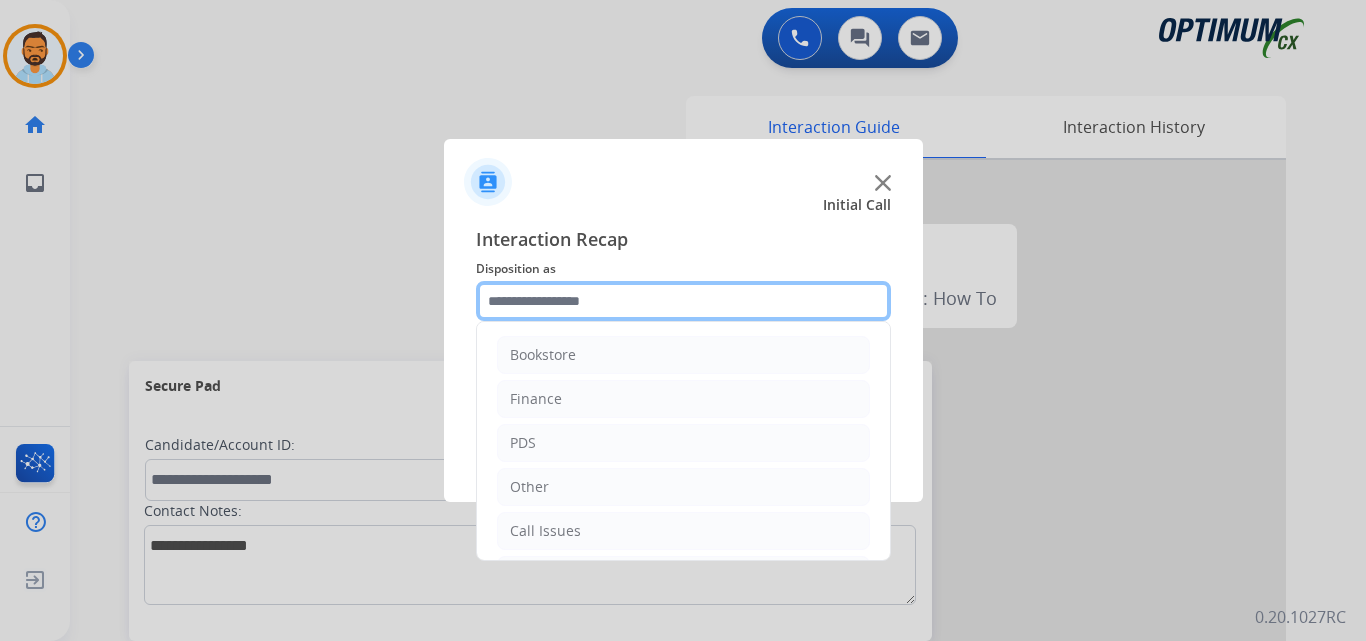 scroll, scrollTop: 136, scrollLeft: 0, axis: vertical 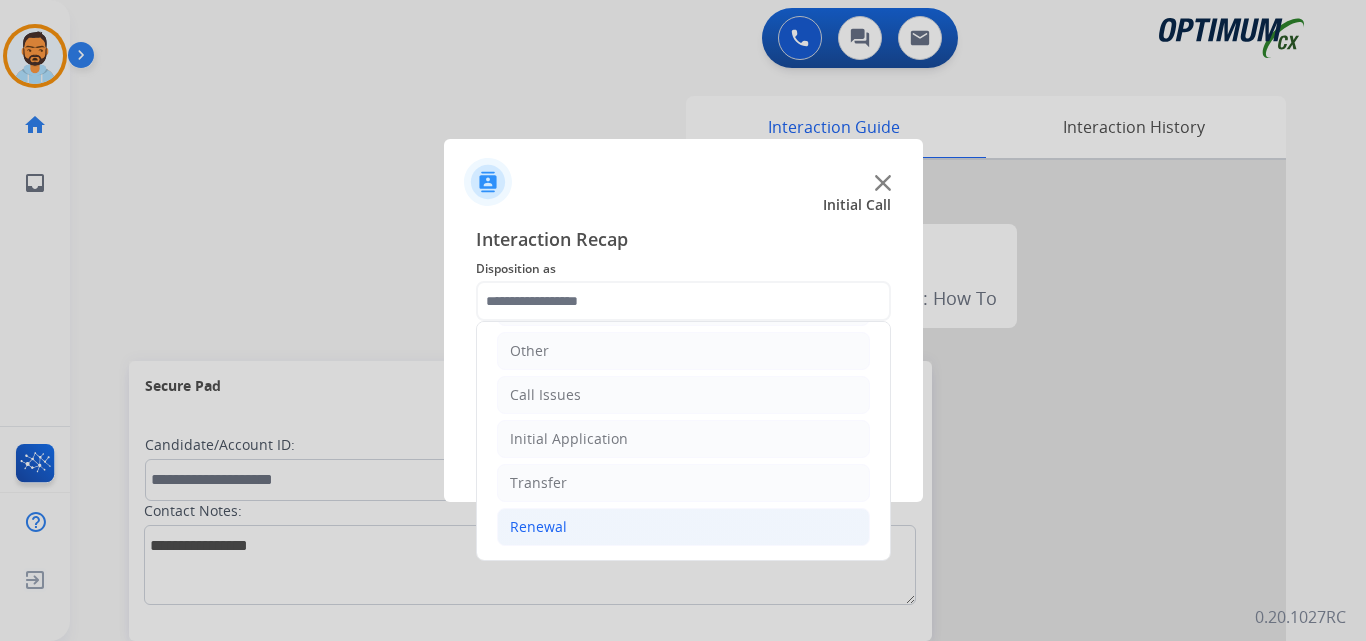 click on "Renewal" 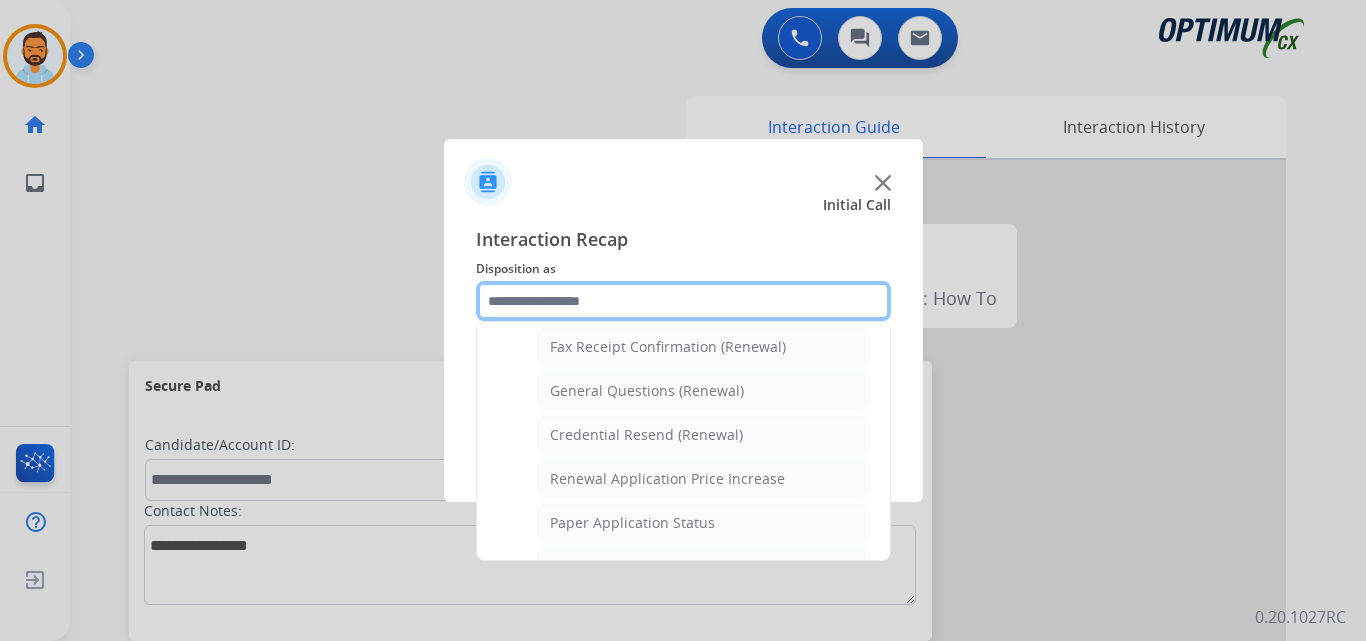 scroll, scrollTop: 560, scrollLeft: 0, axis: vertical 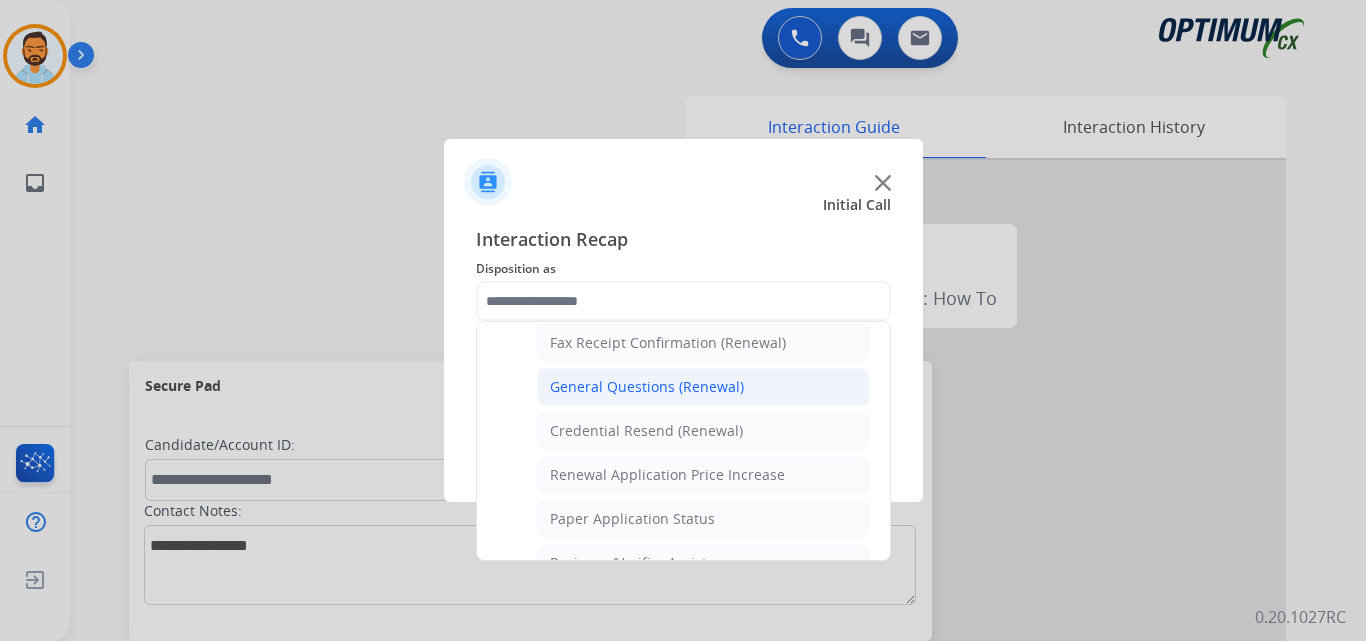 click on "General Questions (Renewal)" 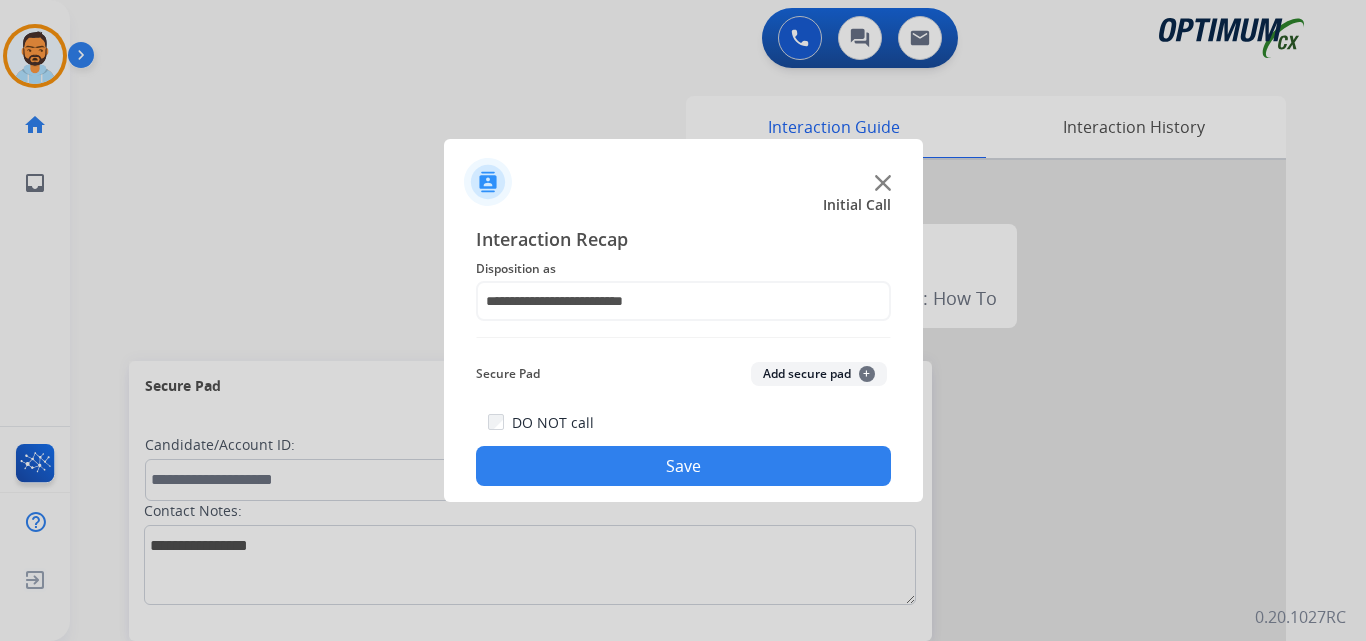 click on "Save" 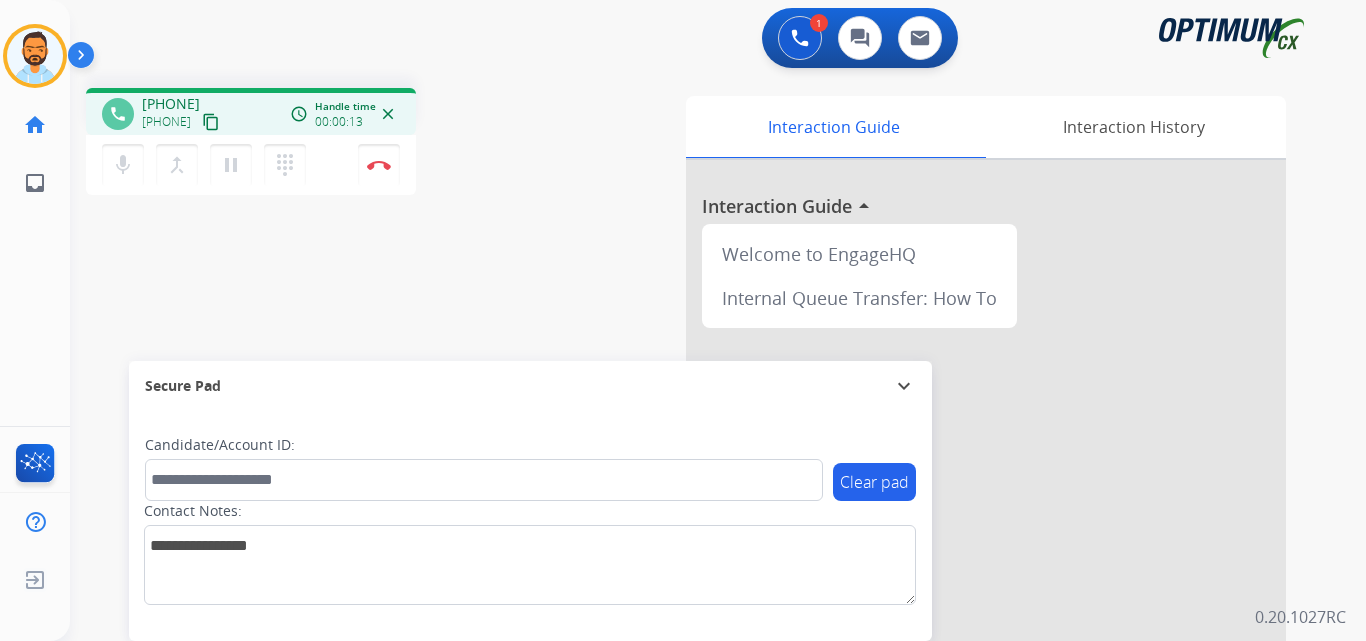 click on "content_copy" at bounding box center (211, 122) 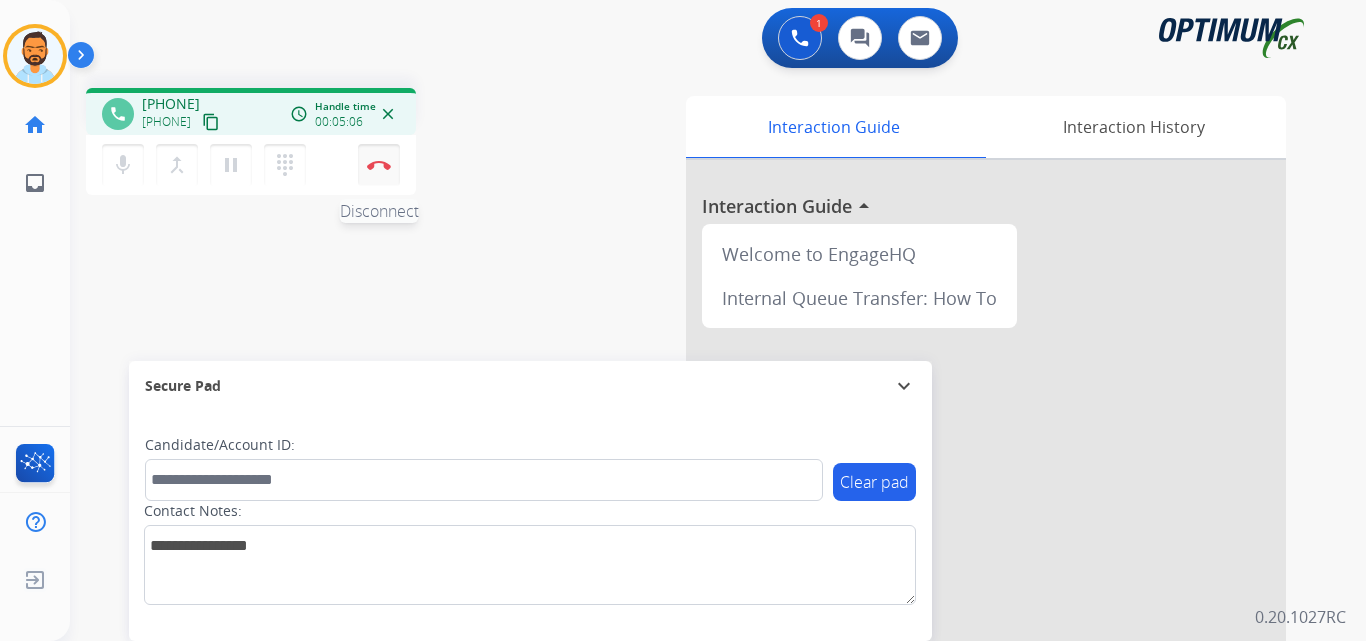 click at bounding box center [379, 165] 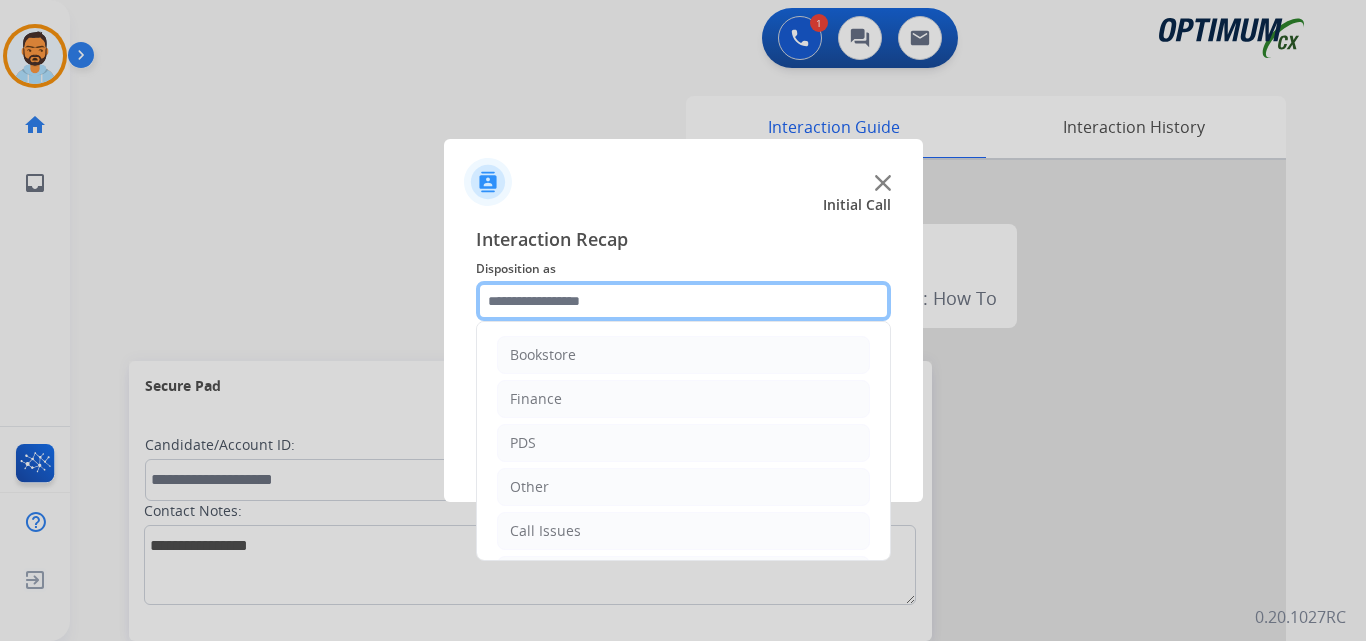 click 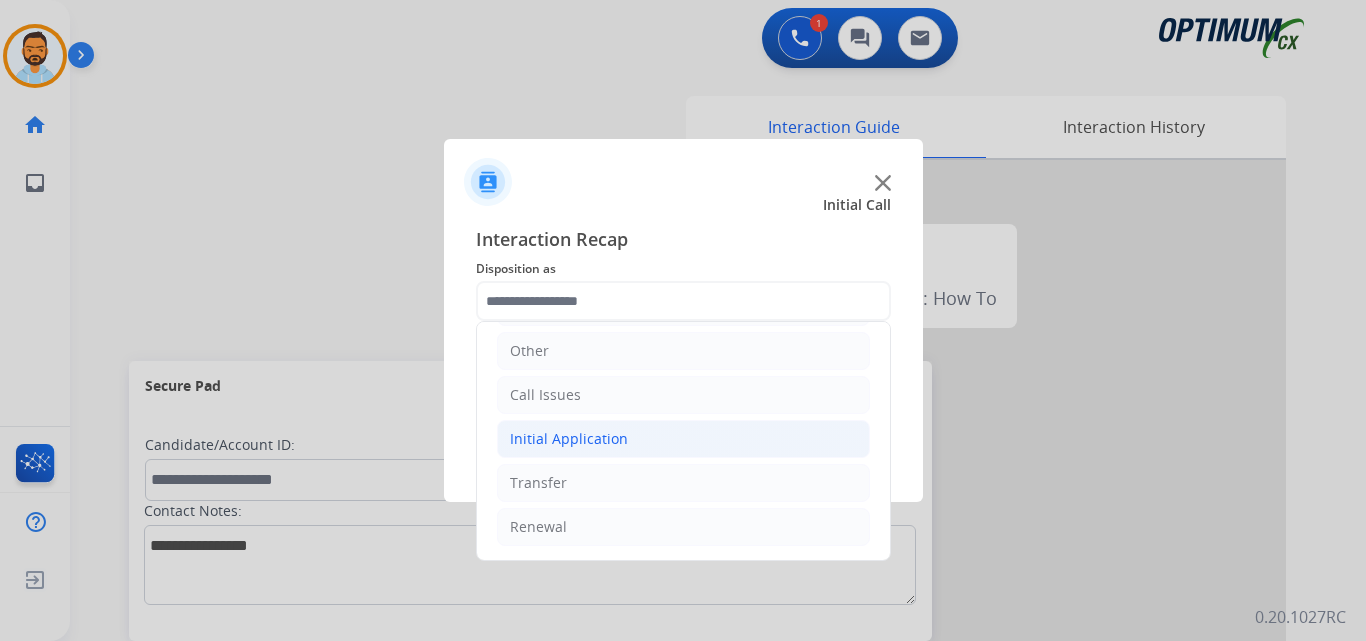 click on "Initial Application" 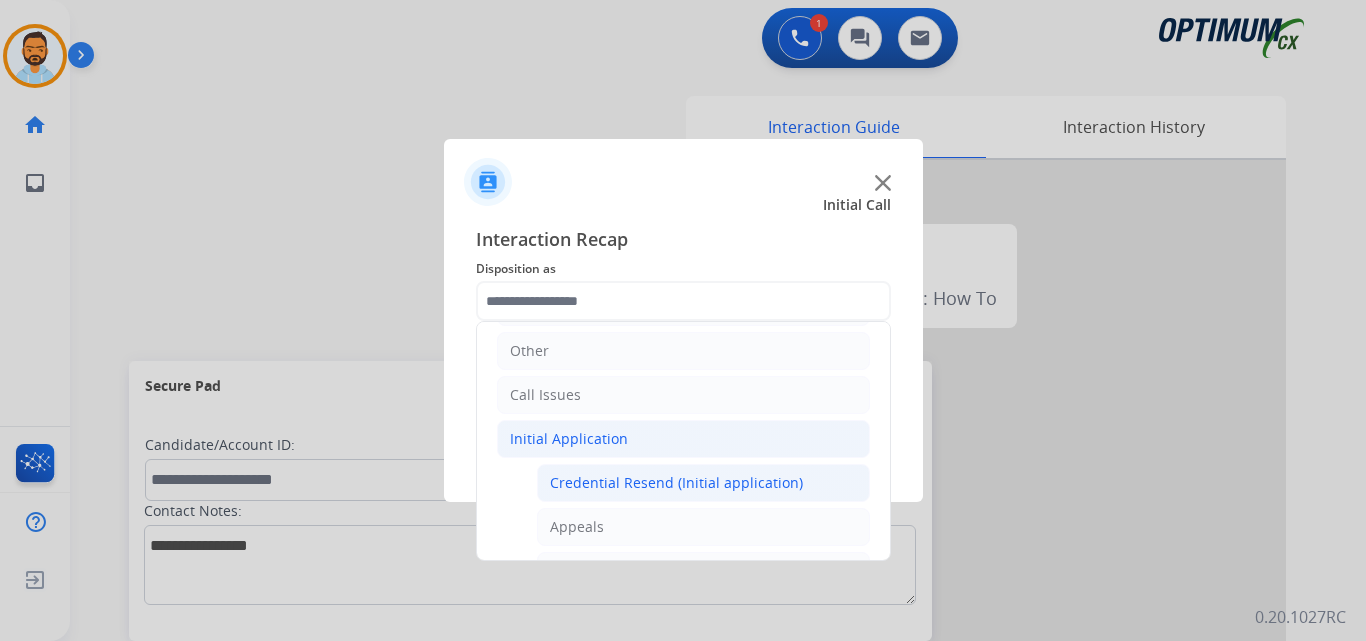 click on "Credential Resend (Initial application)" 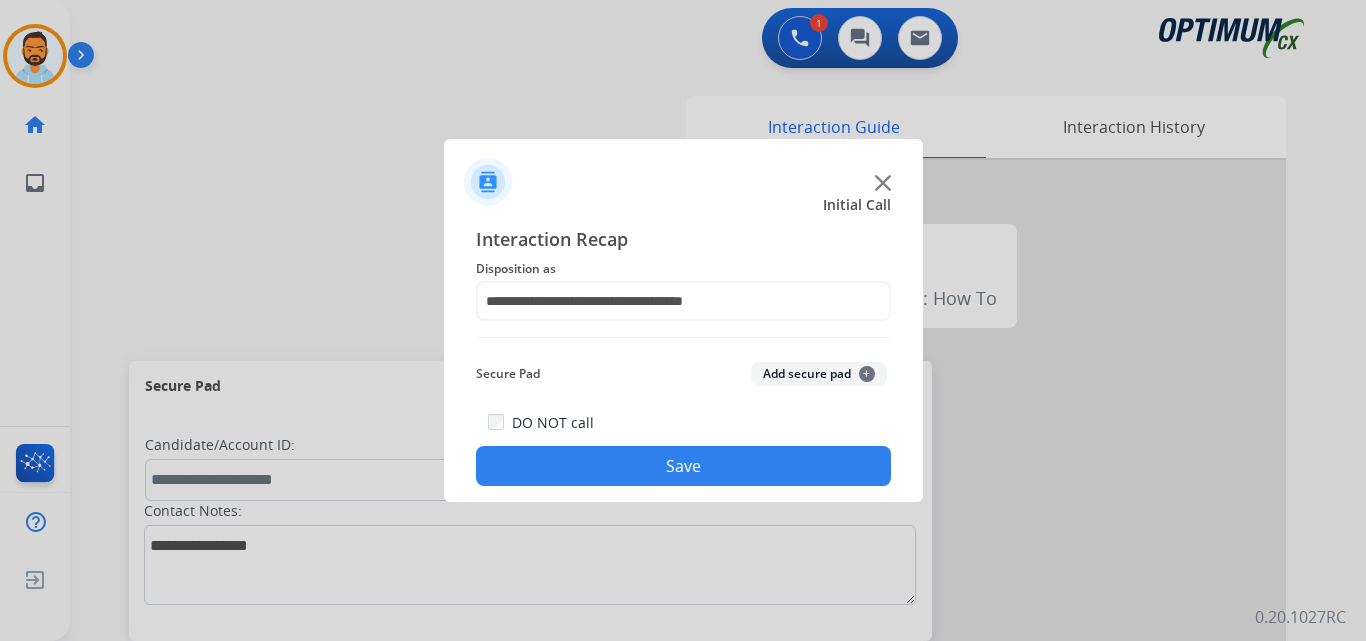 click on "Save" 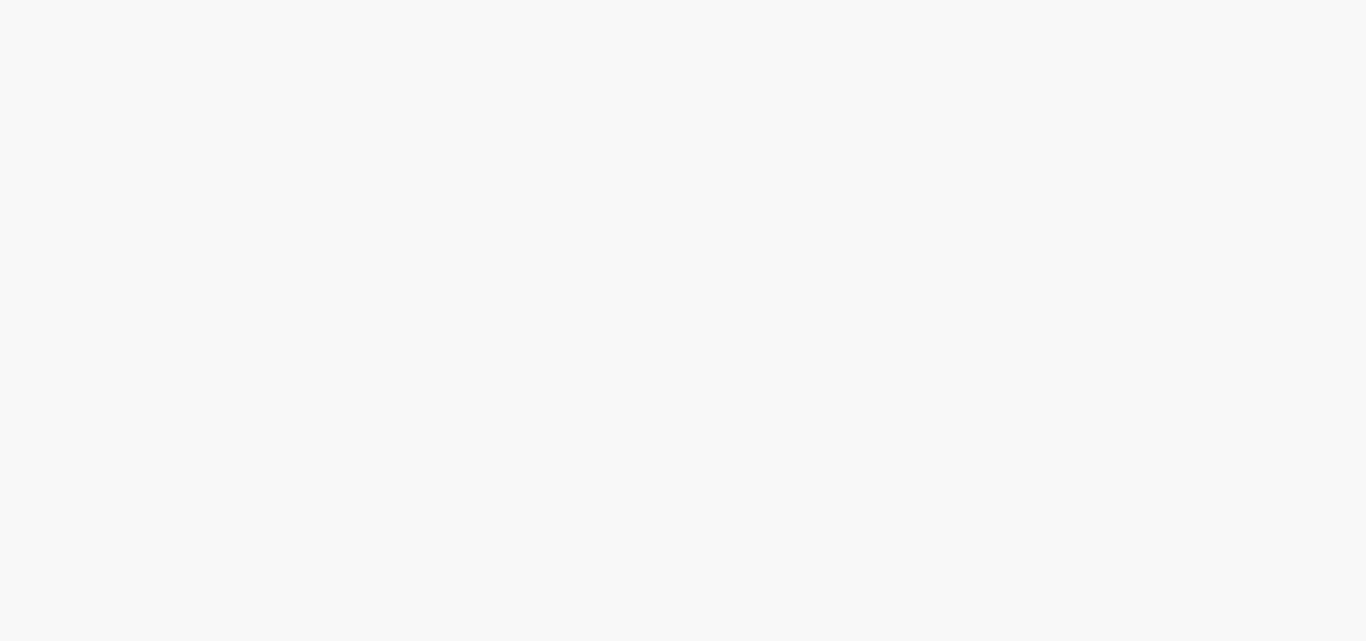 scroll, scrollTop: 0, scrollLeft: 0, axis: both 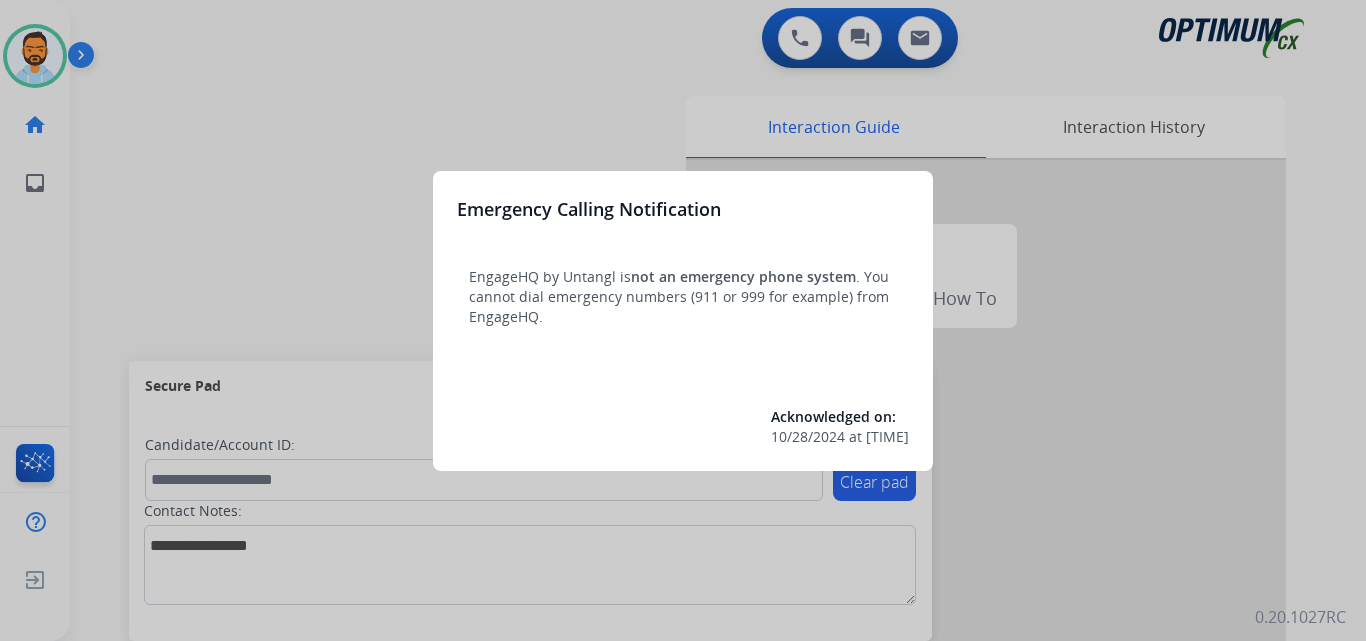 click at bounding box center (683, 320) 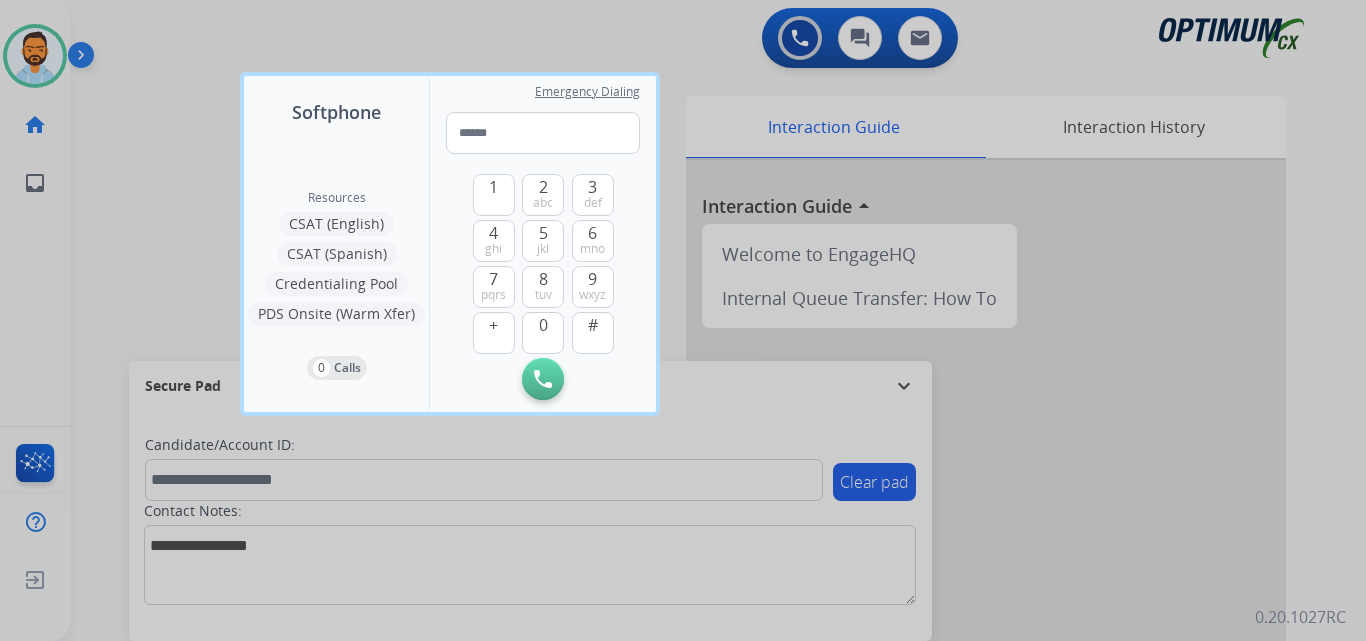 click at bounding box center [683, 320] 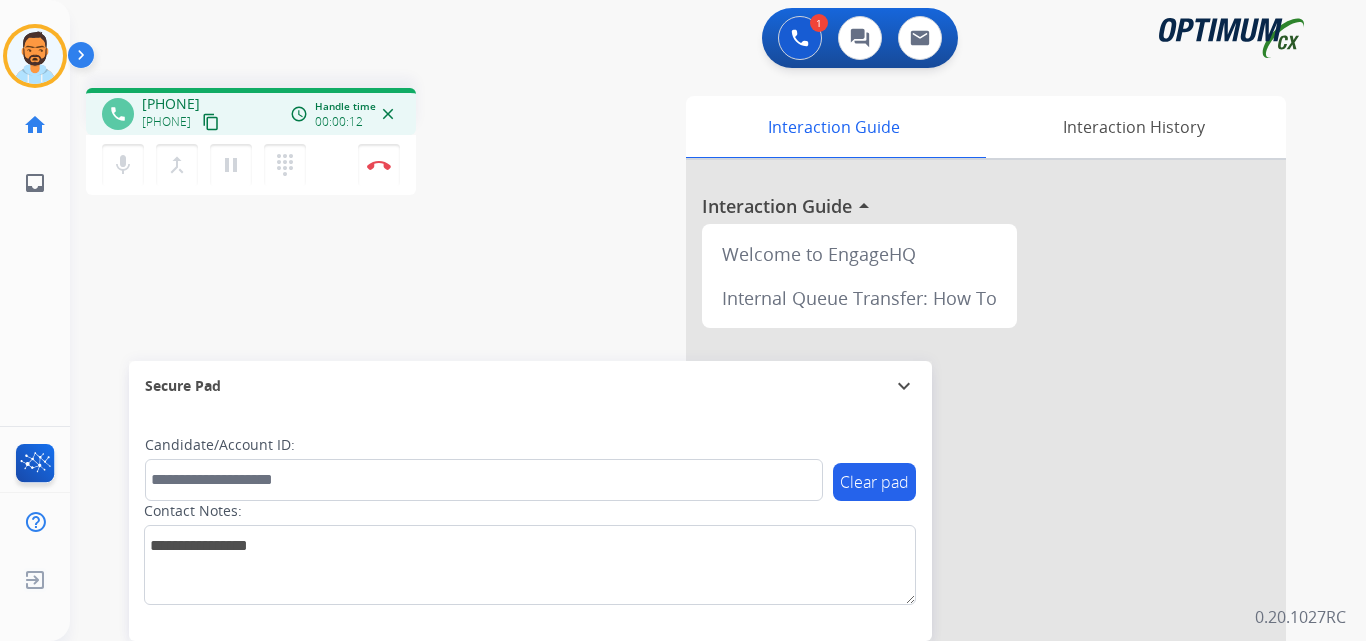 click on "content_copy" at bounding box center (211, 122) 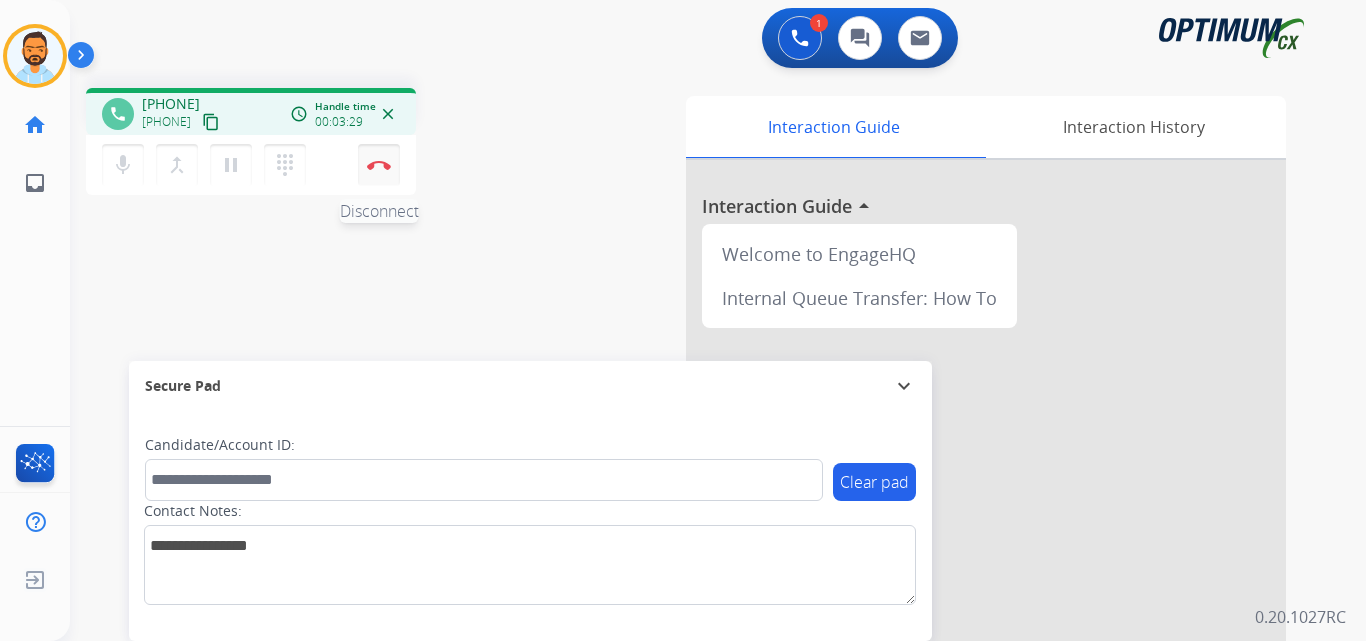 click on "Disconnect" at bounding box center (379, 165) 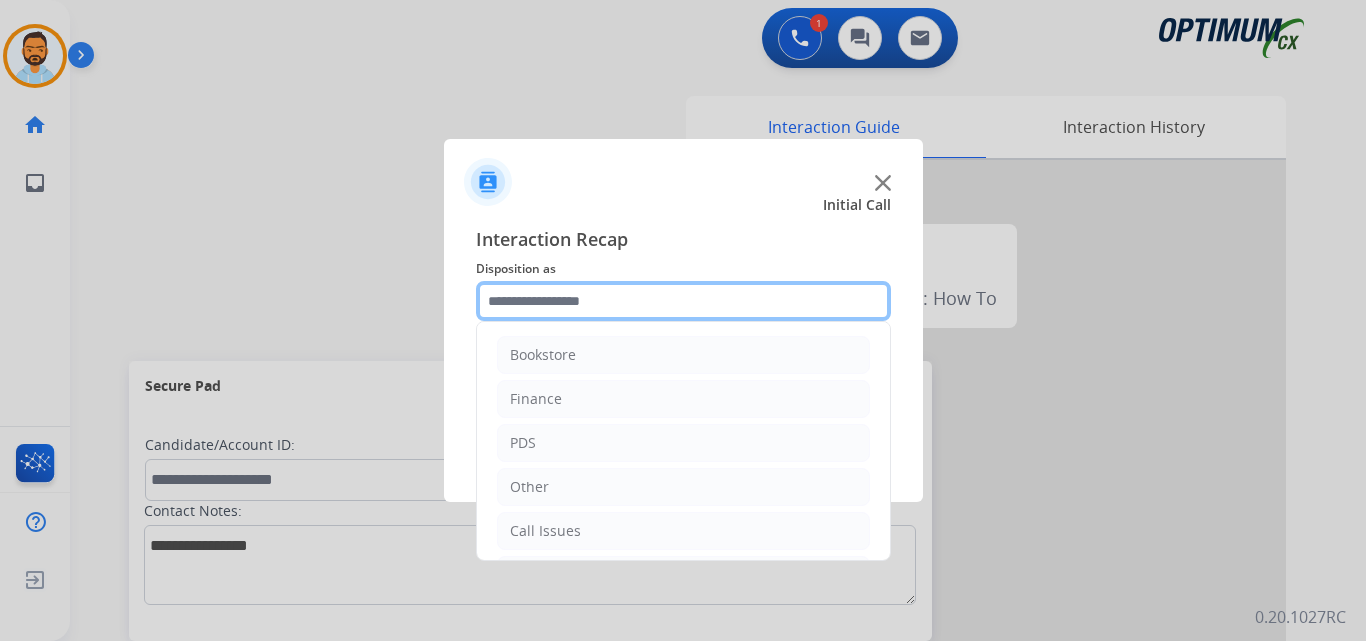 click 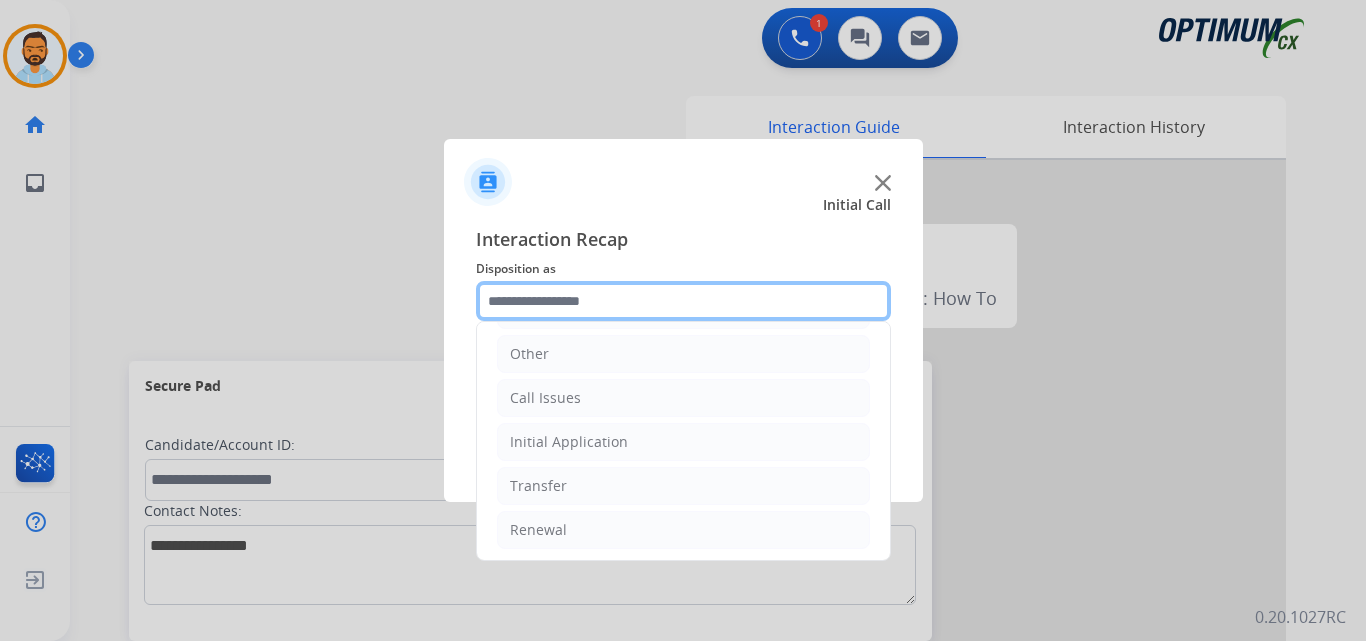 scroll, scrollTop: 136, scrollLeft: 0, axis: vertical 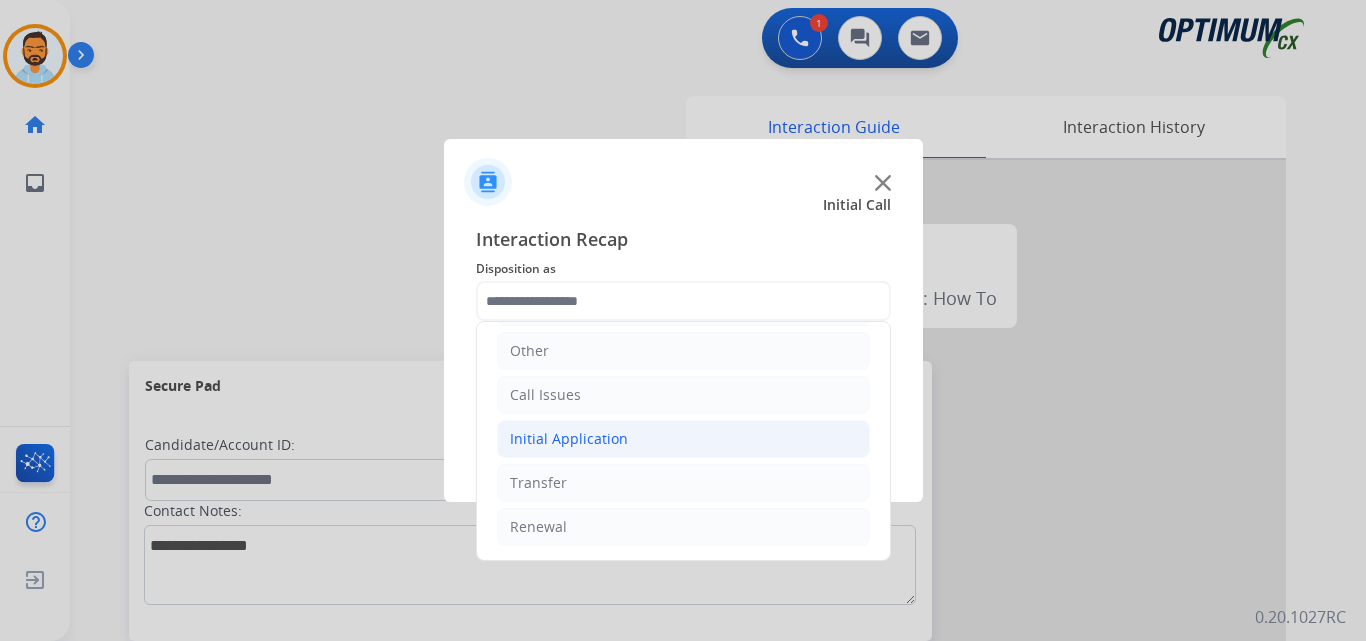 click on "Initial Application" 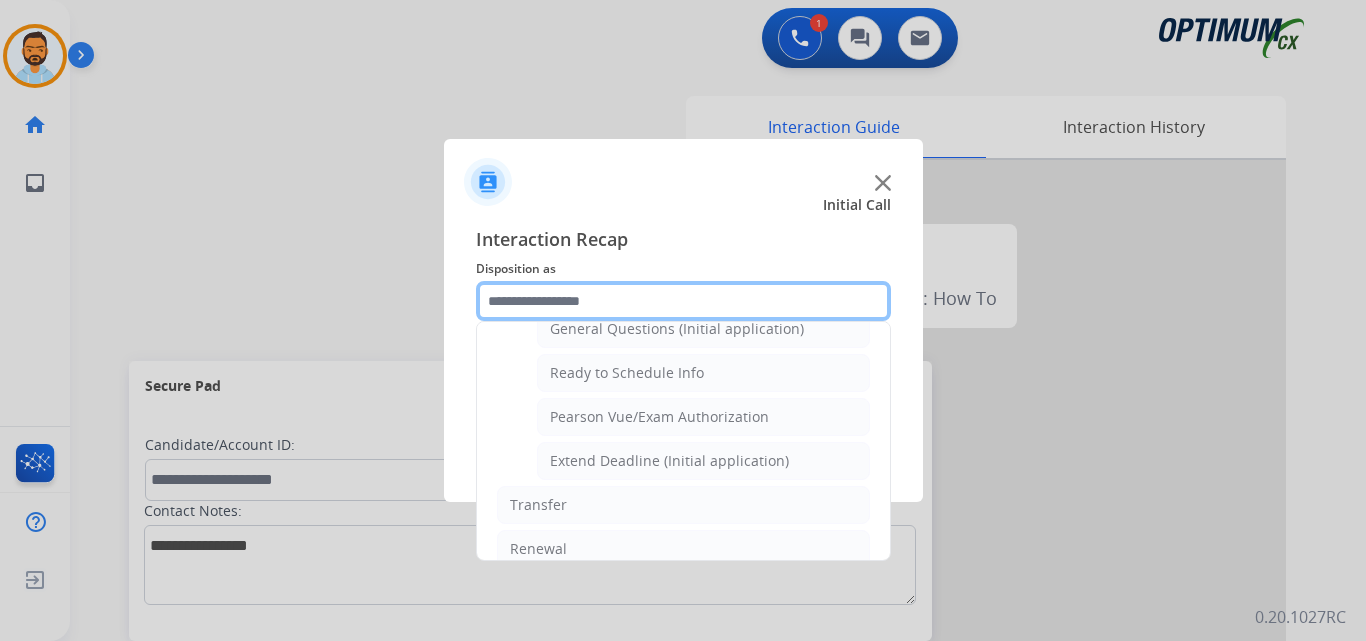 scroll, scrollTop: 1212, scrollLeft: 0, axis: vertical 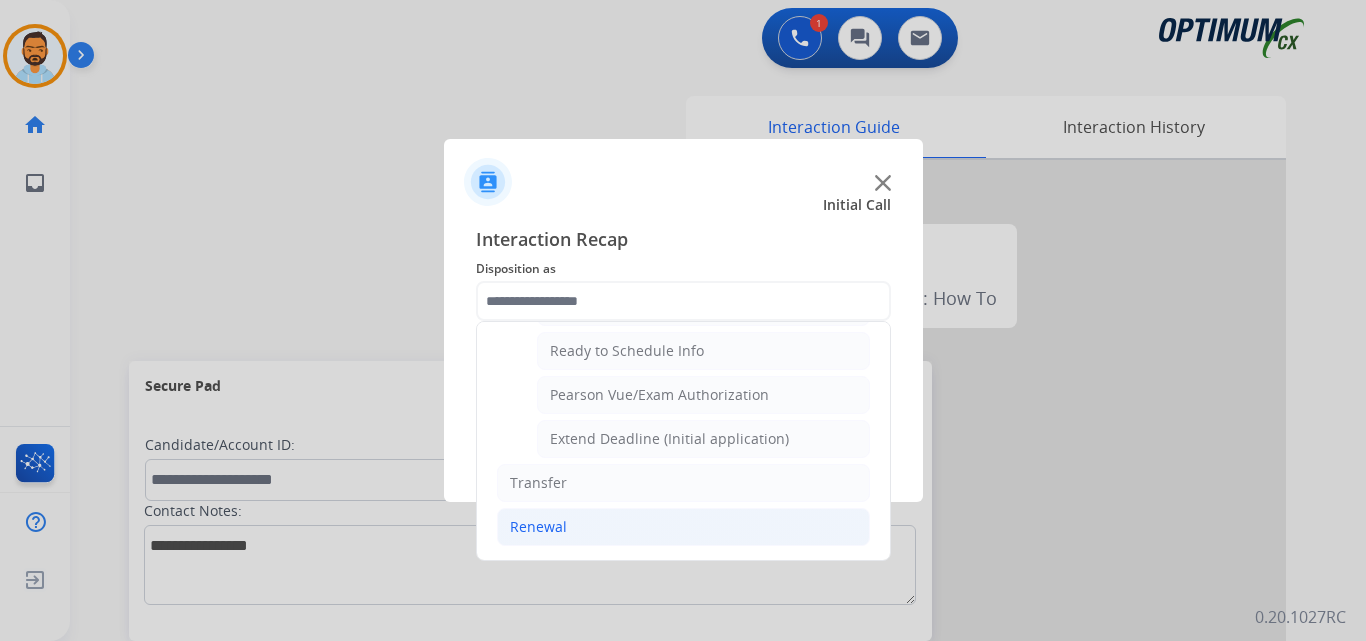 click on "Renewal" 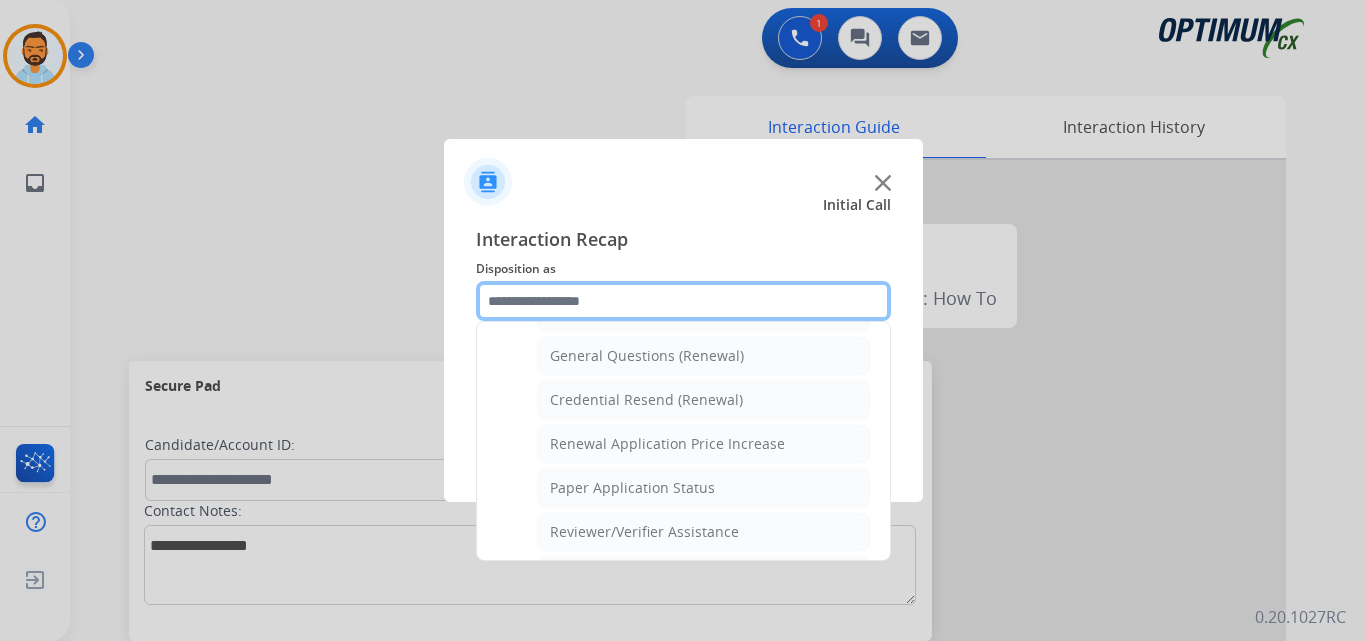 scroll, scrollTop: 772, scrollLeft: 0, axis: vertical 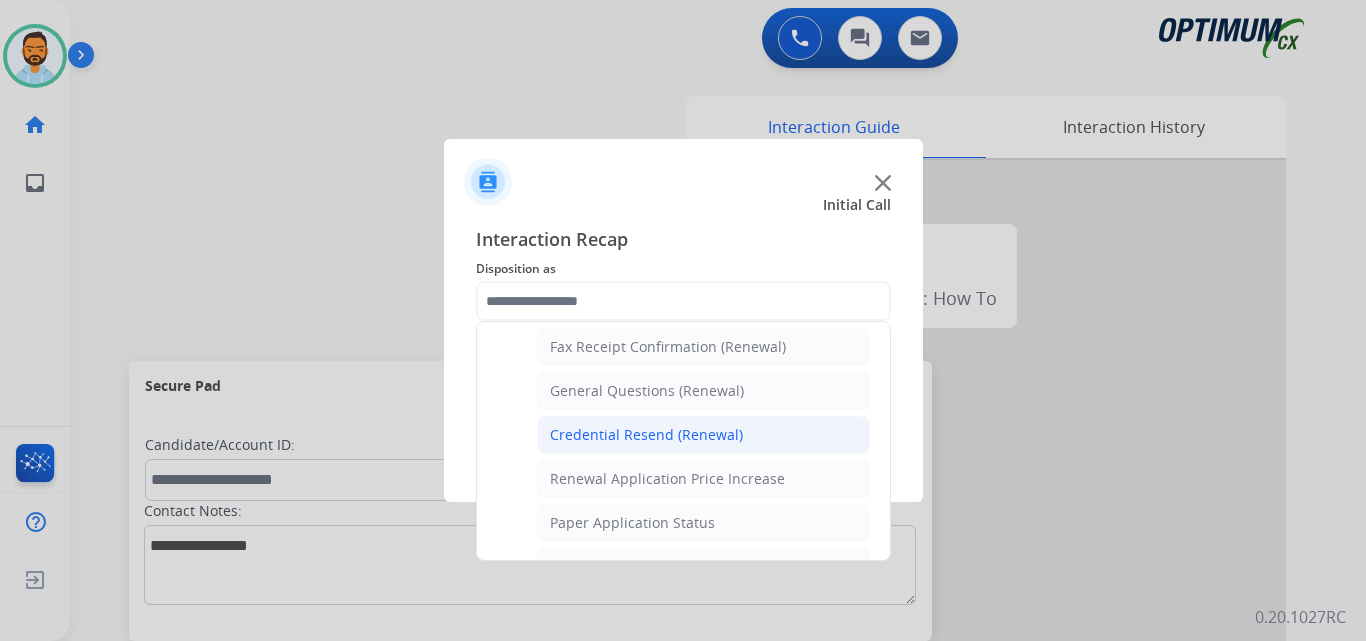 click on "Credential Resend (Renewal)" 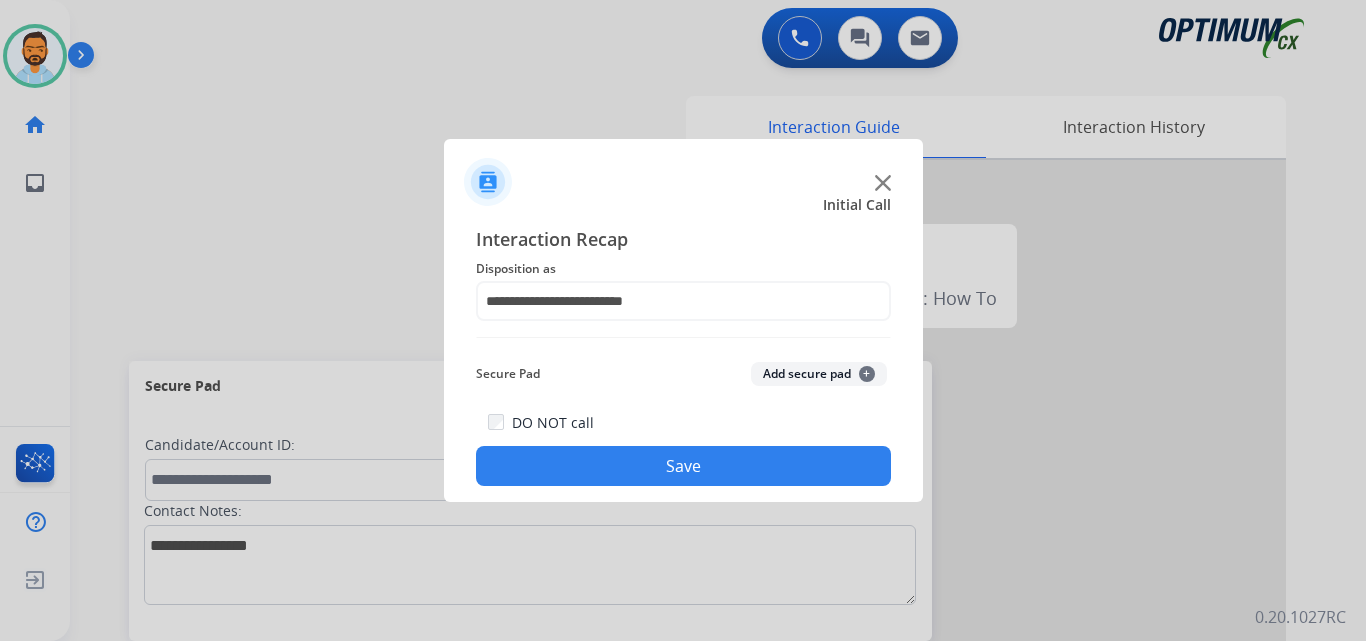 click on "Save" 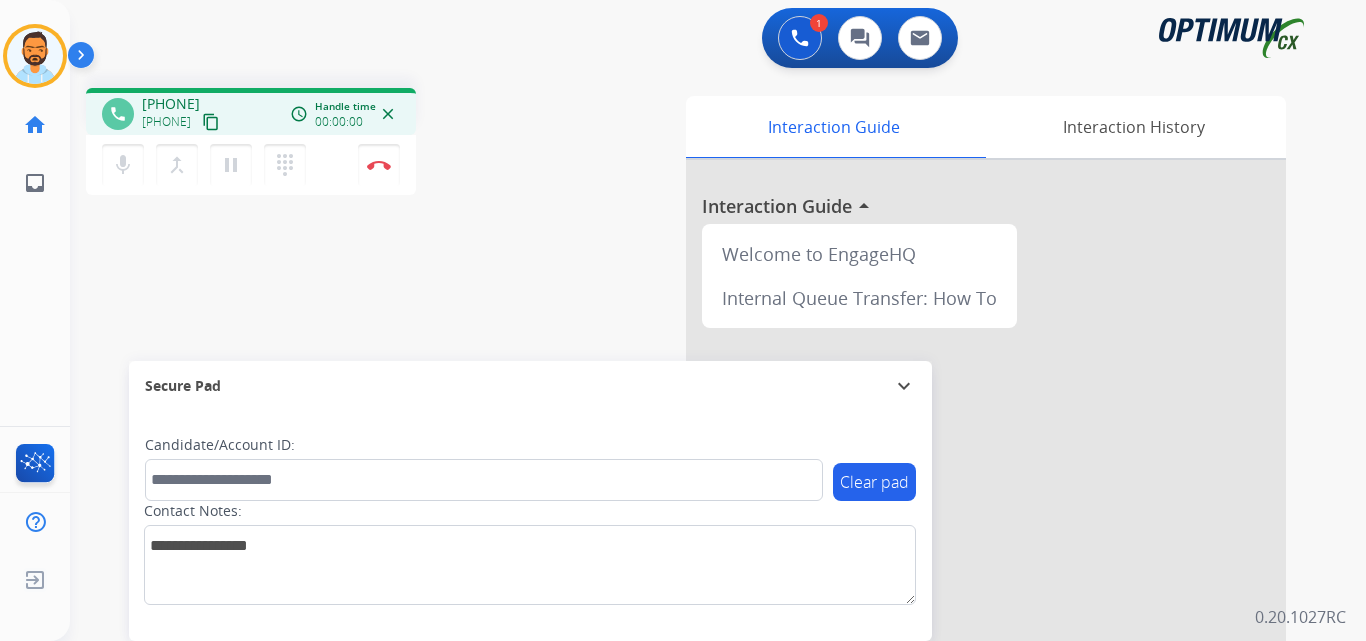 click on "content_copy" at bounding box center [211, 122] 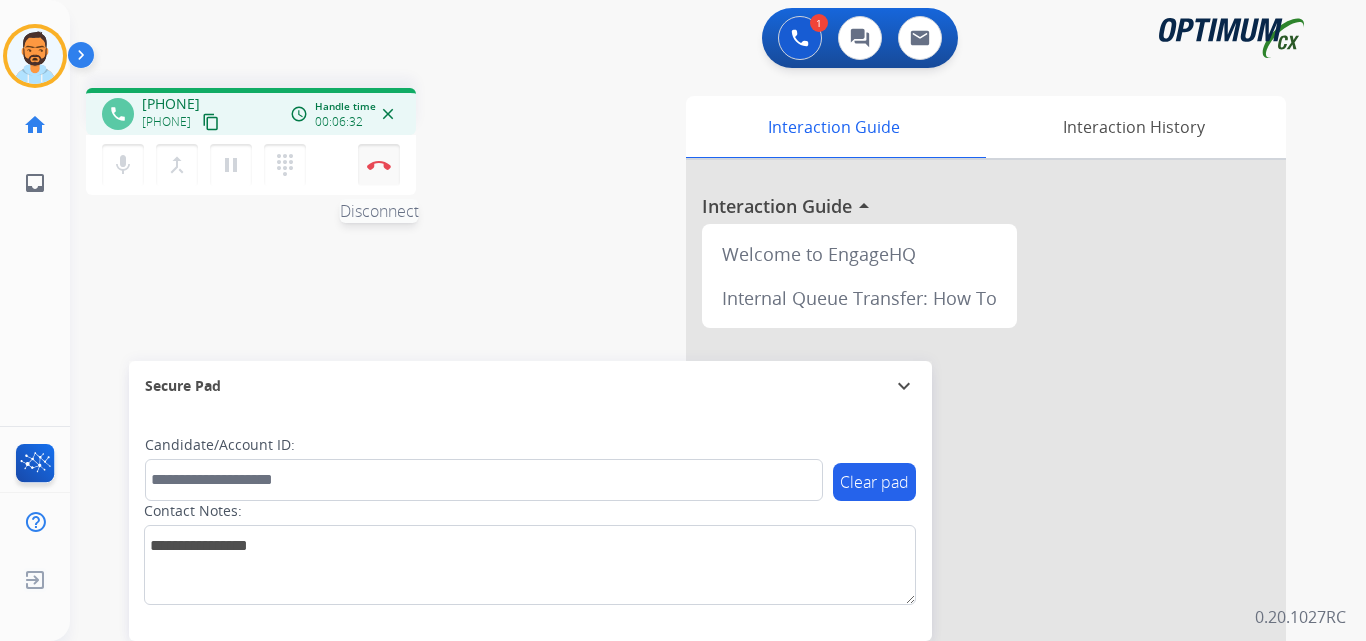 click on "Disconnect" at bounding box center [379, 165] 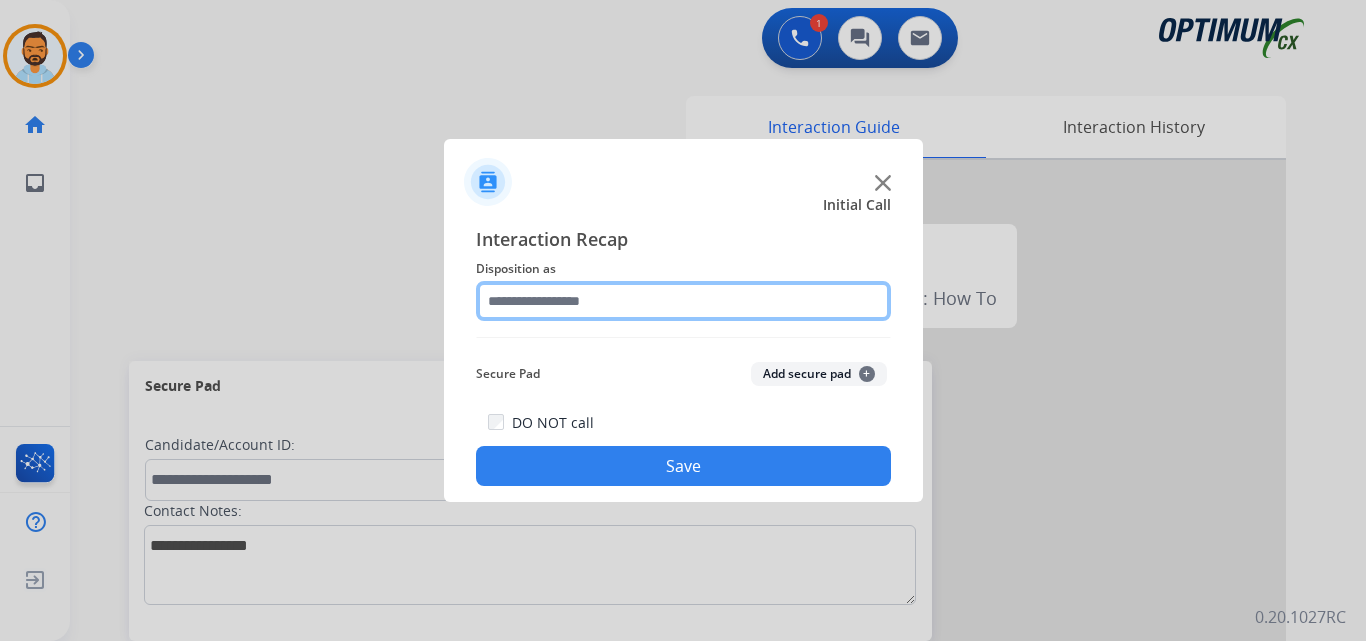 click 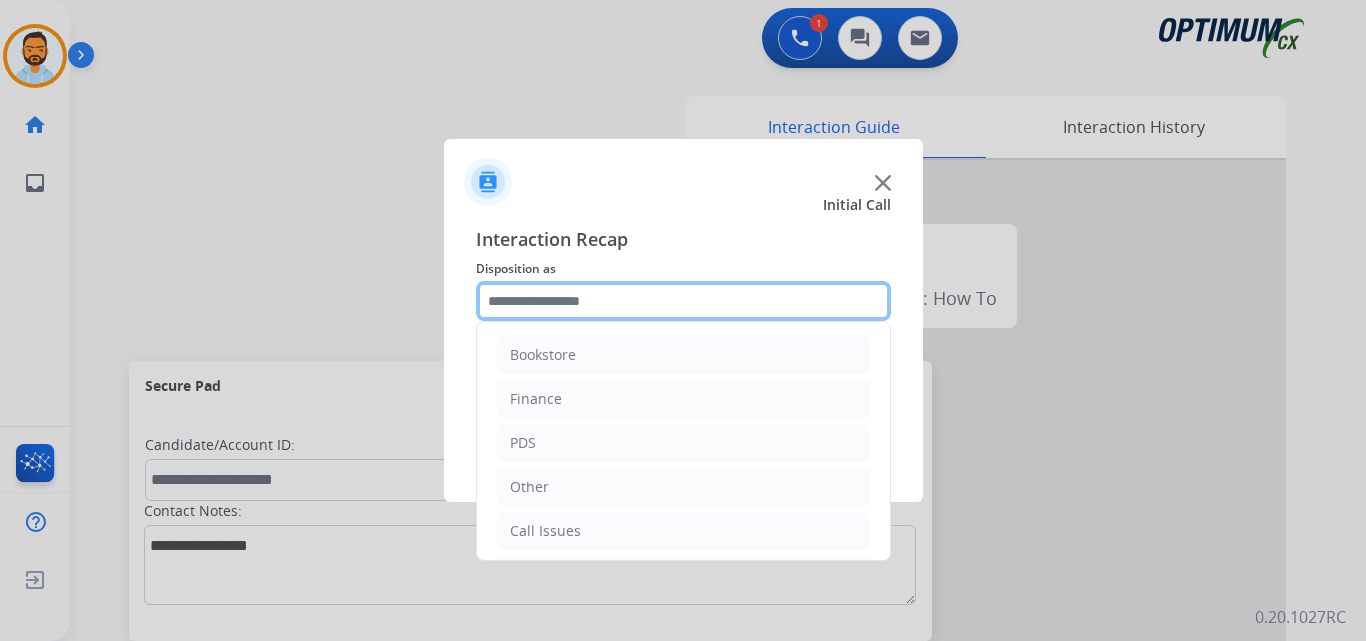 scroll, scrollTop: 136, scrollLeft: 0, axis: vertical 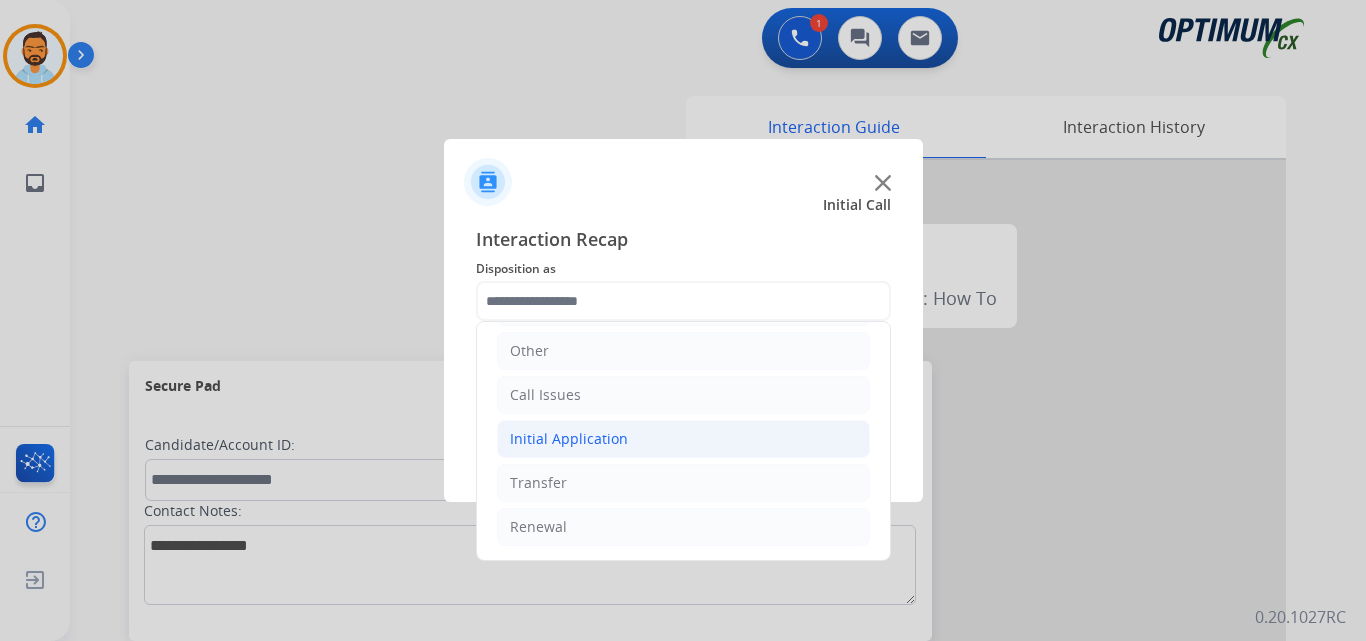 click on "Initial Application" 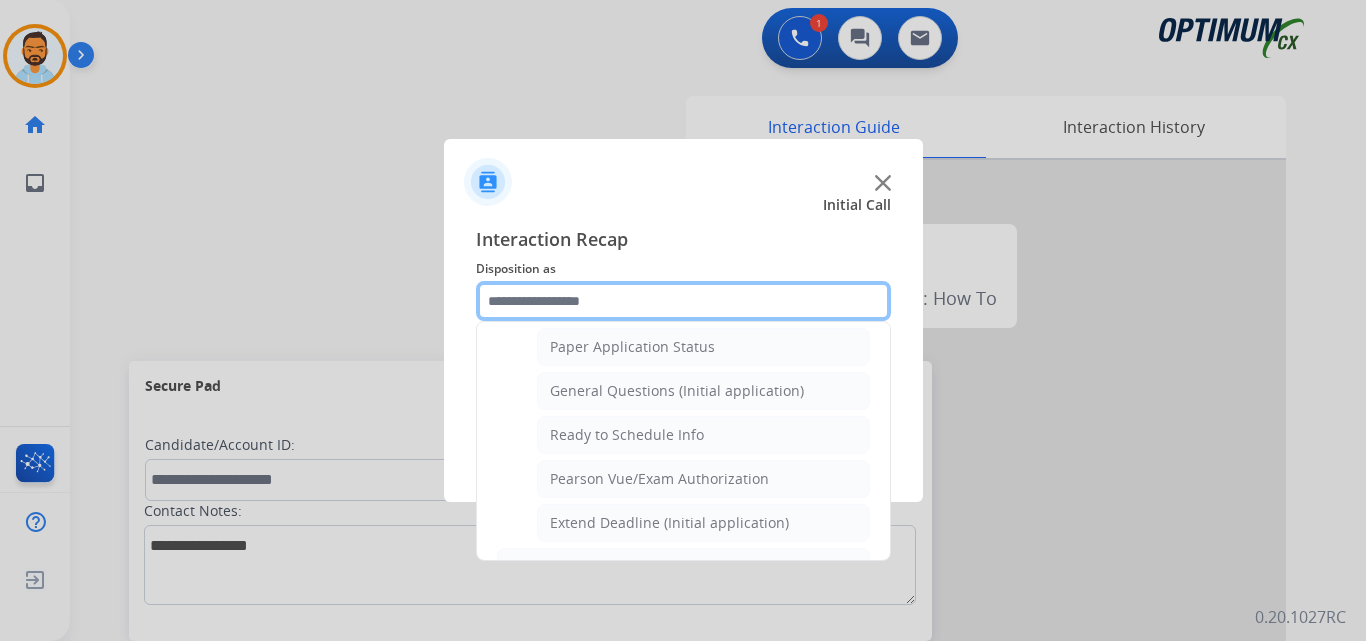 scroll, scrollTop: 1127, scrollLeft: 0, axis: vertical 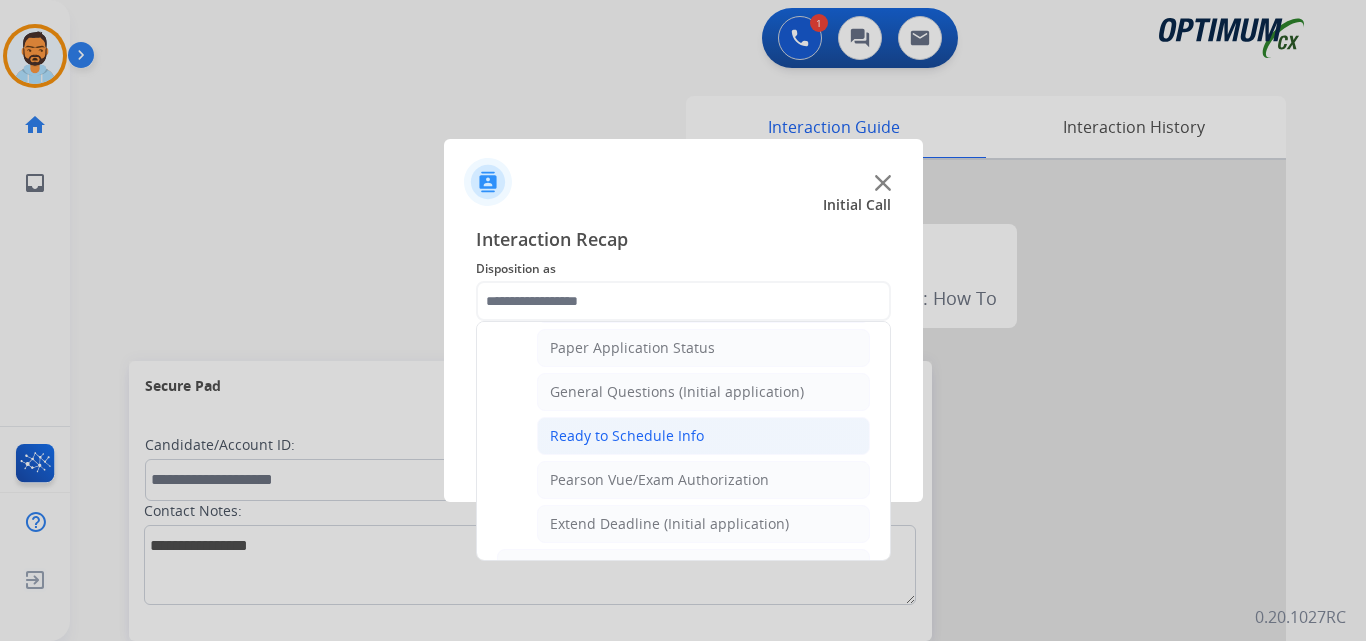 click on "Ready to Schedule Info" 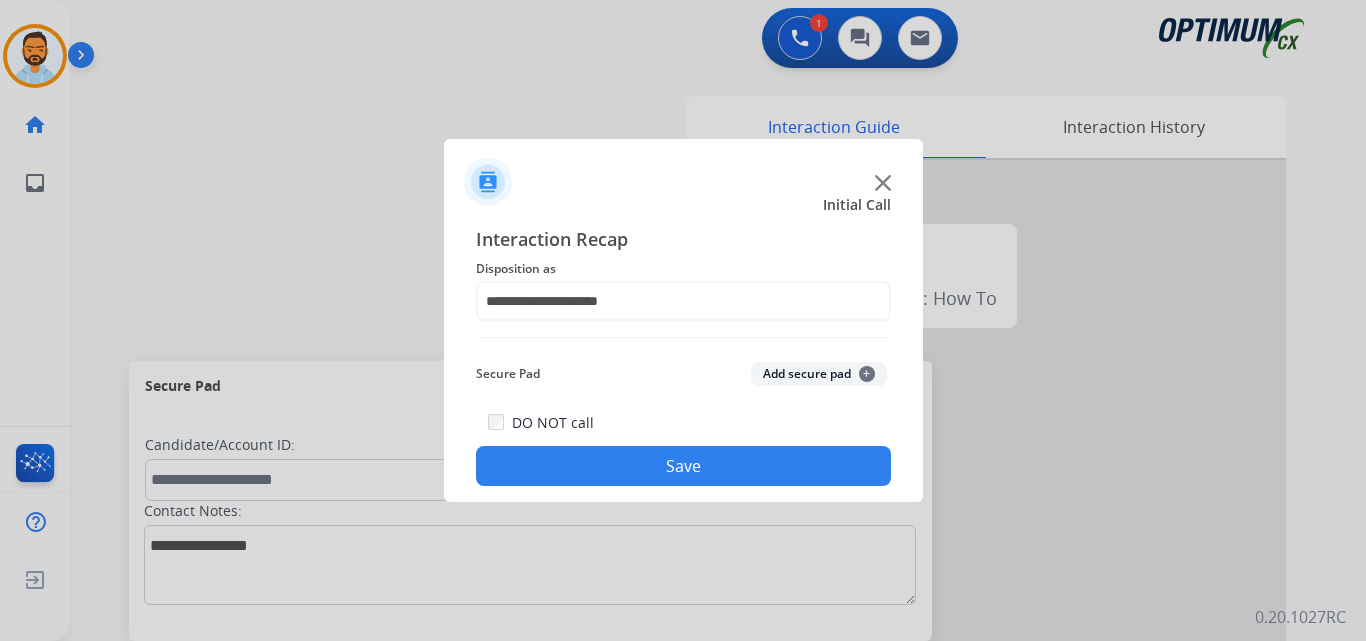 click on "Save" 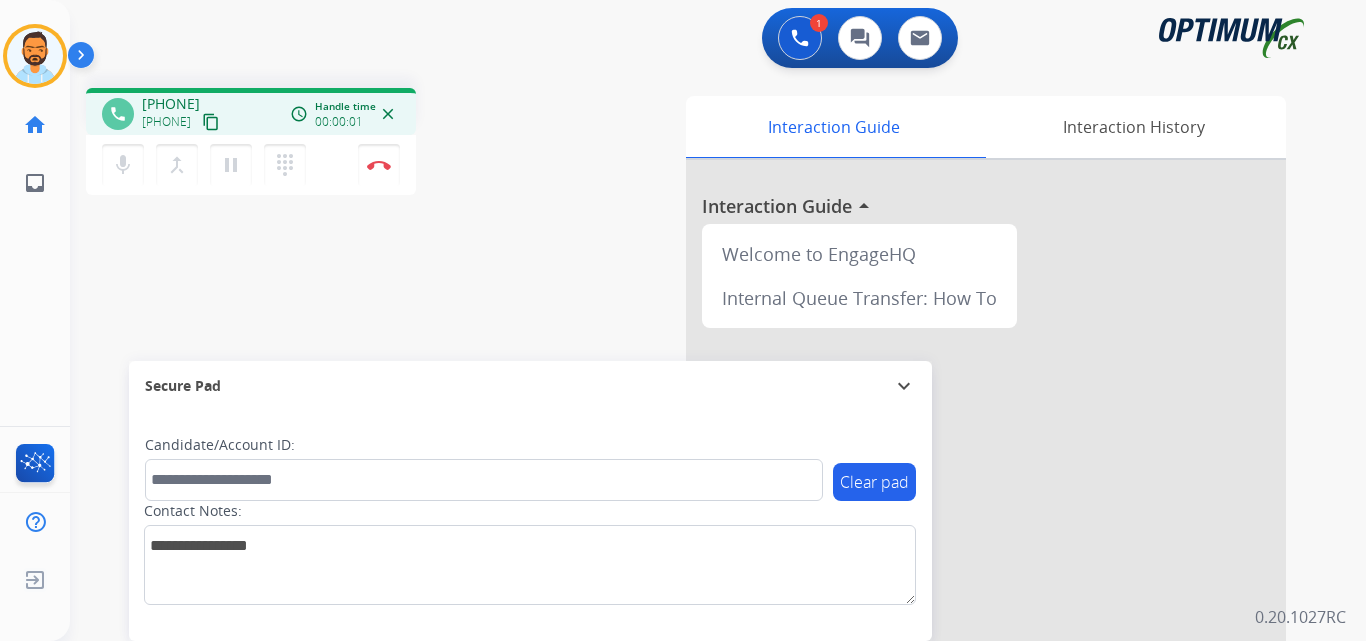 click on "content_copy" at bounding box center [211, 122] 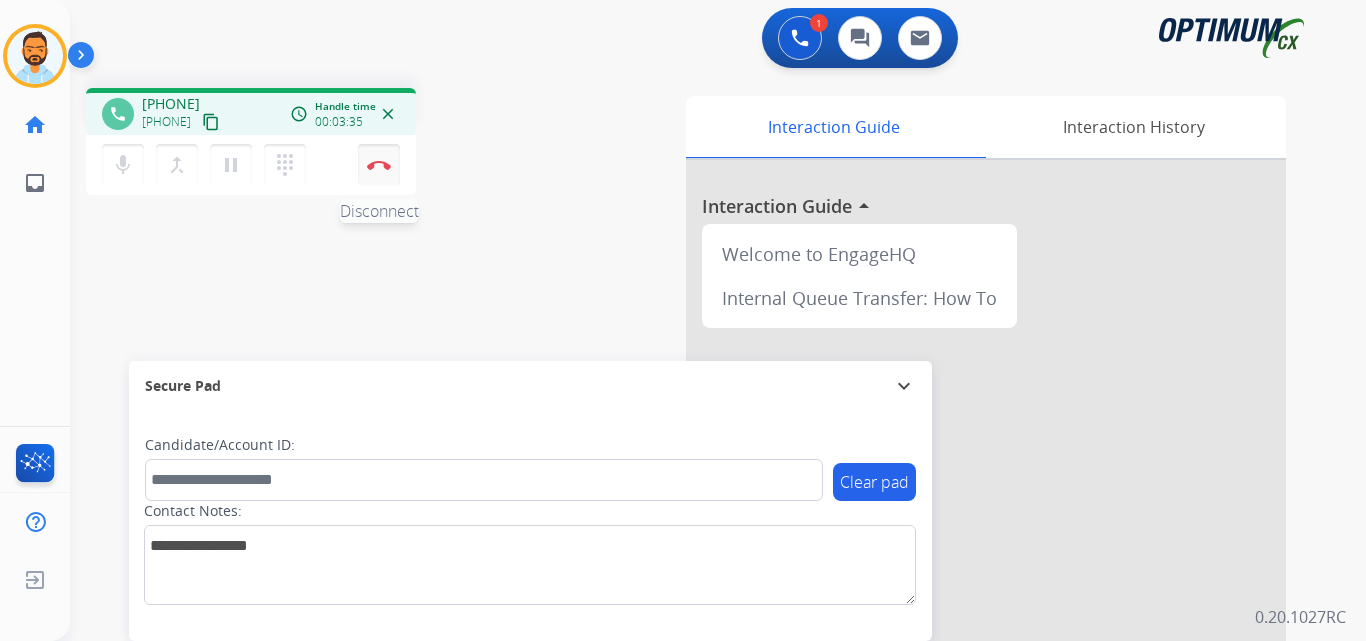 click at bounding box center [379, 165] 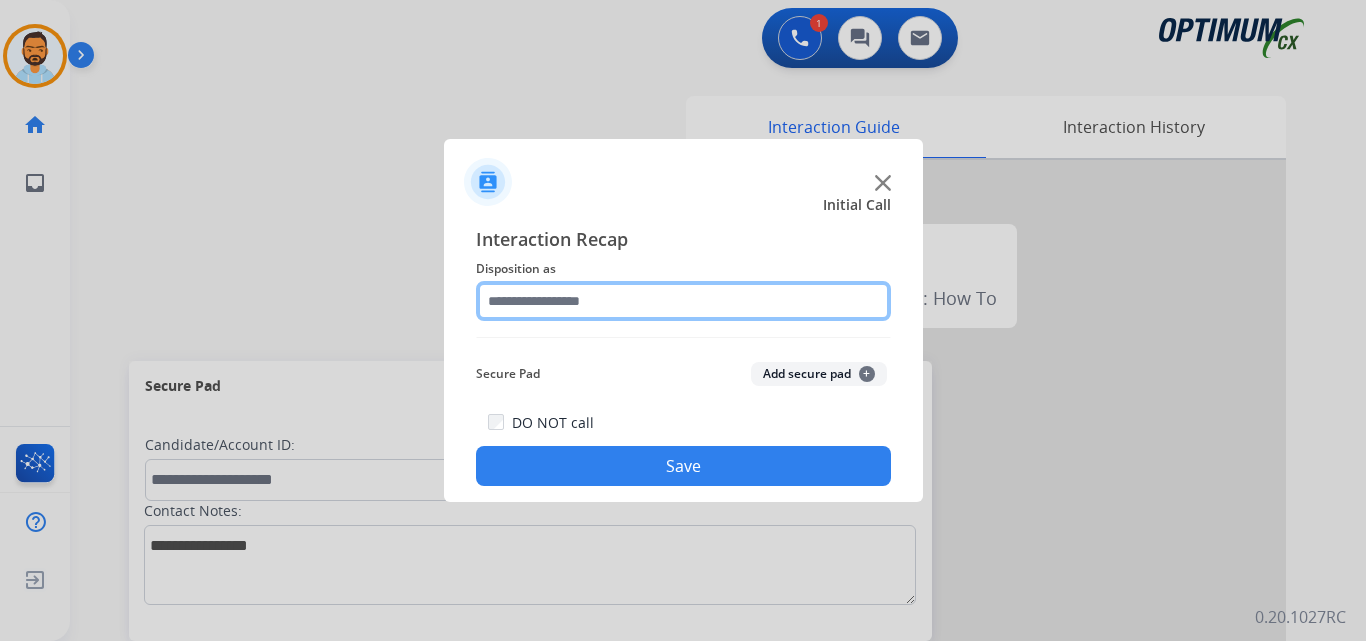 click 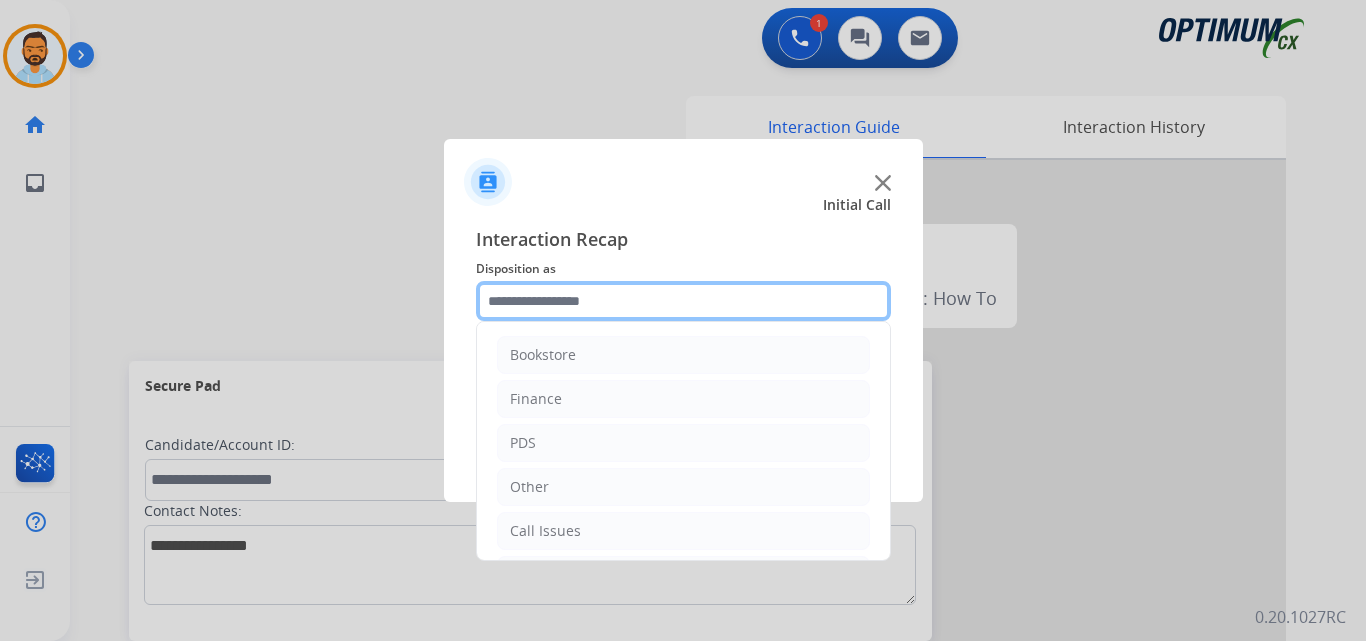 scroll, scrollTop: 136, scrollLeft: 0, axis: vertical 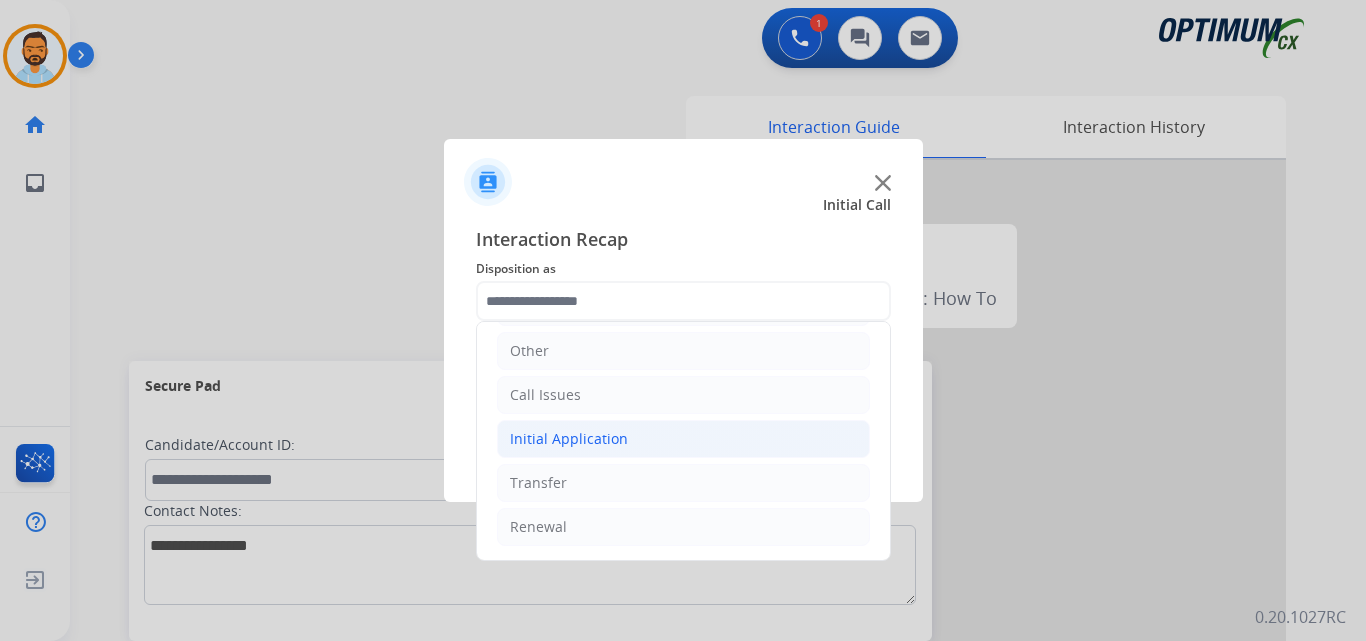 click on "Initial Application" 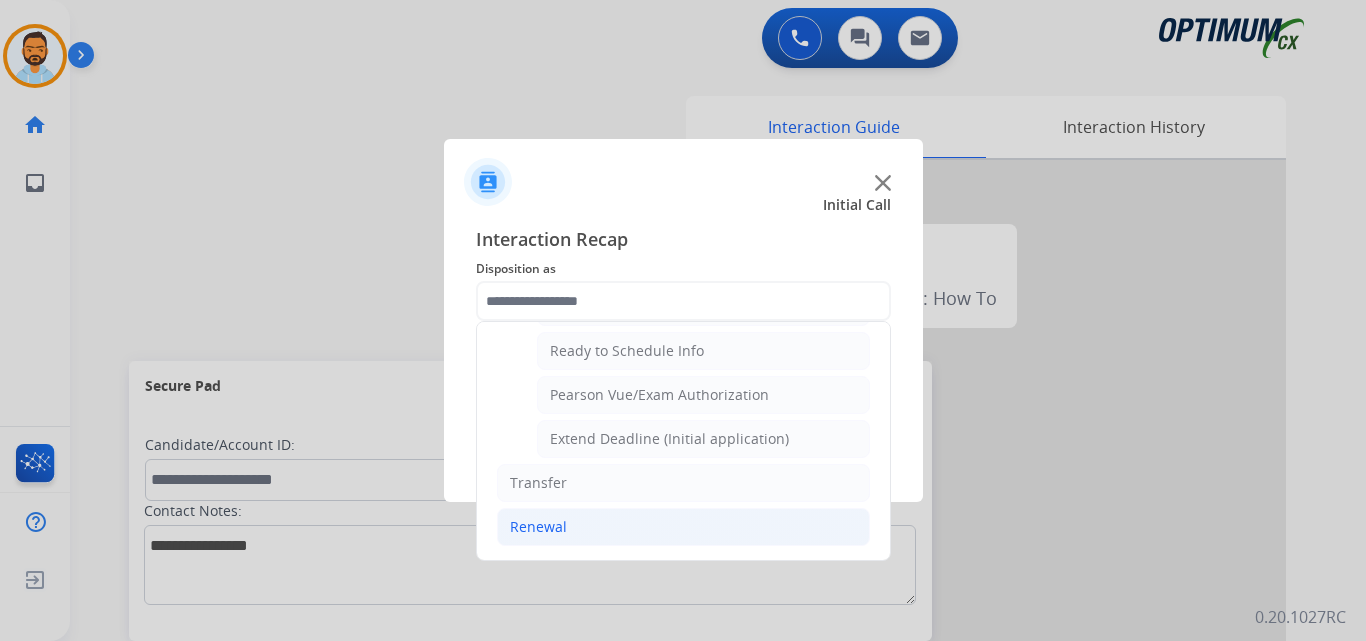 click on "Renewal" 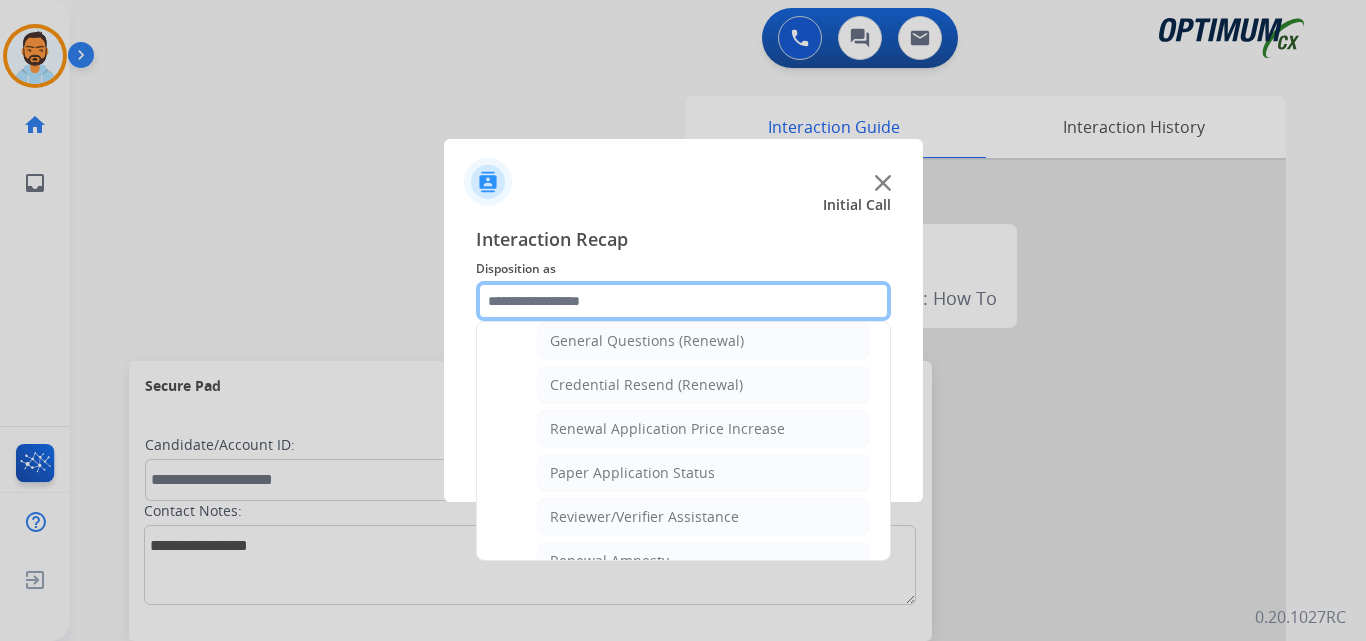 scroll, scrollTop: 605, scrollLeft: 0, axis: vertical 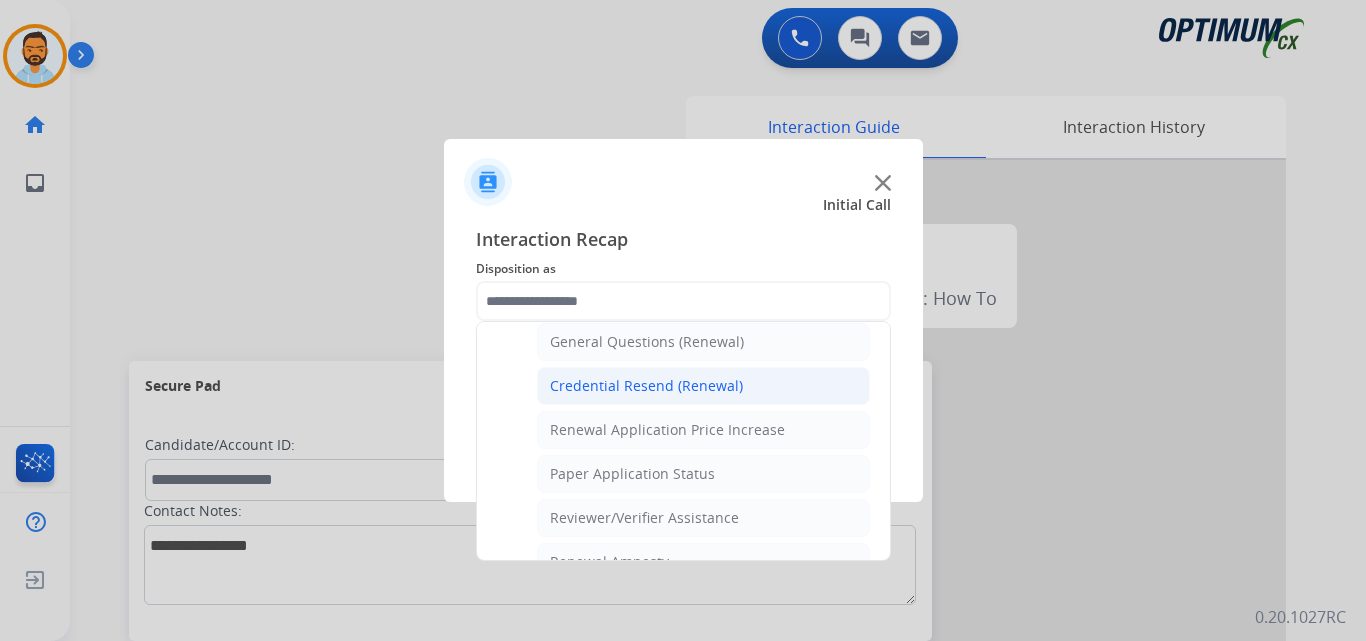 click on "Credential Resend (Renewal)" 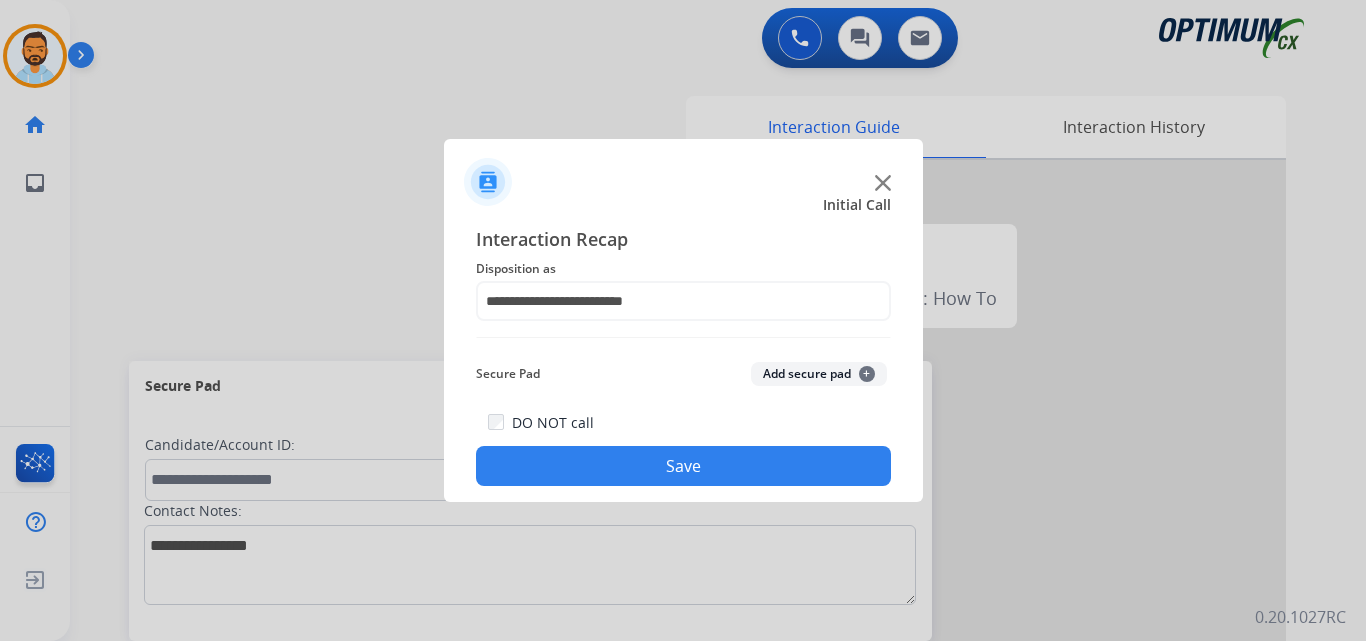 click on "Save" 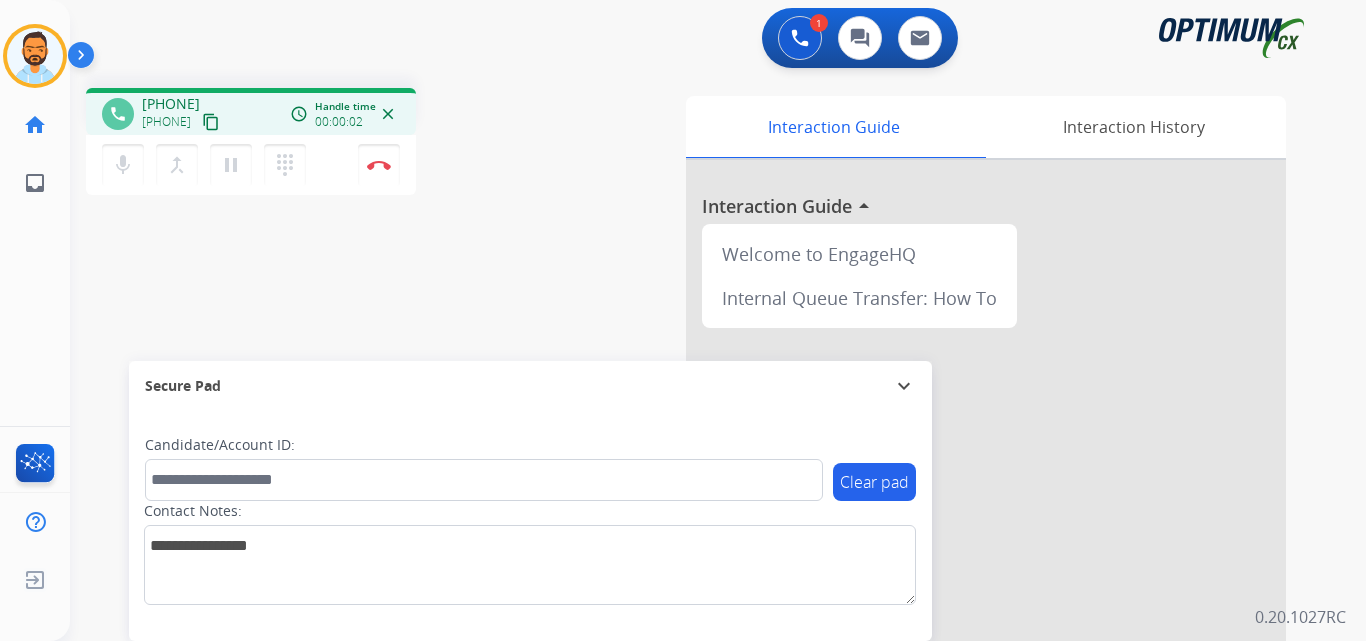 click on "content_copy" at bounding box center (211, 122) 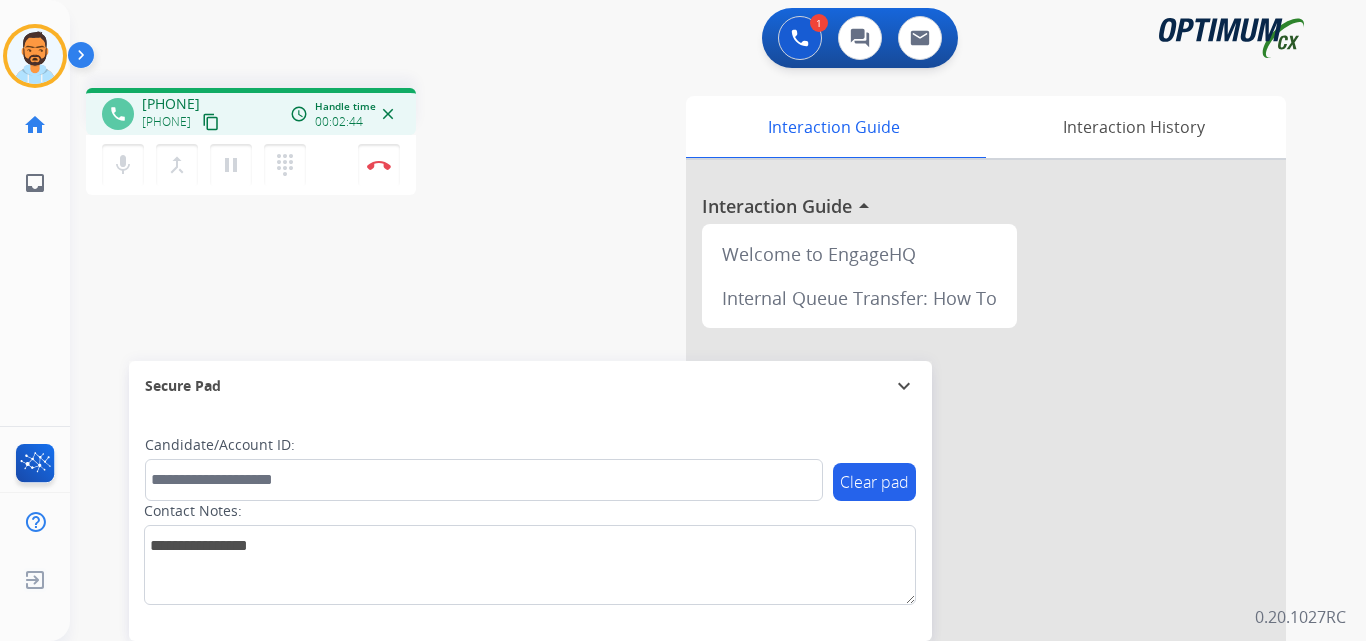 click on "phone +16785792715 +16785792715 content_copy access_time Call metrics Queue   00:13 Hold   00:00 Talk   02:45 Total   02:57 Handle time 00:02:44 close mic Mute merge_type Bridge pause Hold dialpad Dialpad Disconnect swap_horiz Break voice bridge close_fullscreen Connect 3-Way Call merge_type Separate 3-Way Call" at bounding box center [333, 144] 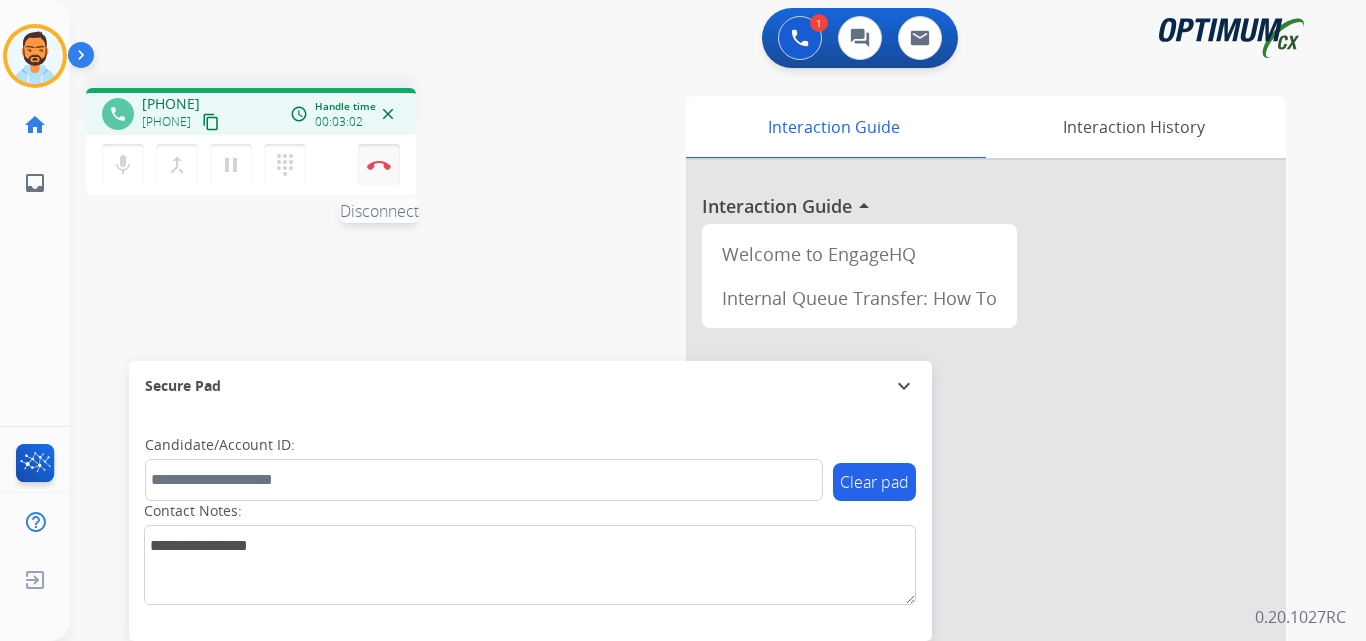 click at bounding box center (379, 165) 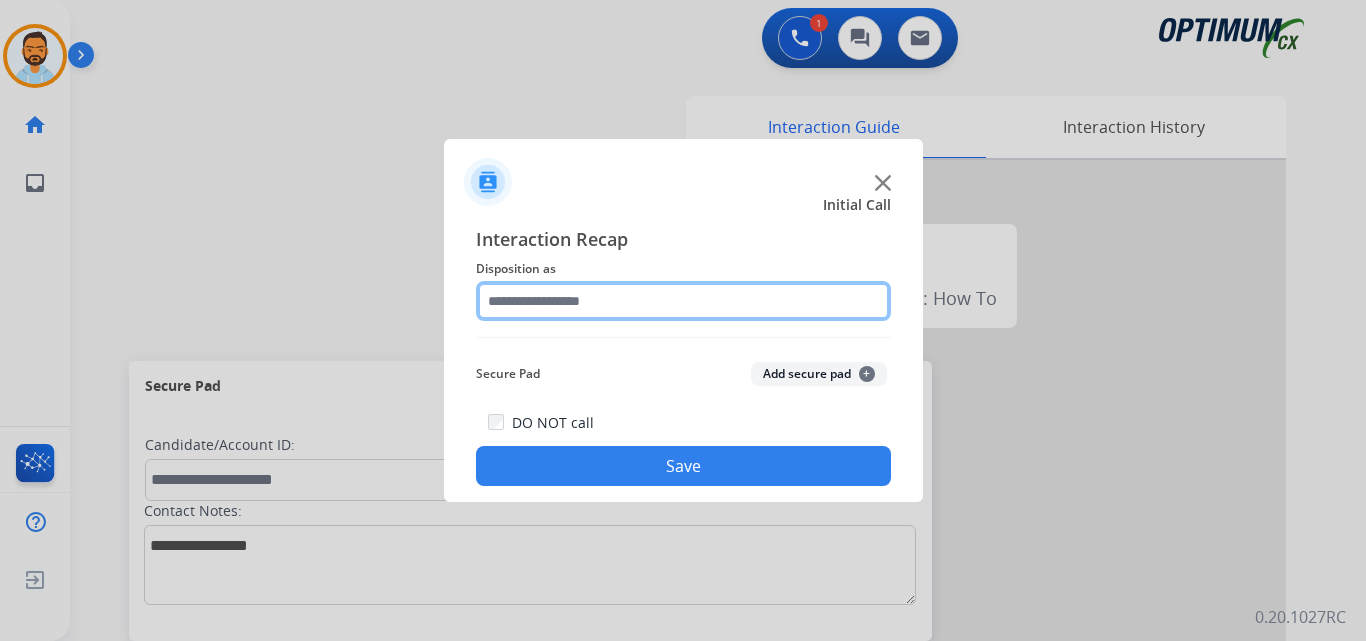 click 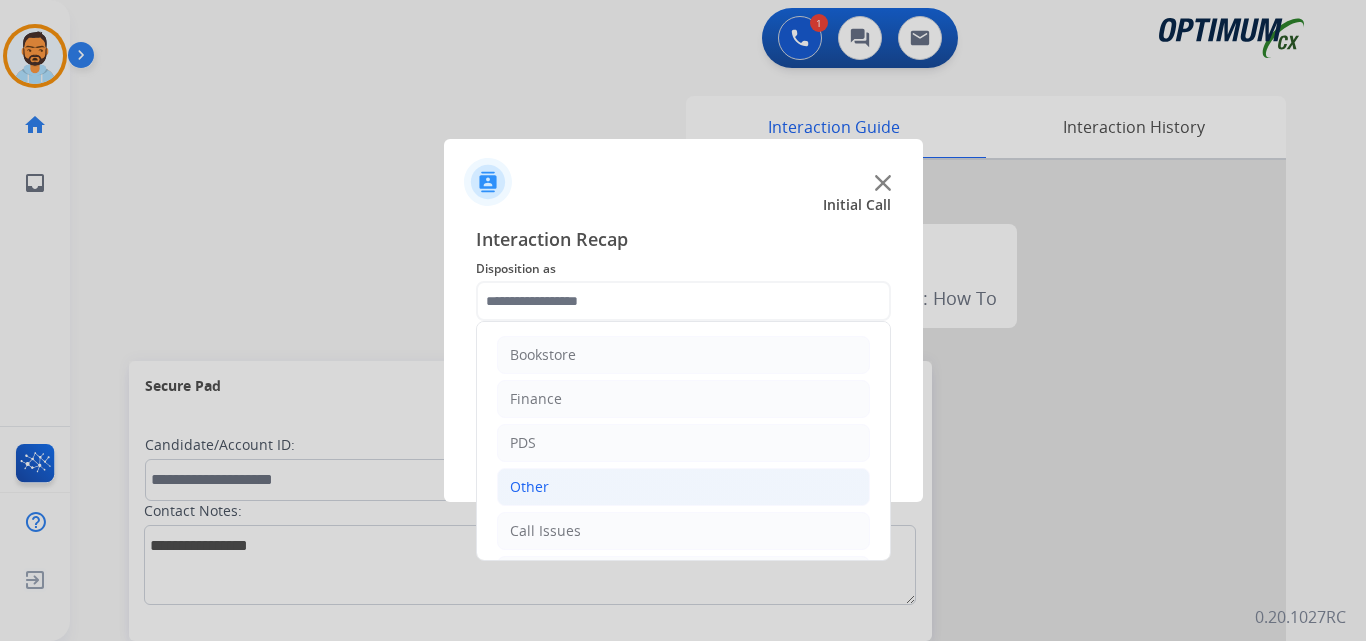 click on "Other" 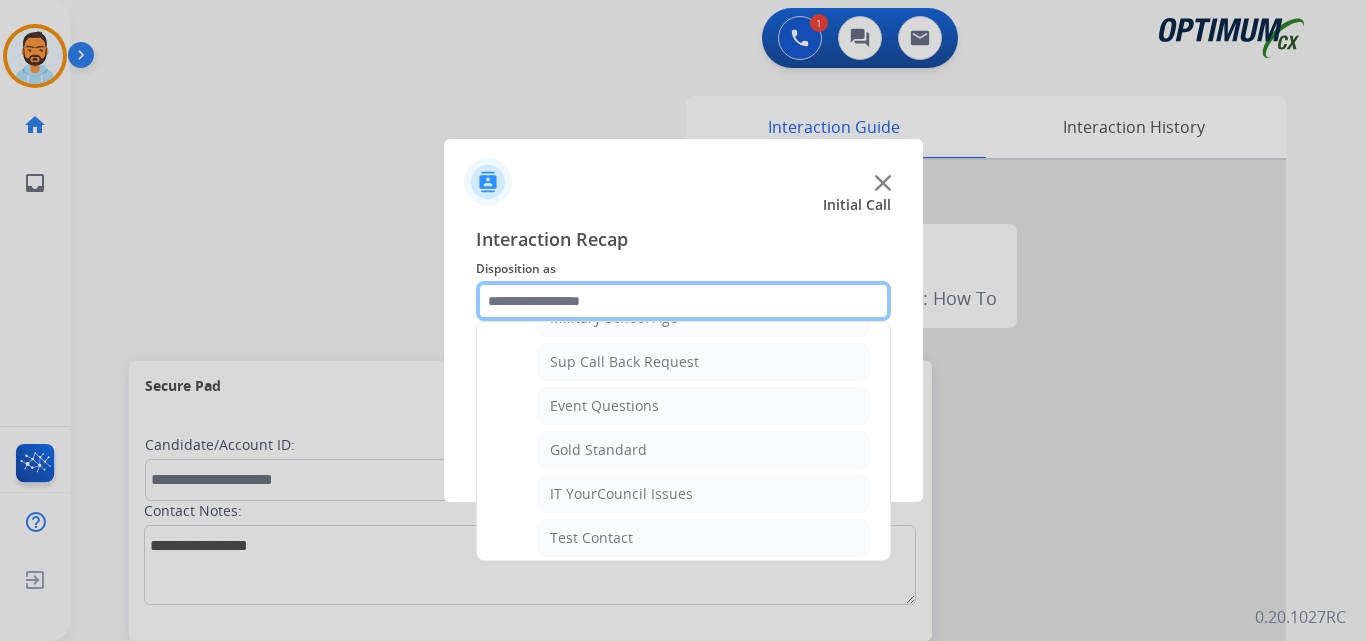 scroll, scrollTop: 488, scrollLeft: 0, axis: vertical 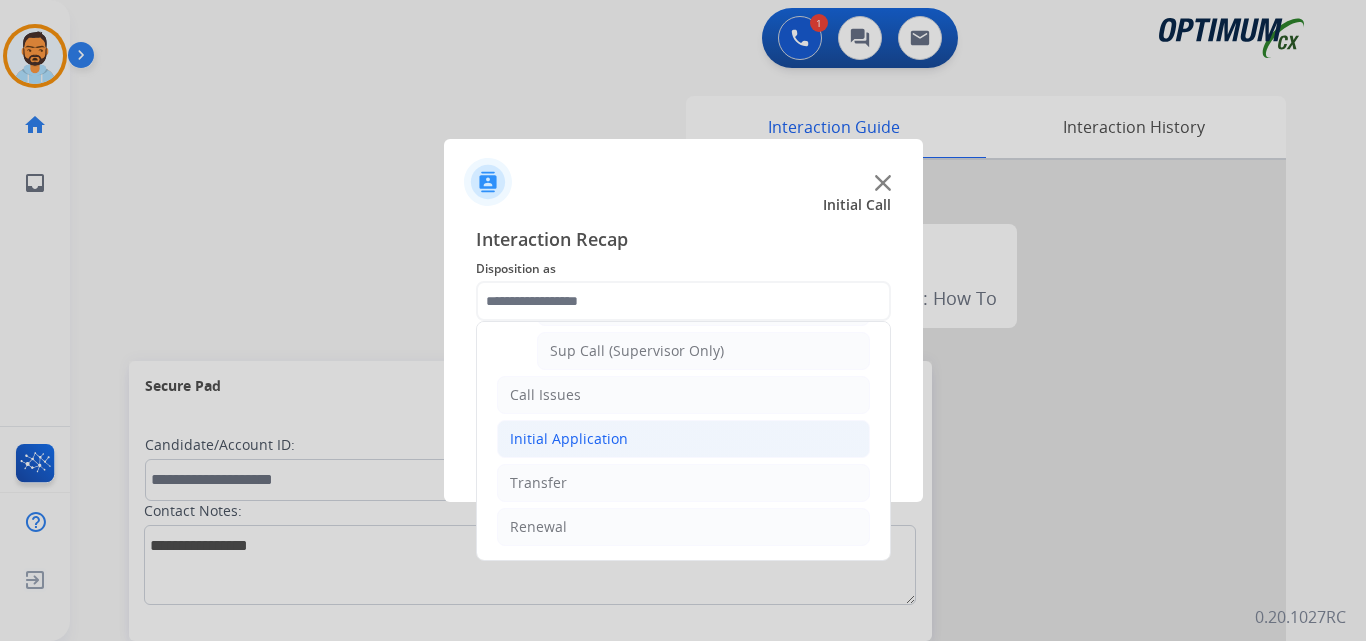 click on "Initial Application" 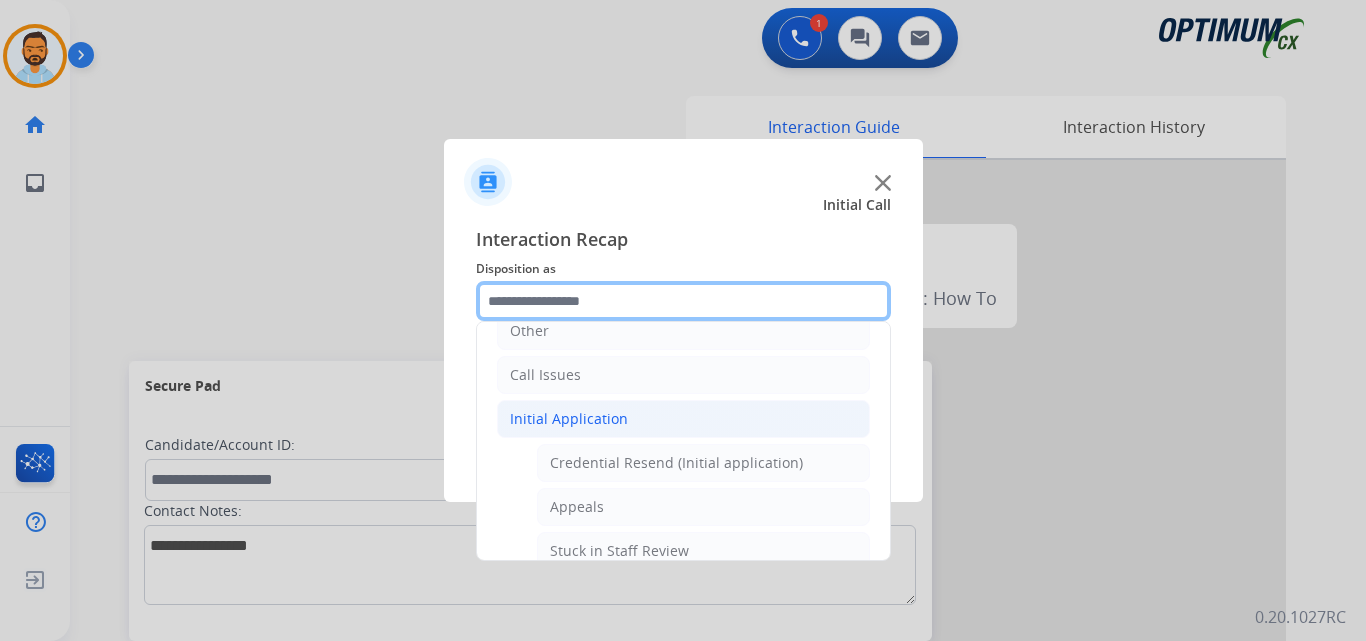scroll, scrollTop: 191, scrollLeft: 0, axis: vertical 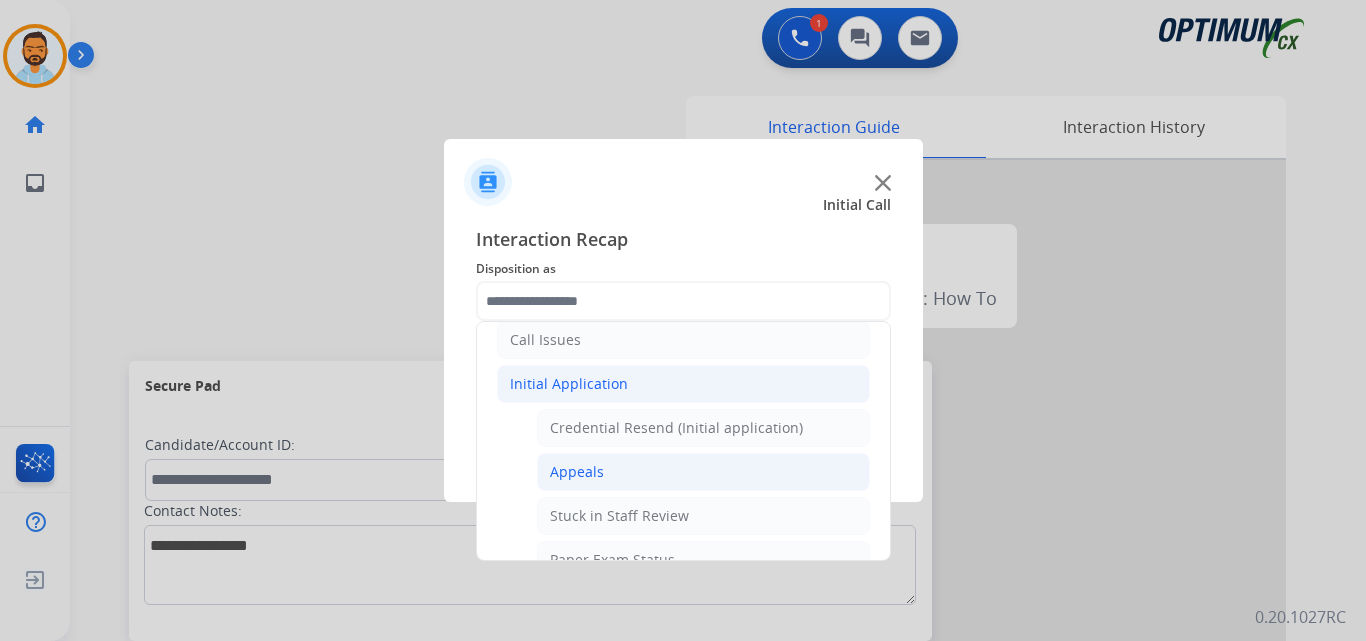 click on "Appeals" 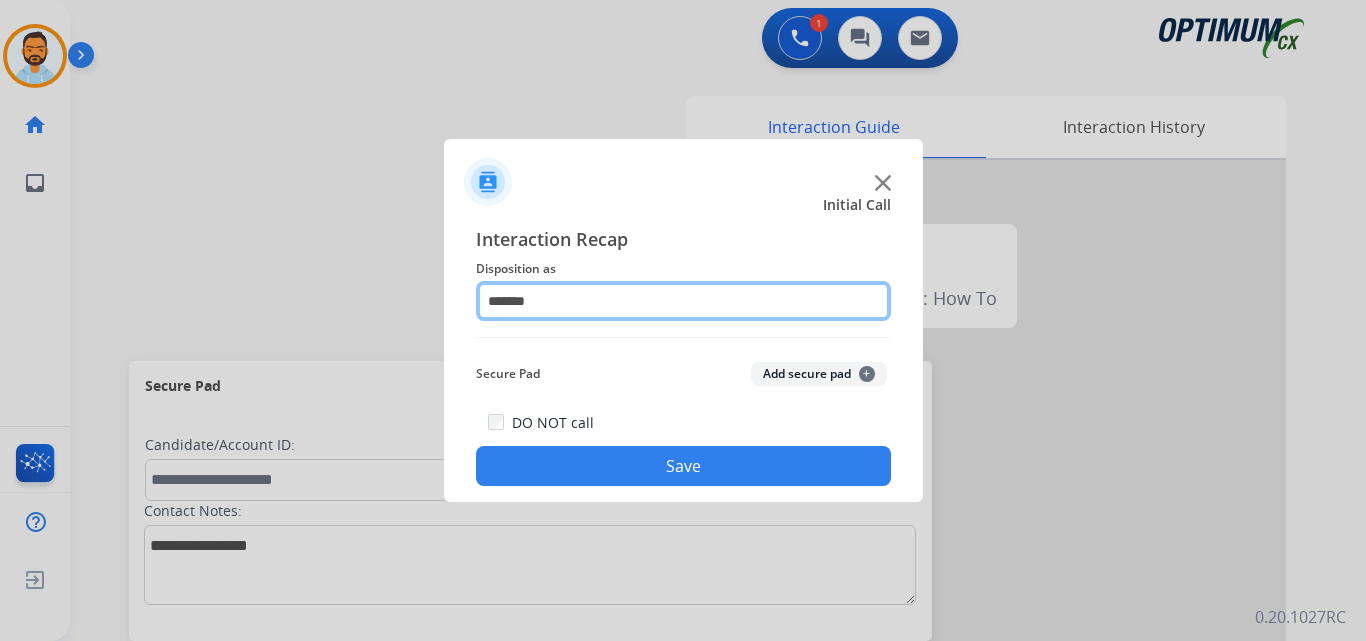 click on "*******" 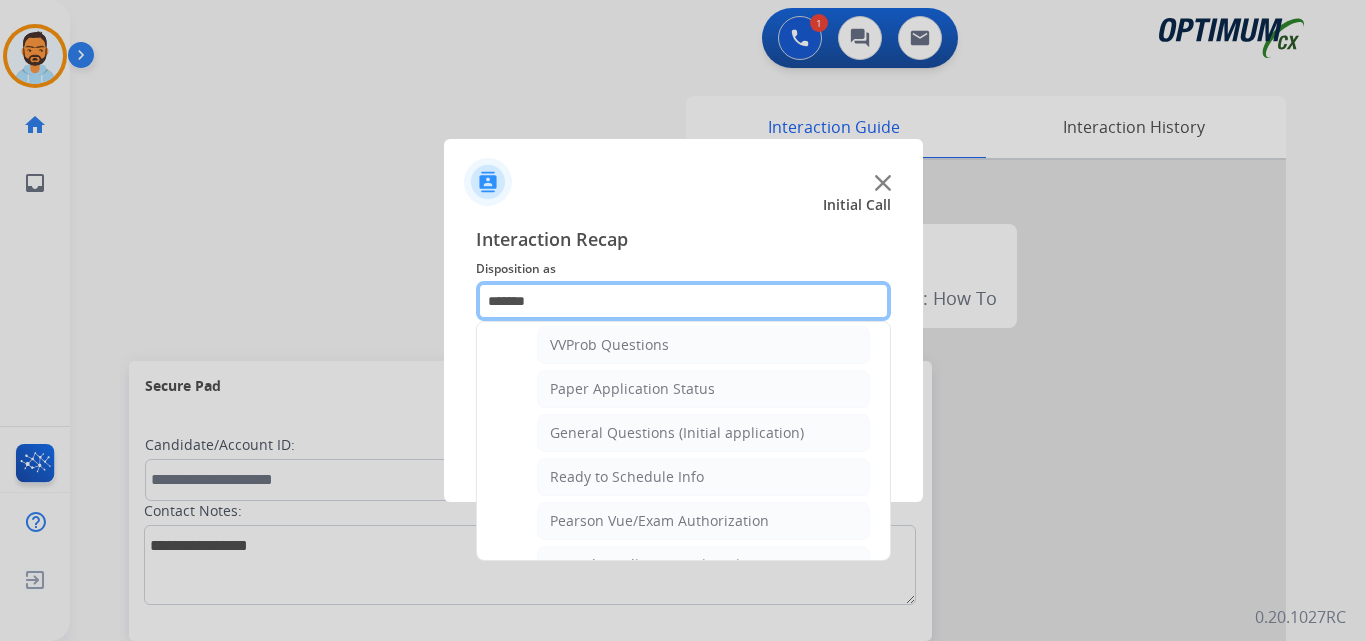 scroll, scrollTop: 1092, scrollLeft: 0, axis: vertical 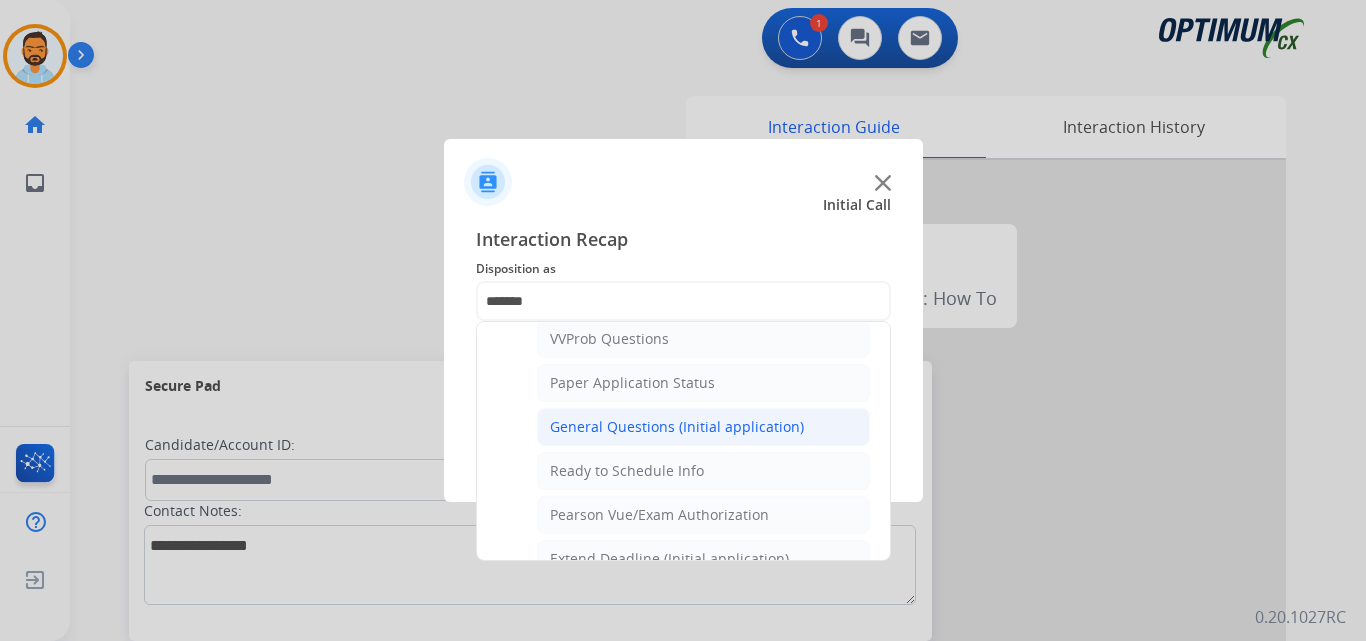 click on "General Questions (Initial application)" 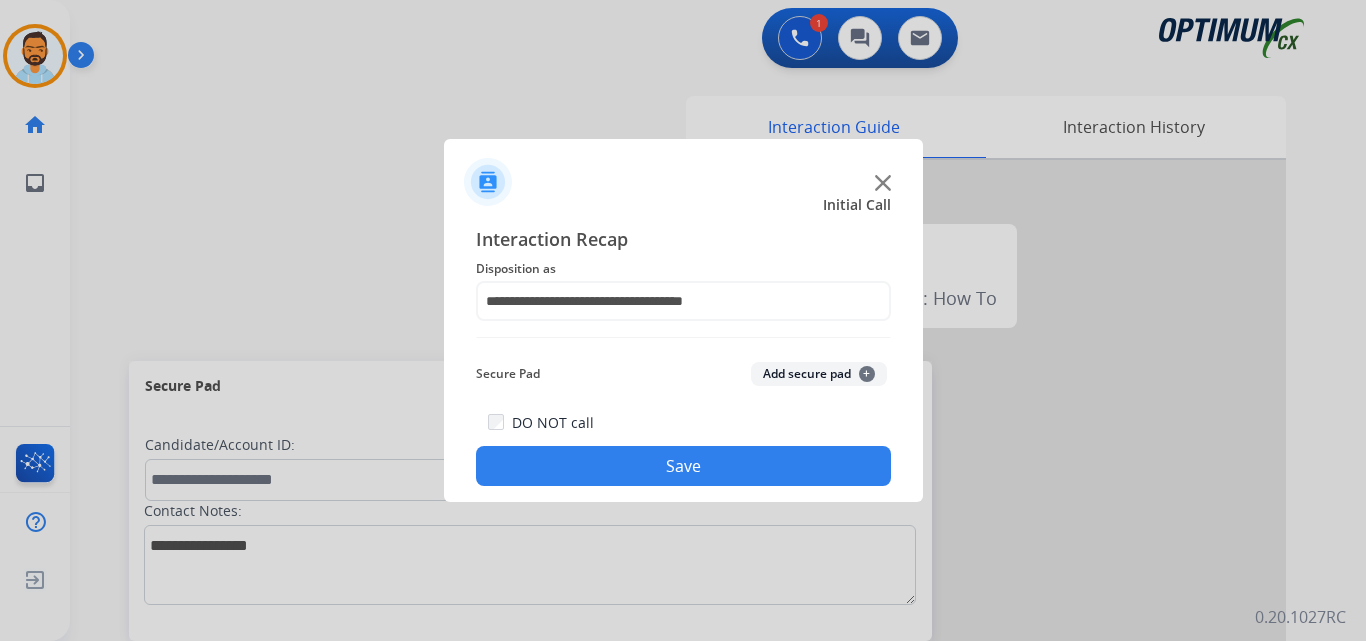 click on "Save" 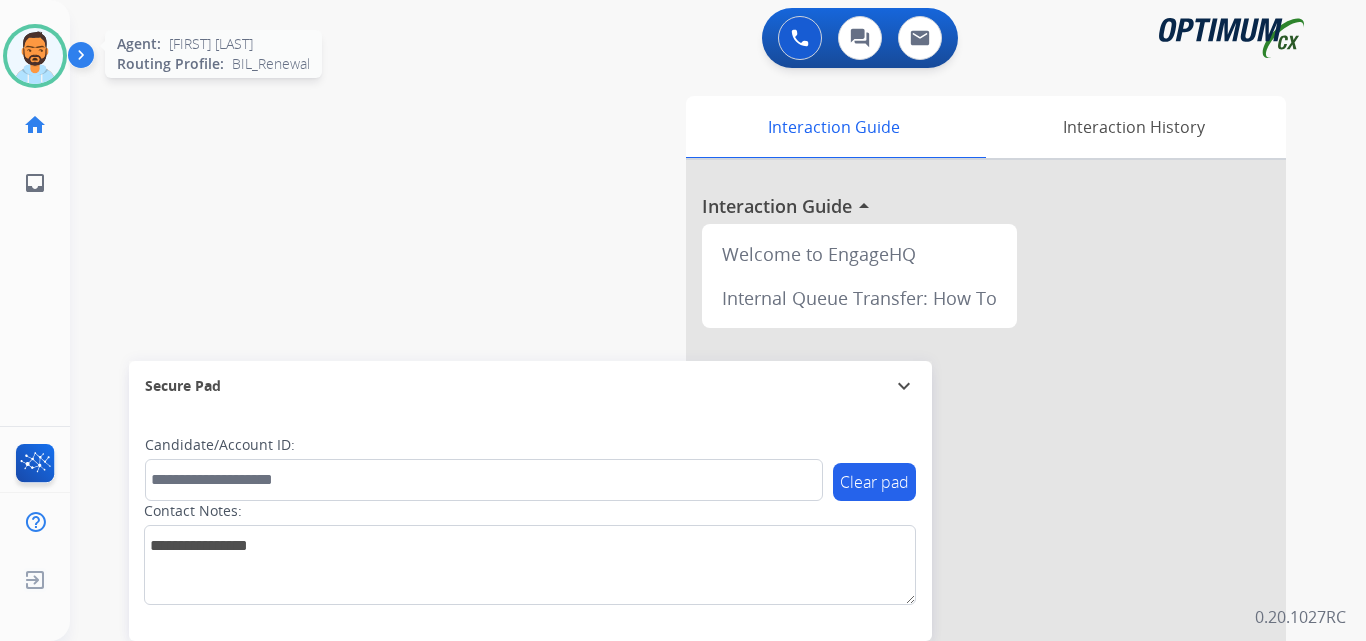 click at bounding box center (35, 56) 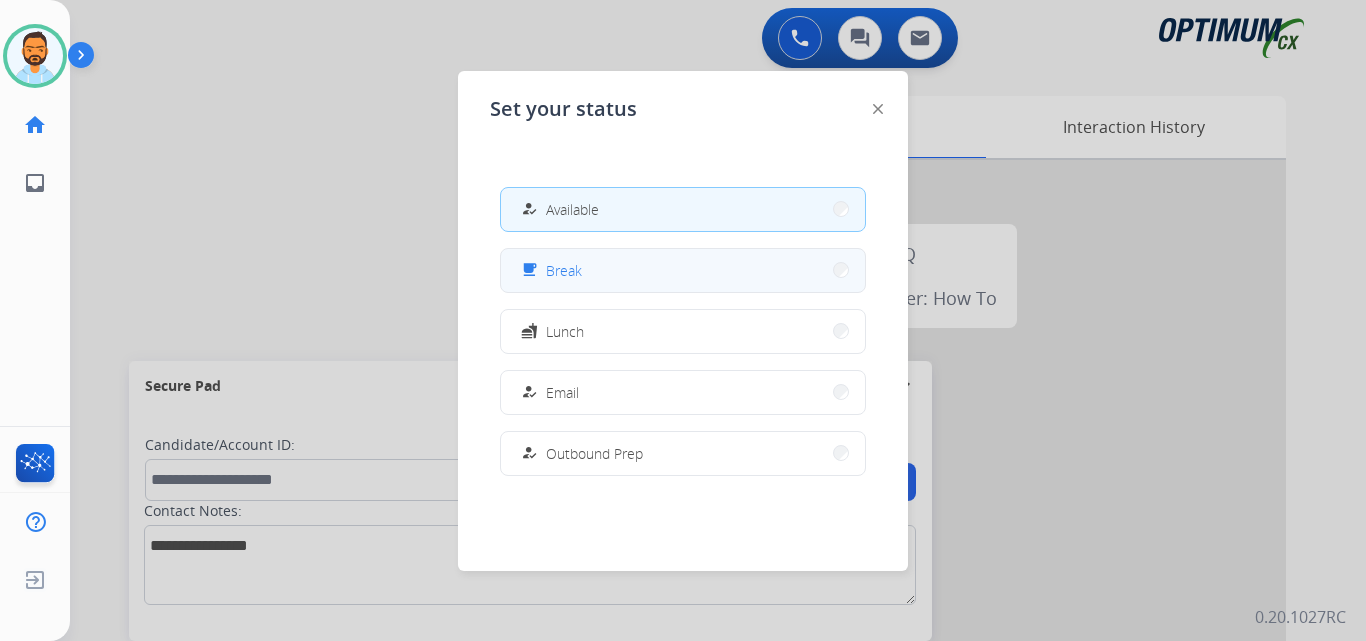 click on "free_breakfast Break" at bounding box center (683, 270) 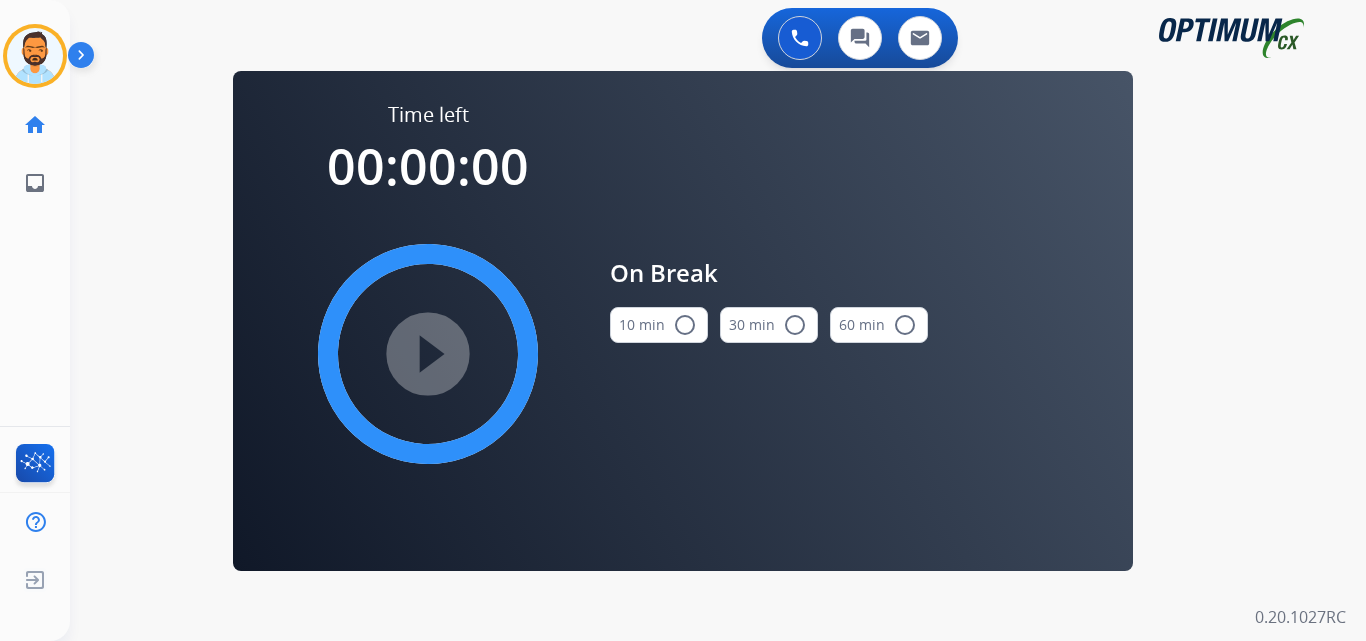 click on "radio_button_unchecked" at bounding box center [685, 325] 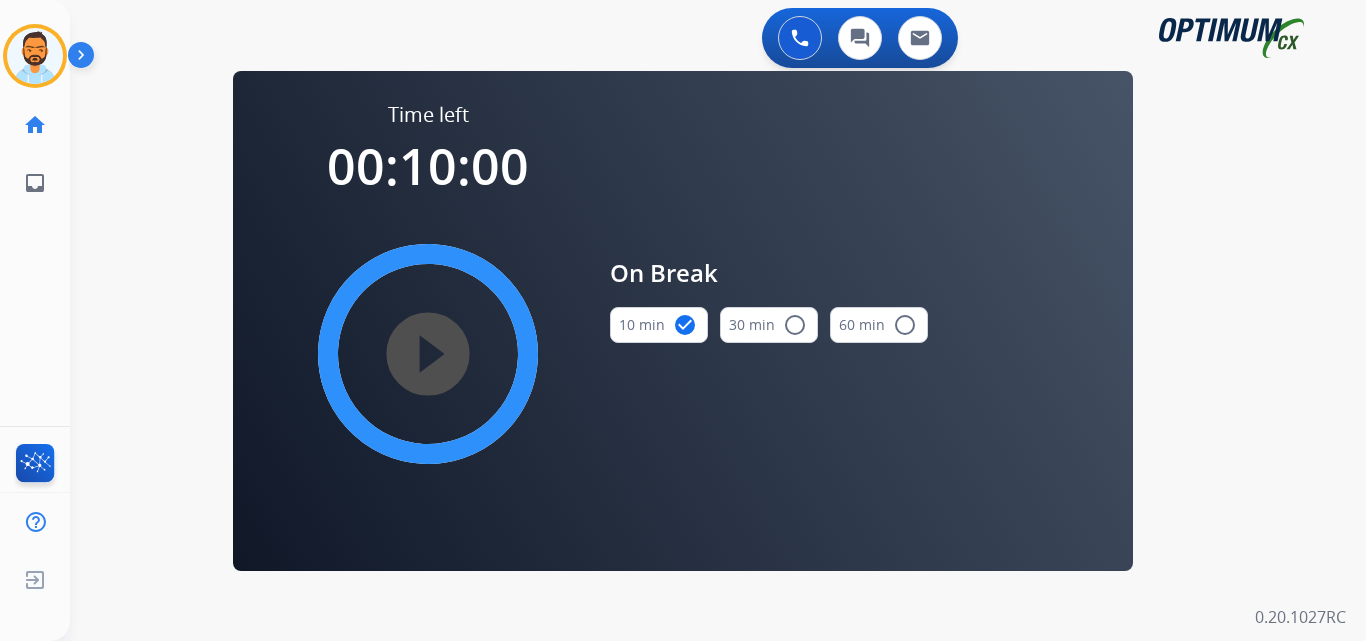 click on "play_circle_filled" at bounding box center (428, 354) 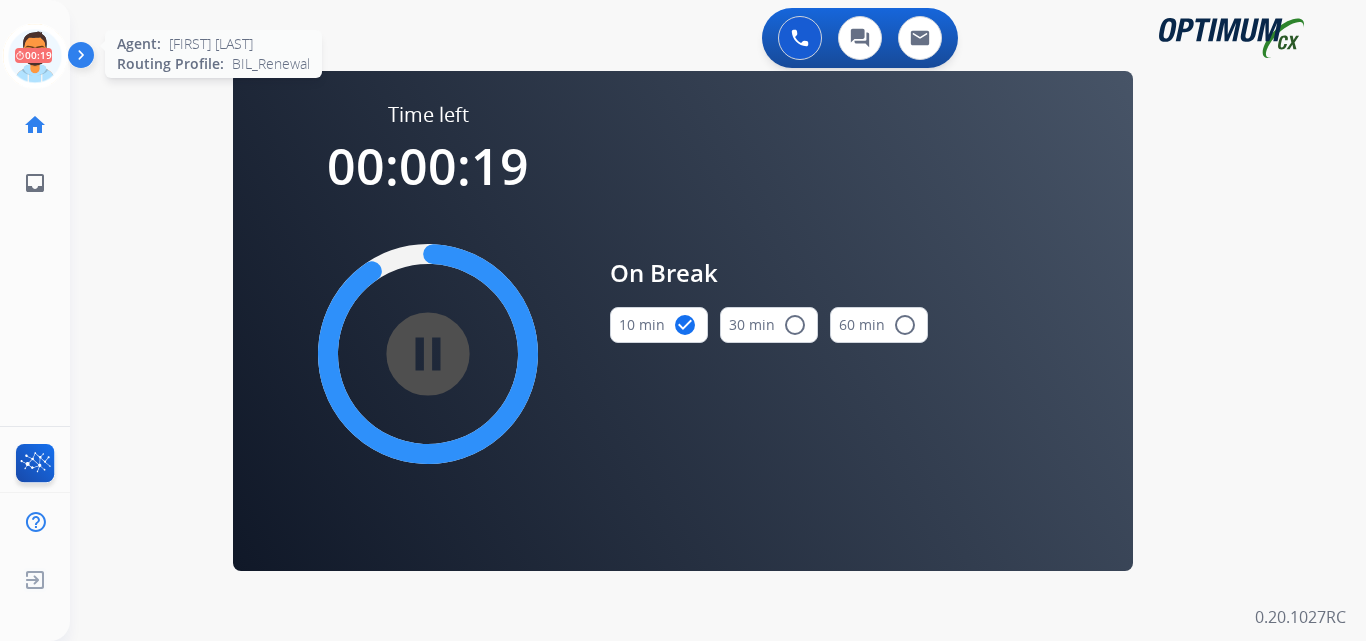 click 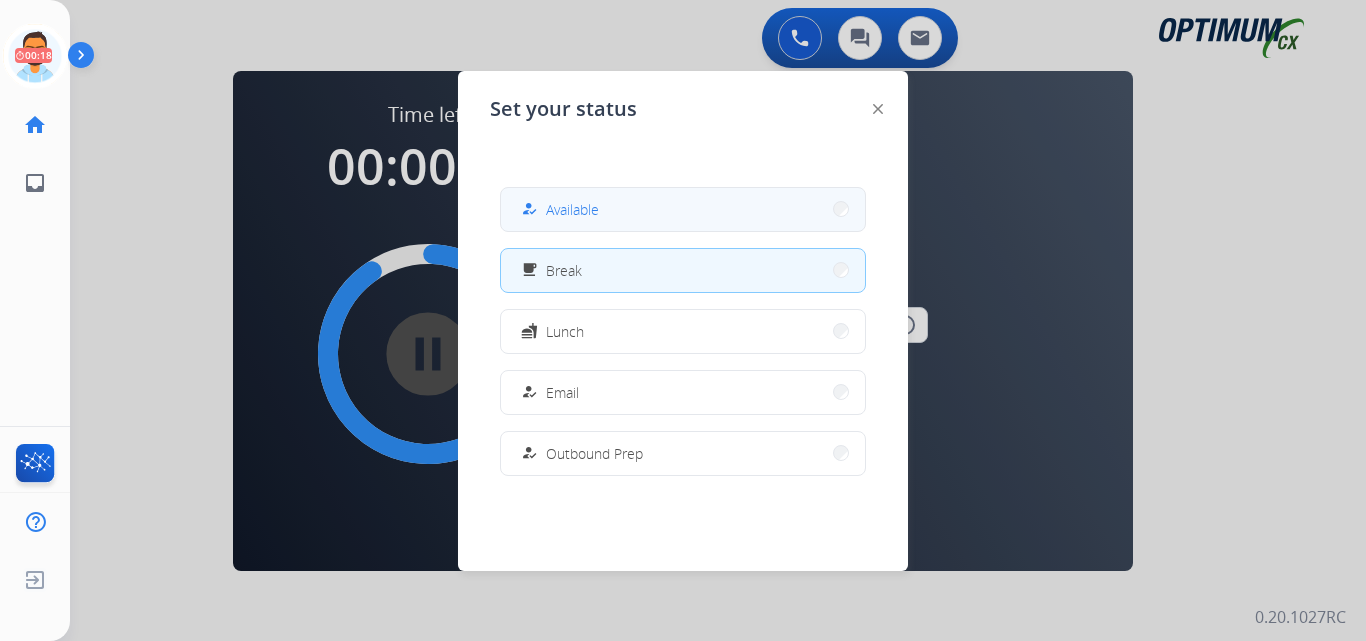 click on "Available" at bounding box center [572, 209] 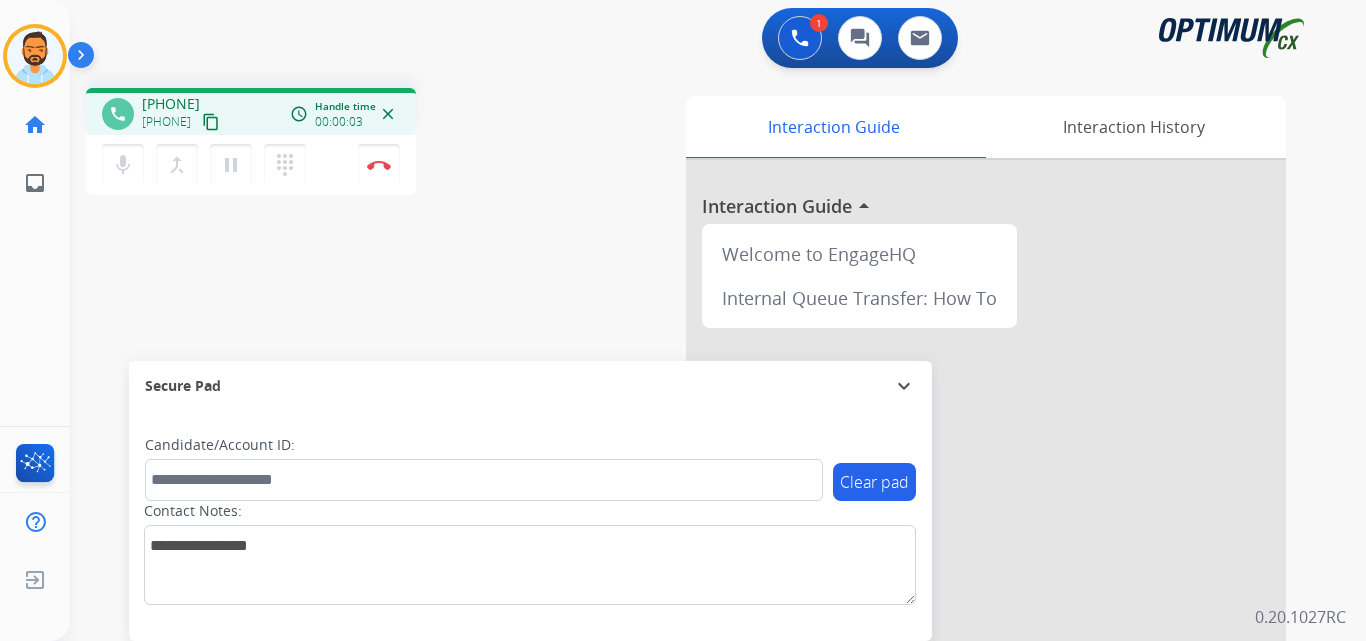 click on "content_copy" at bounding box center [211, 122] 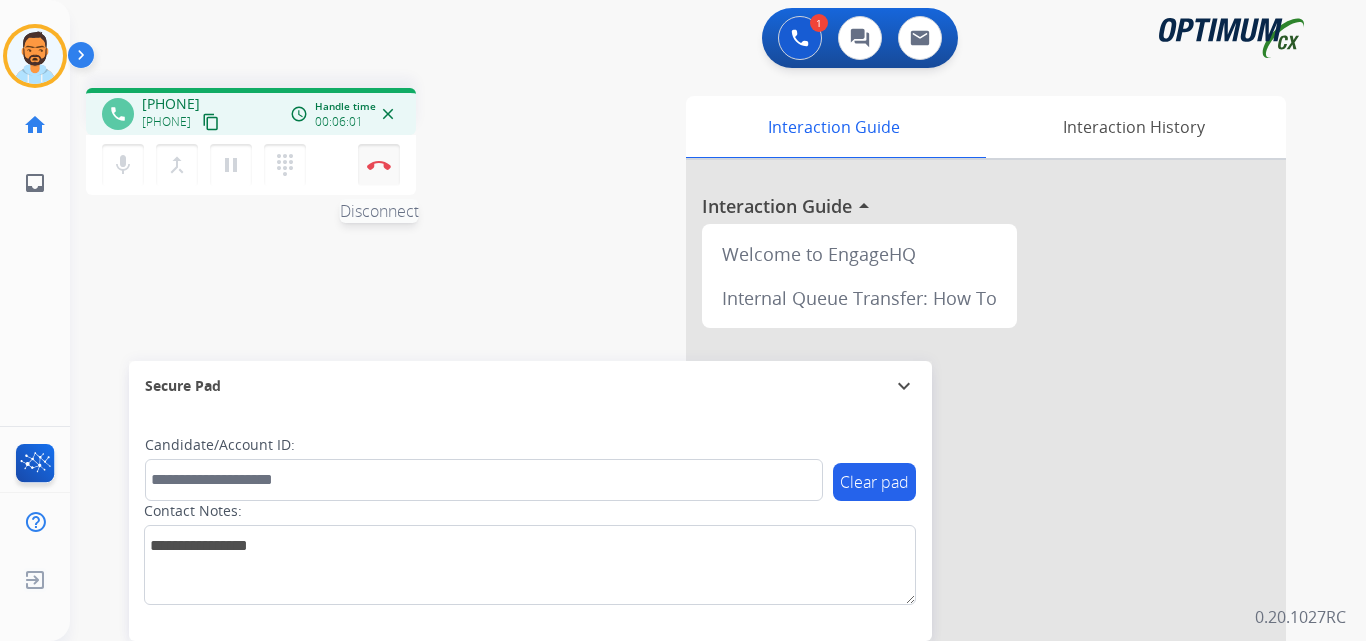click on "Disconnect" at bounding box center (379, 165) 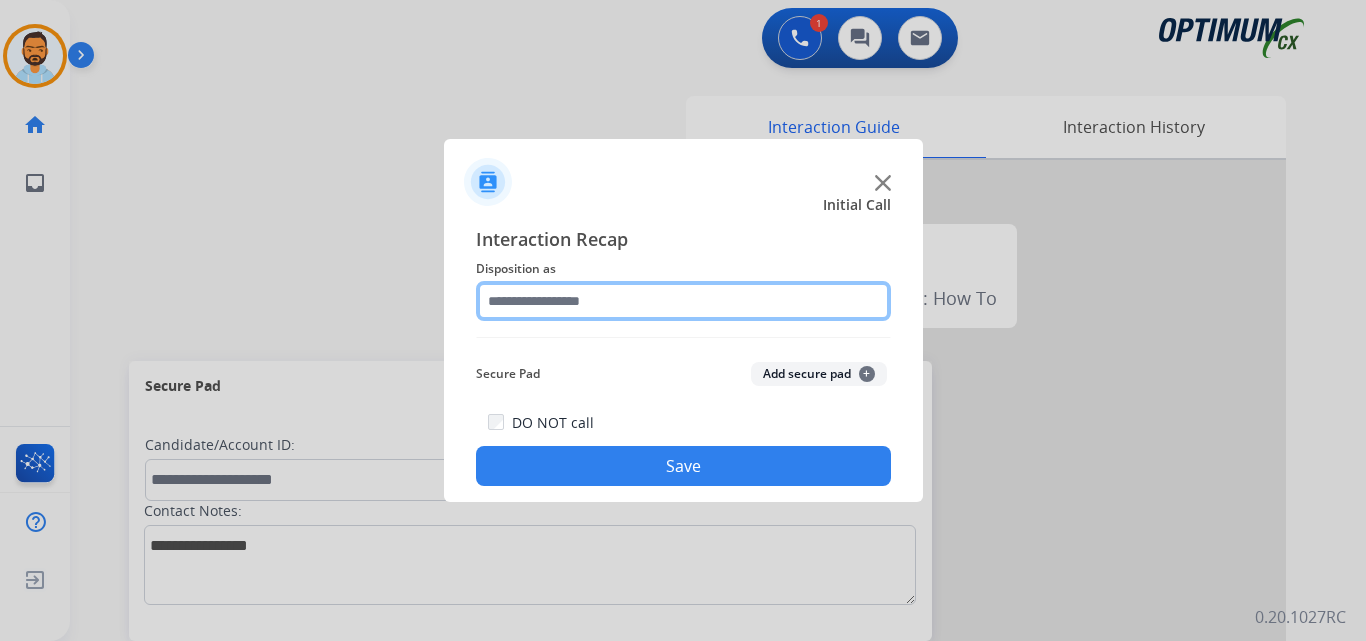 click 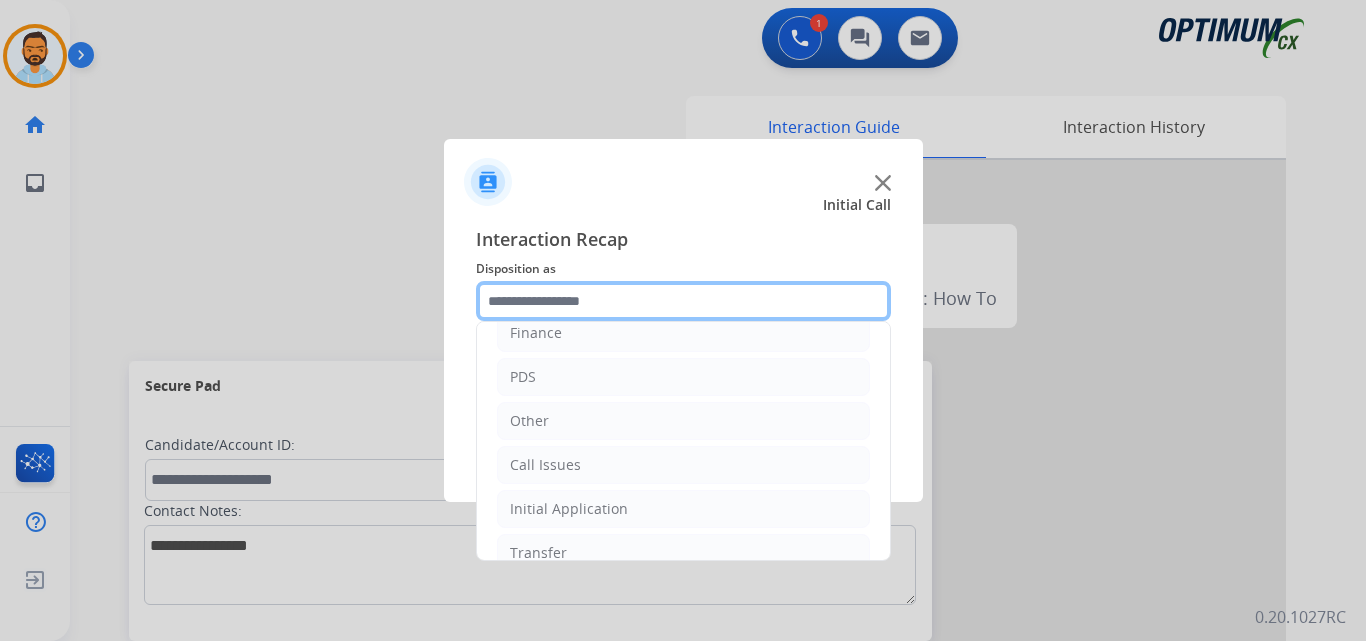 scroll, scrollTop: 0, scrollLeft: 0, axis: both 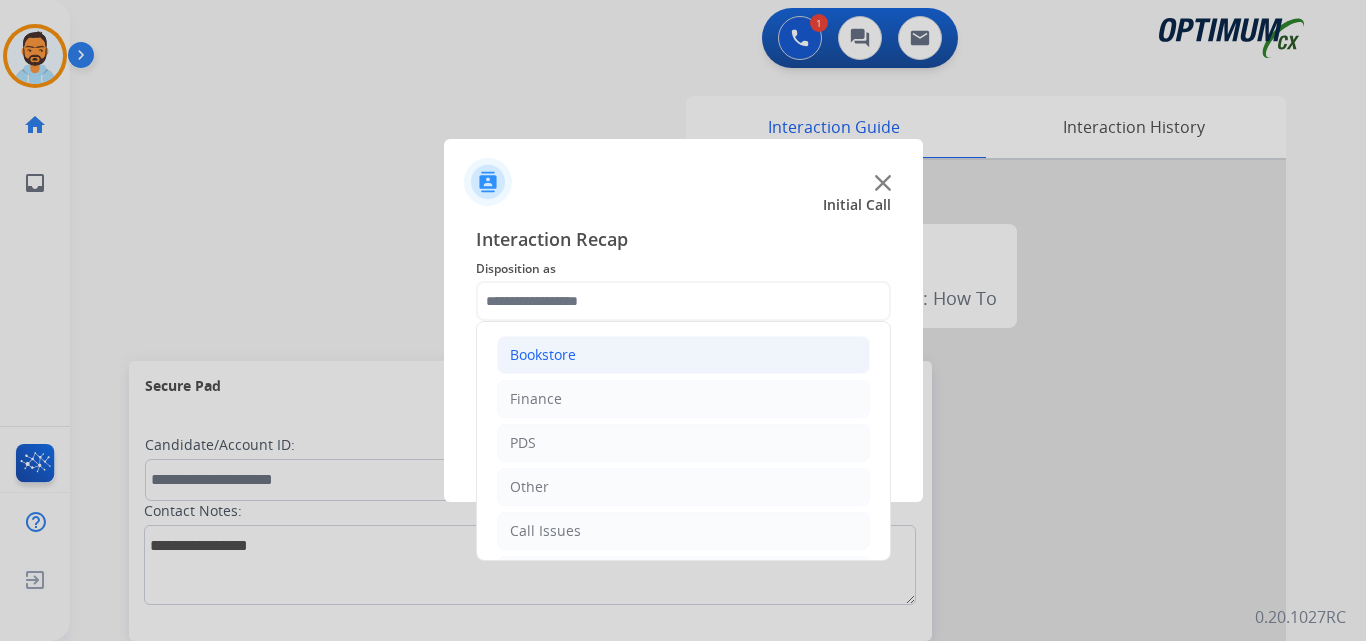 click on "Bookstore" 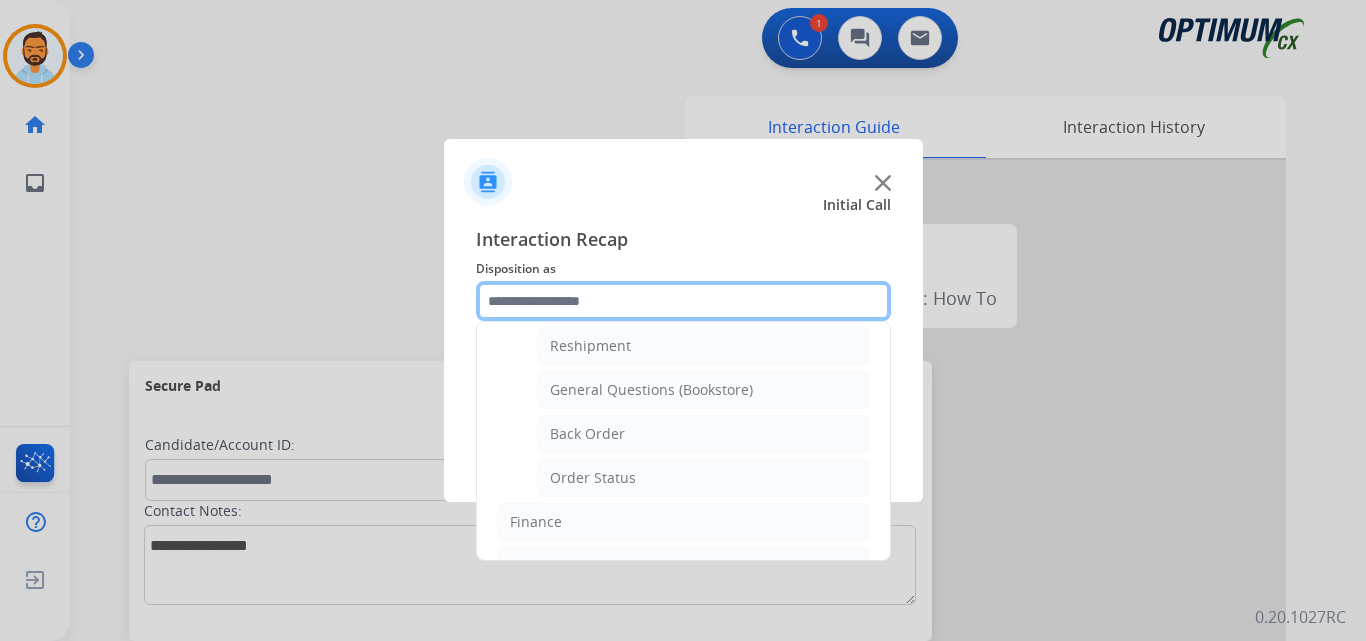 scroll, scrollTop: 51, scrollLeft: 0, axis: vertical 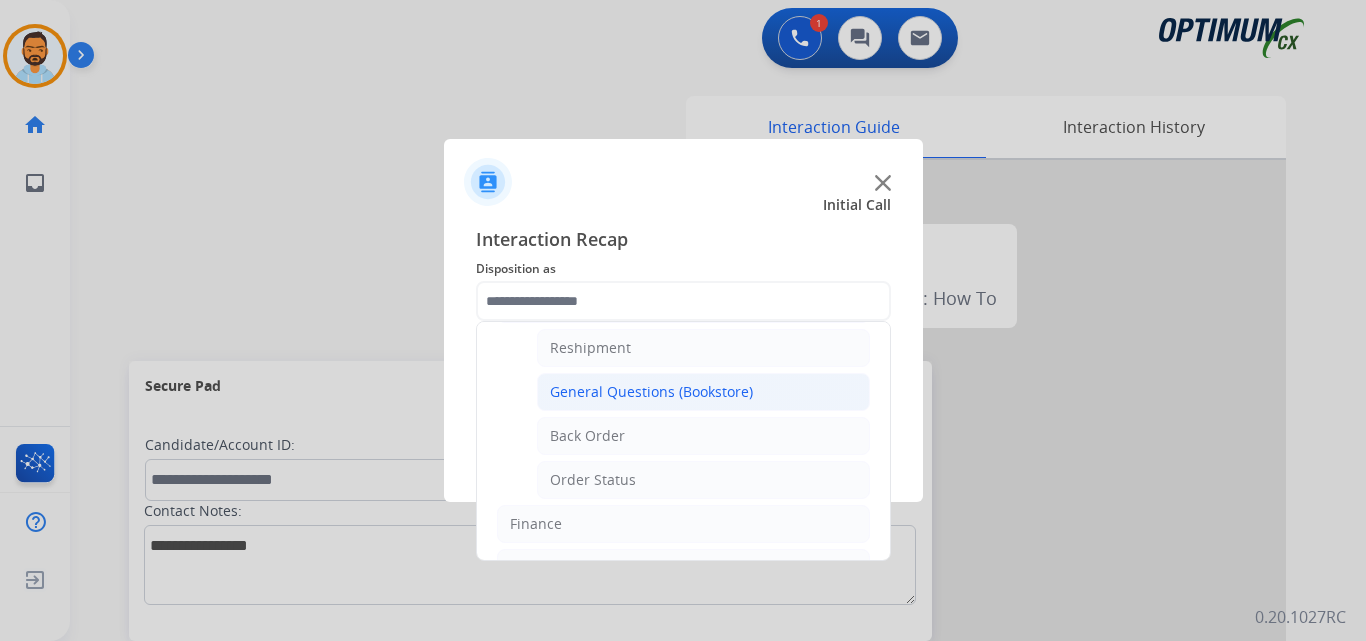 click on "General Questions (Bookstore)" 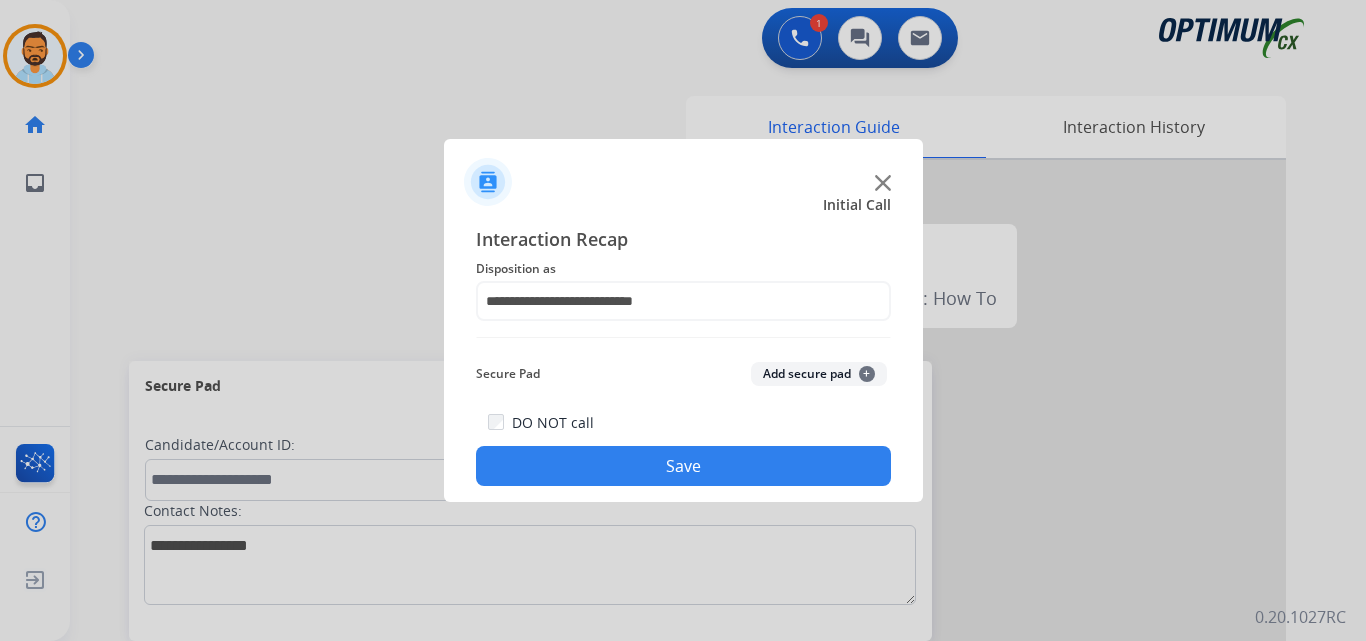 click on "Save" 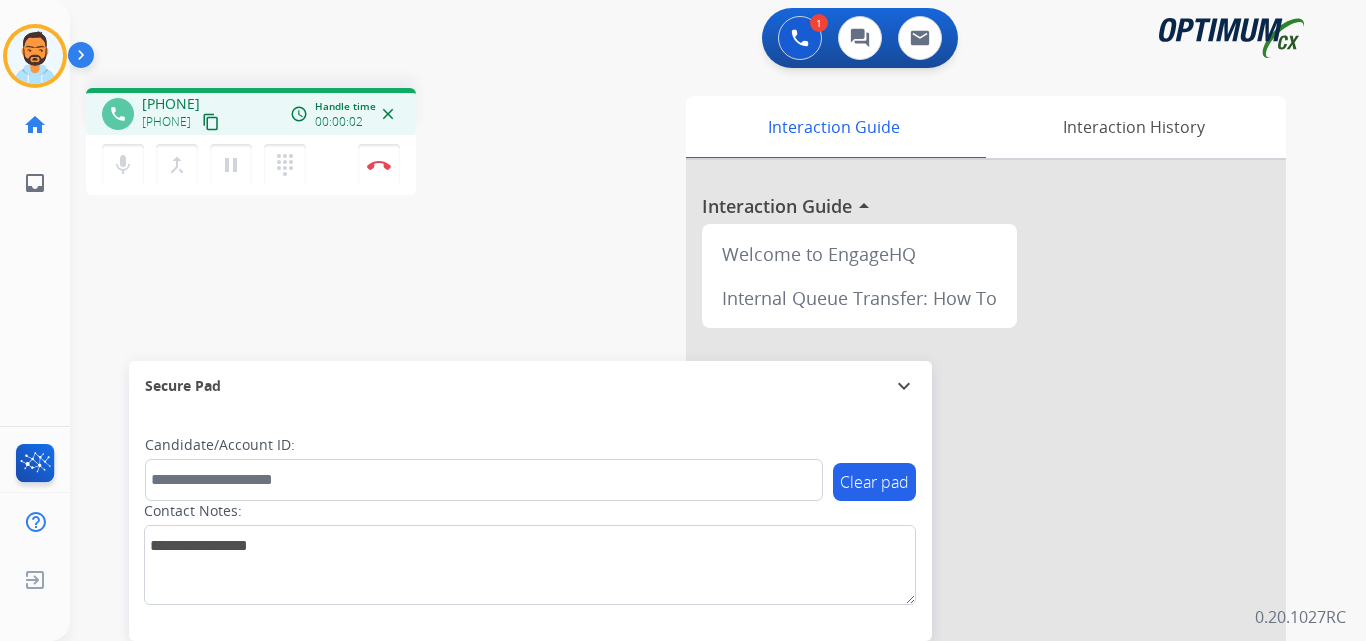 click on "content_copy" at bounding box center [211, 122] 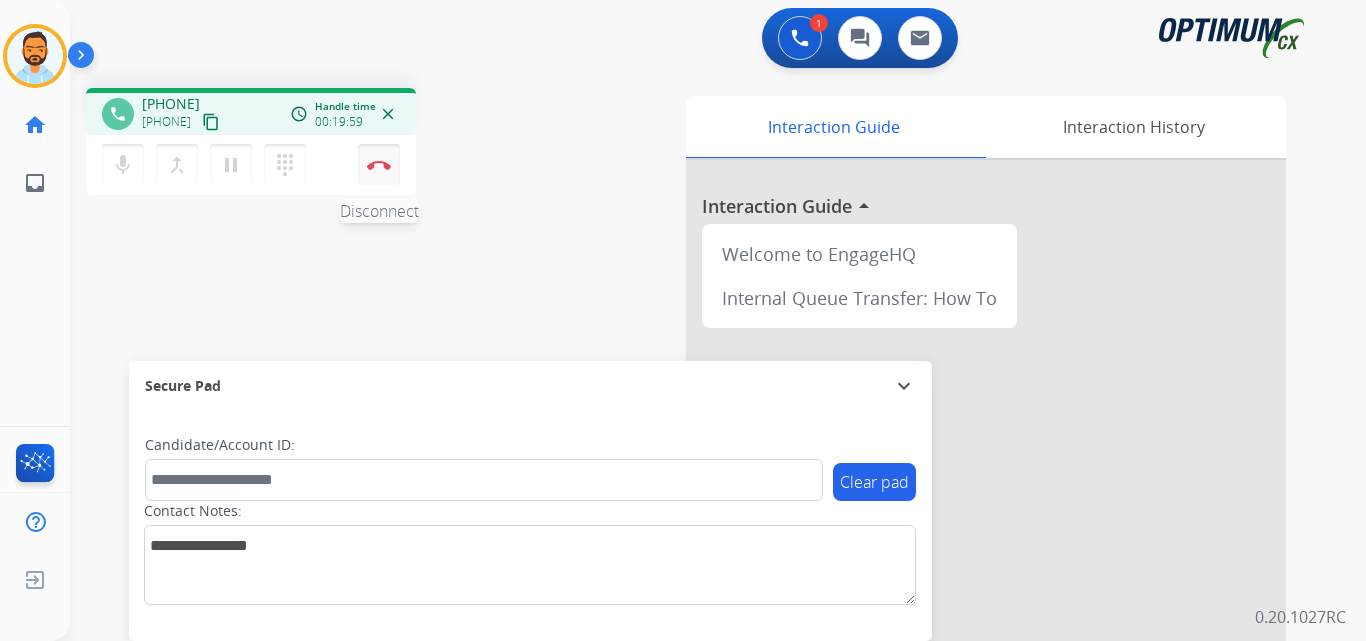 click at bounding box center [379, 165] 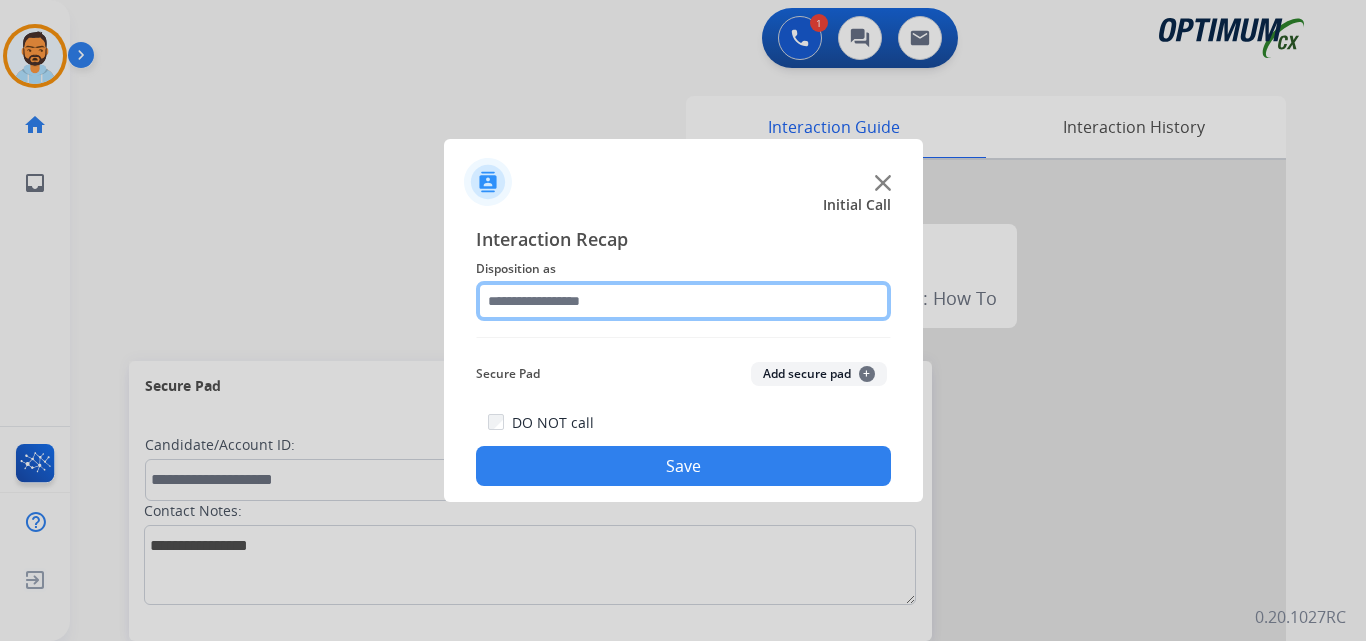 click 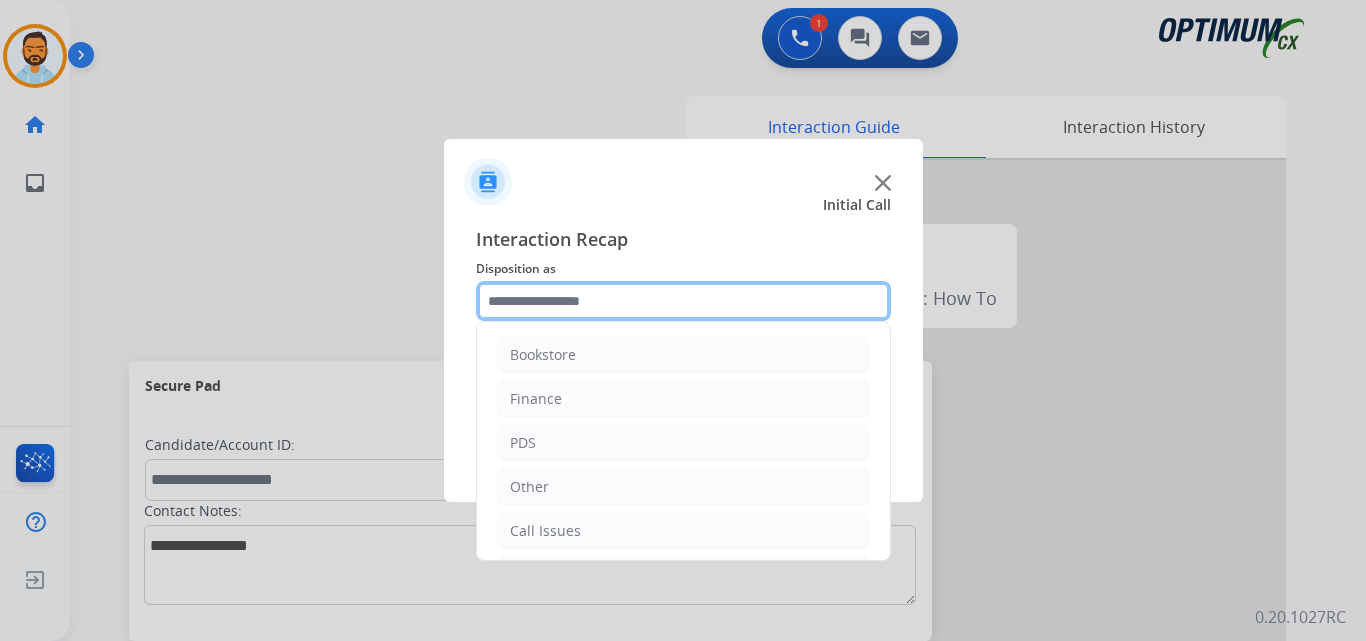scroll, scrollTop: 136, scrollLeft: 0, axis: vertical 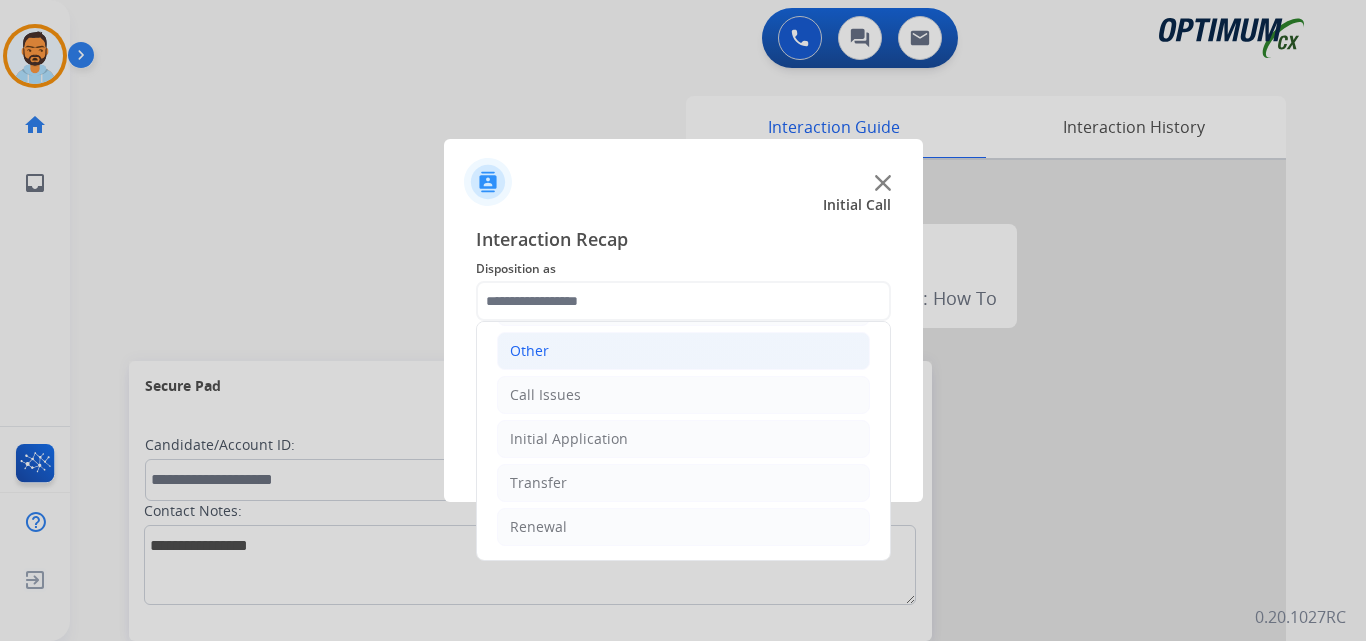 click on "Other" 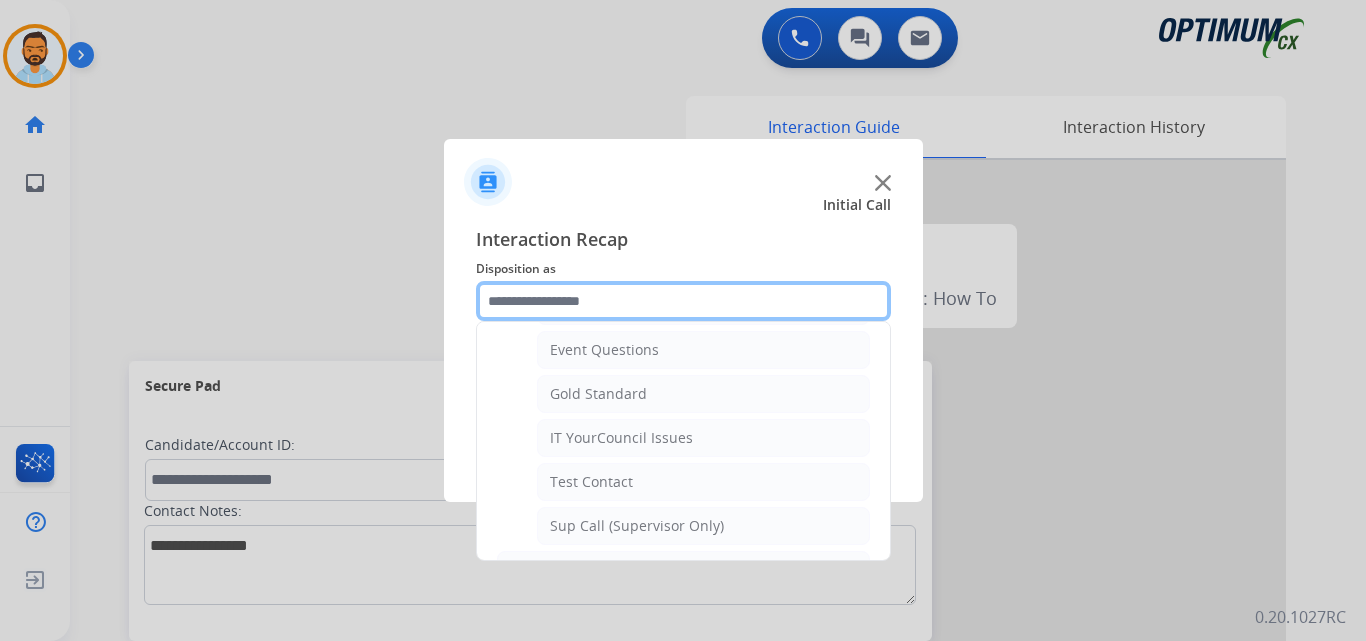 scroll, scrollTop: 314, scrollLeft: 0, axis: vertical 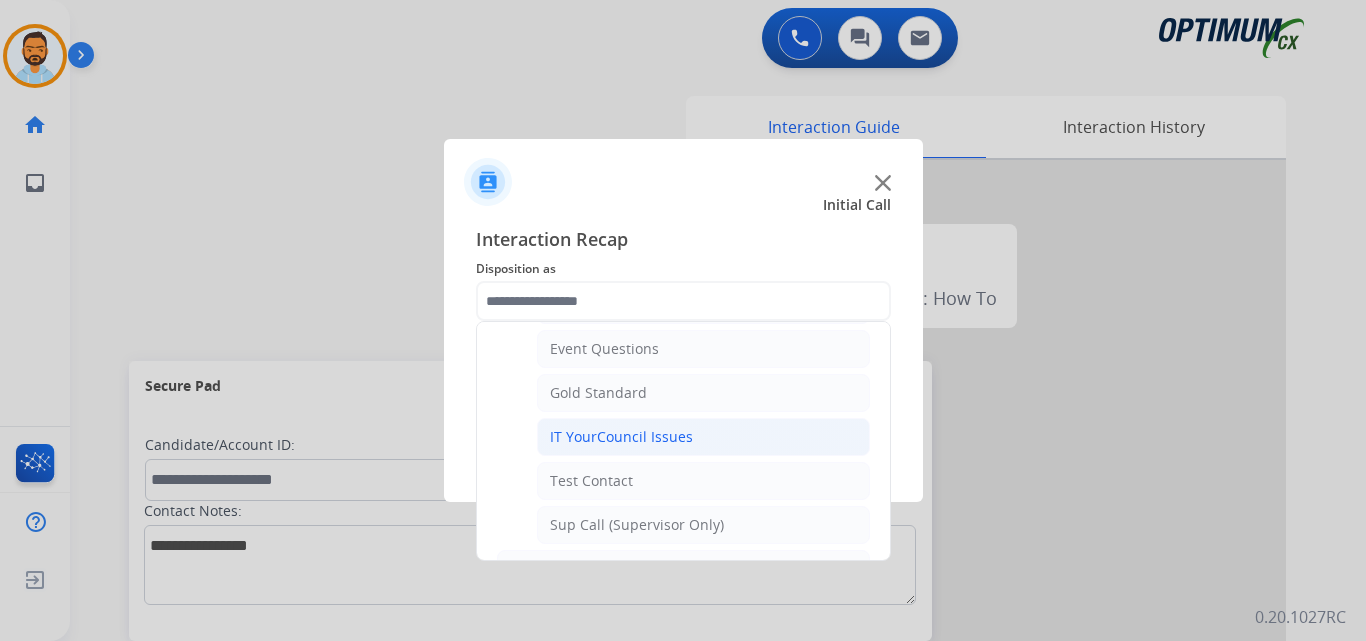 click on "IT YourCouncil Issues" 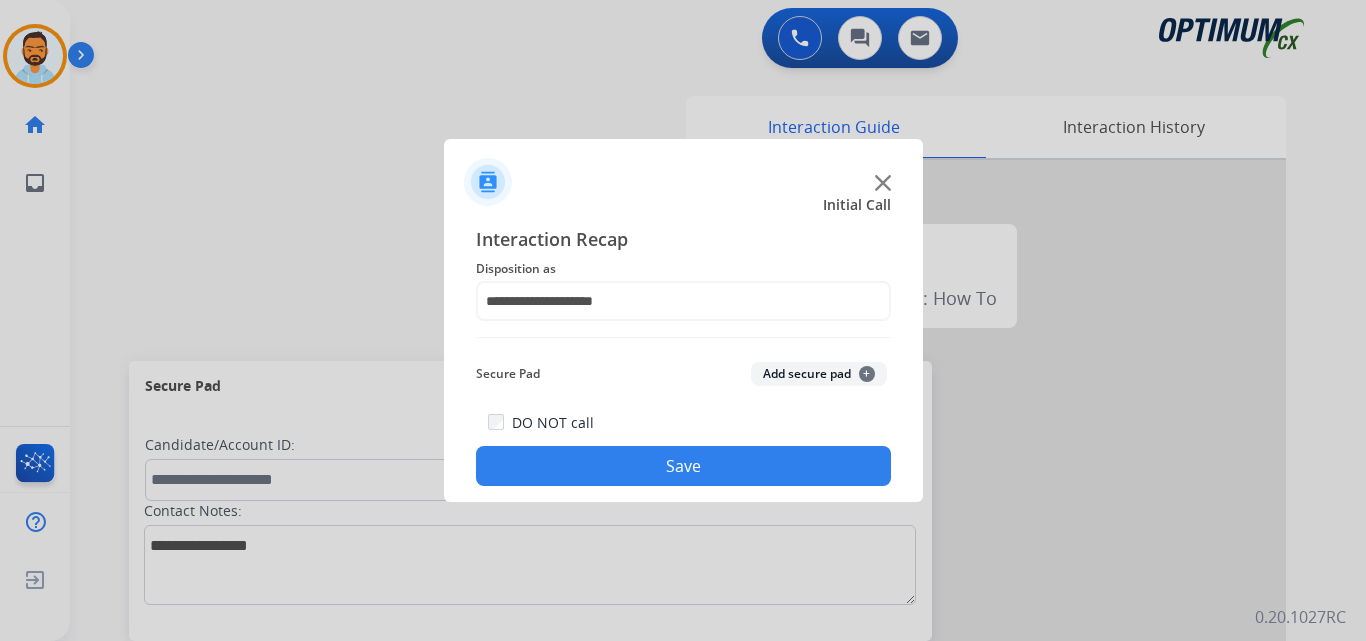 click on "Save" 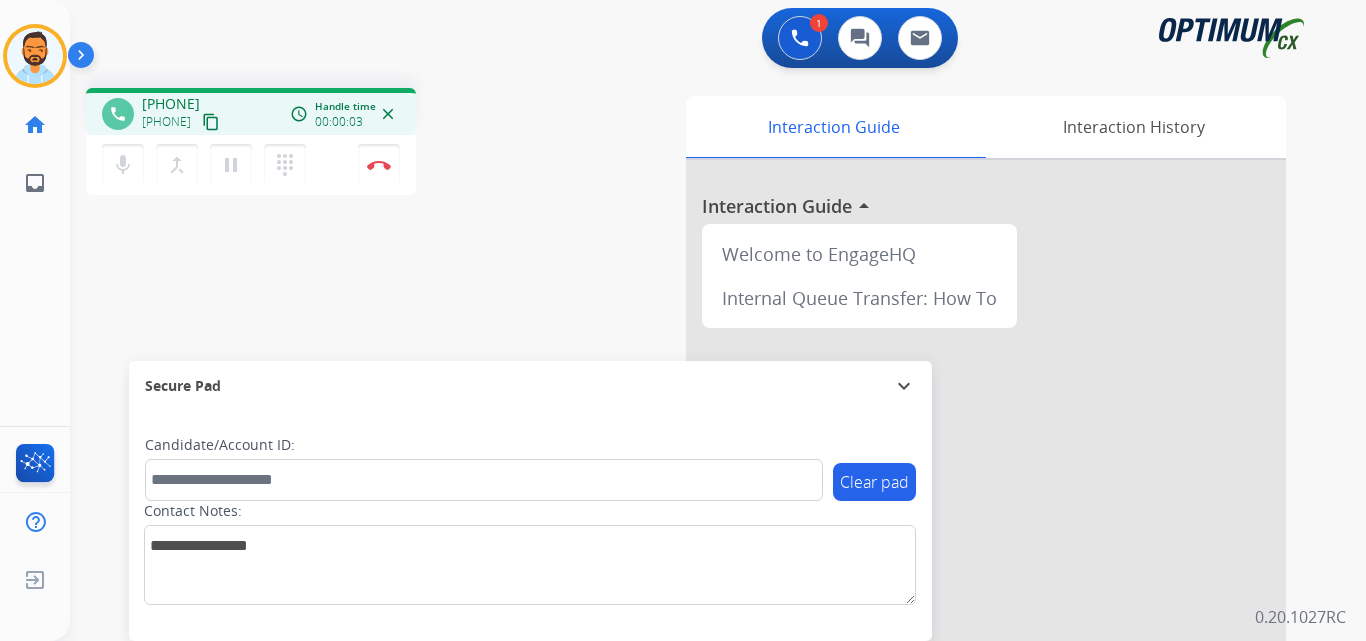 click on "content_copy" at bounding box center [211, 122] 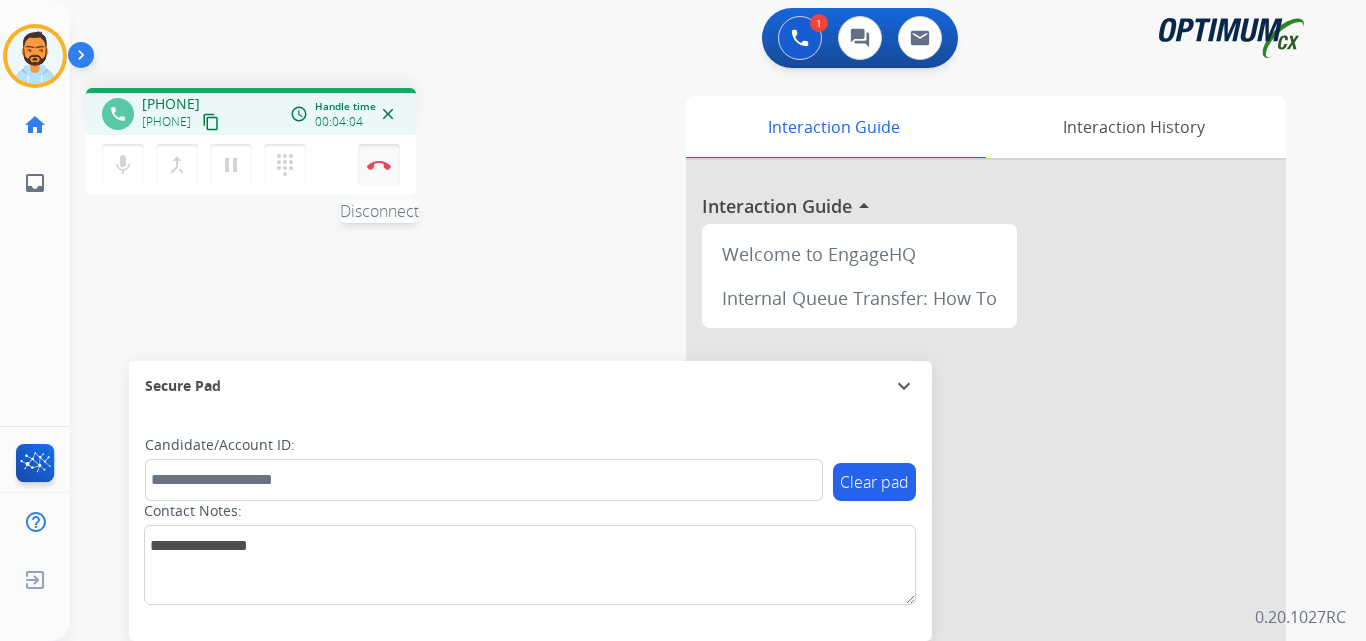 click on "Disconnect" at bounding box center [379, 165] 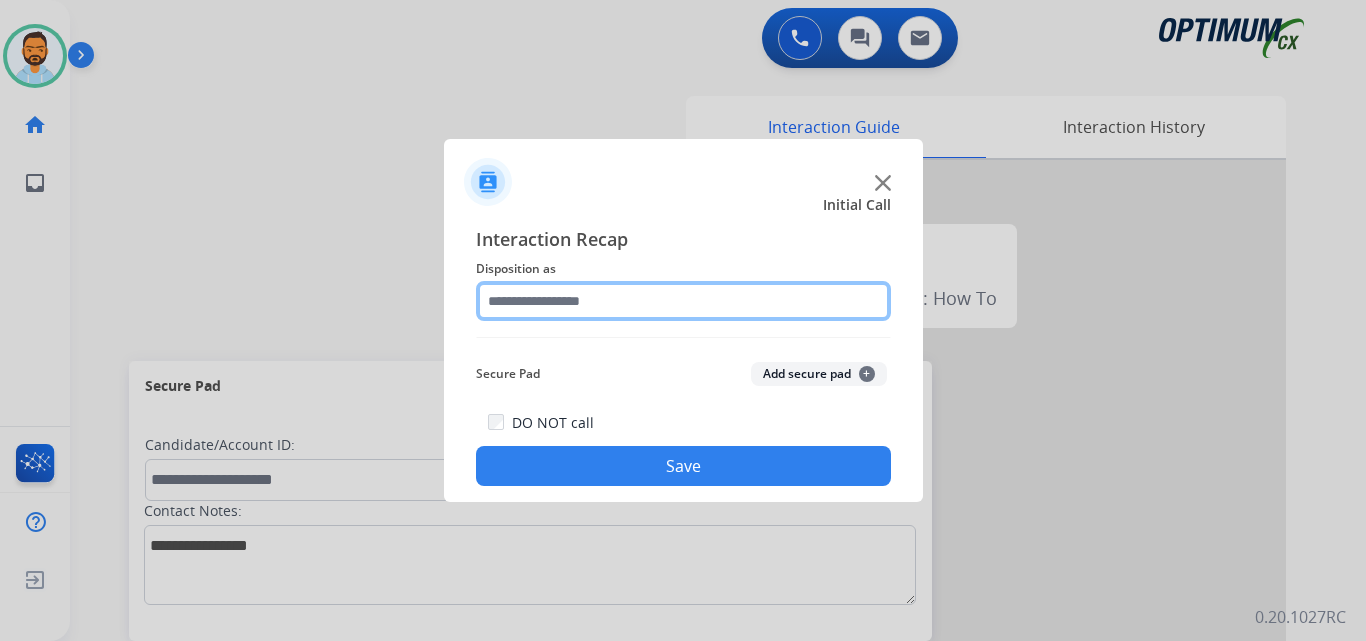 click 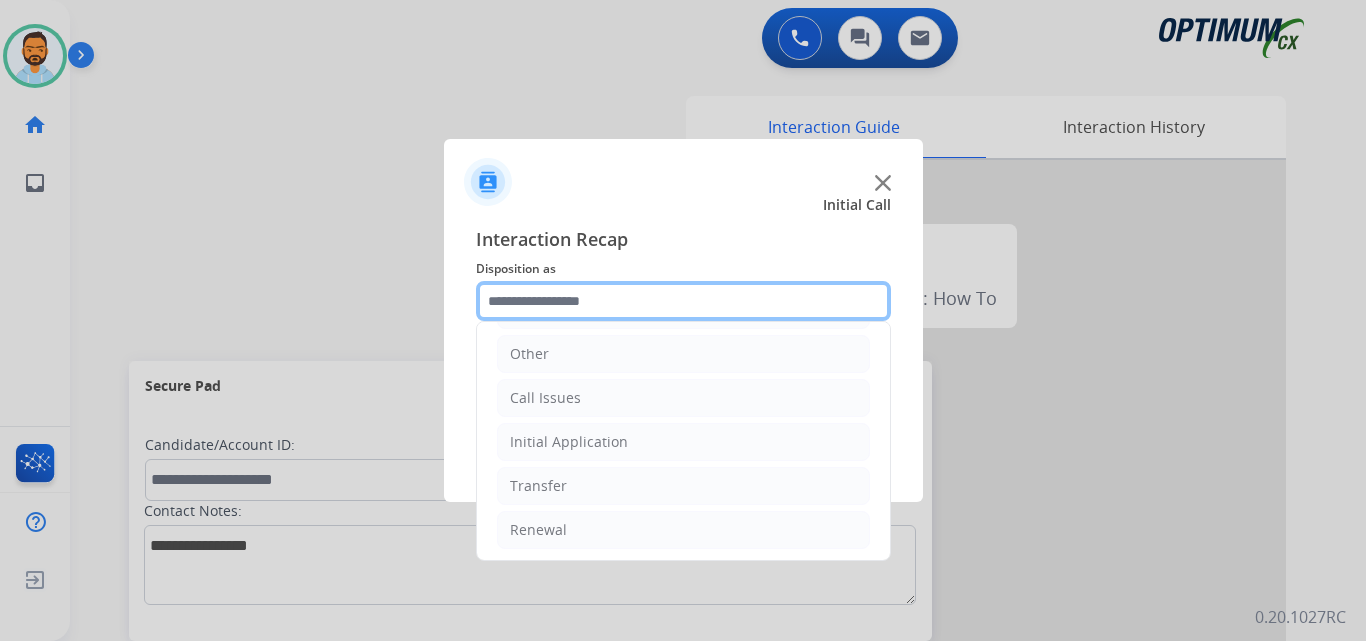 scroll, scrollTop: 136, scrollLeft: 0, axis: vertical 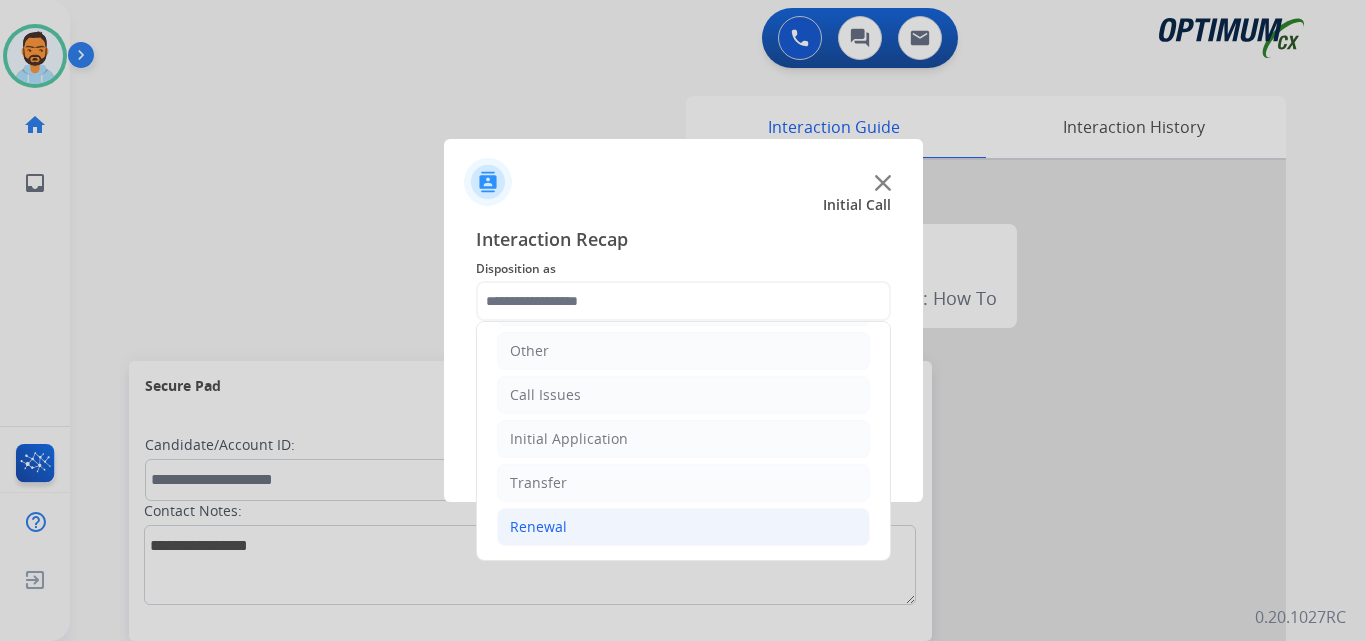 click on "Renewal" 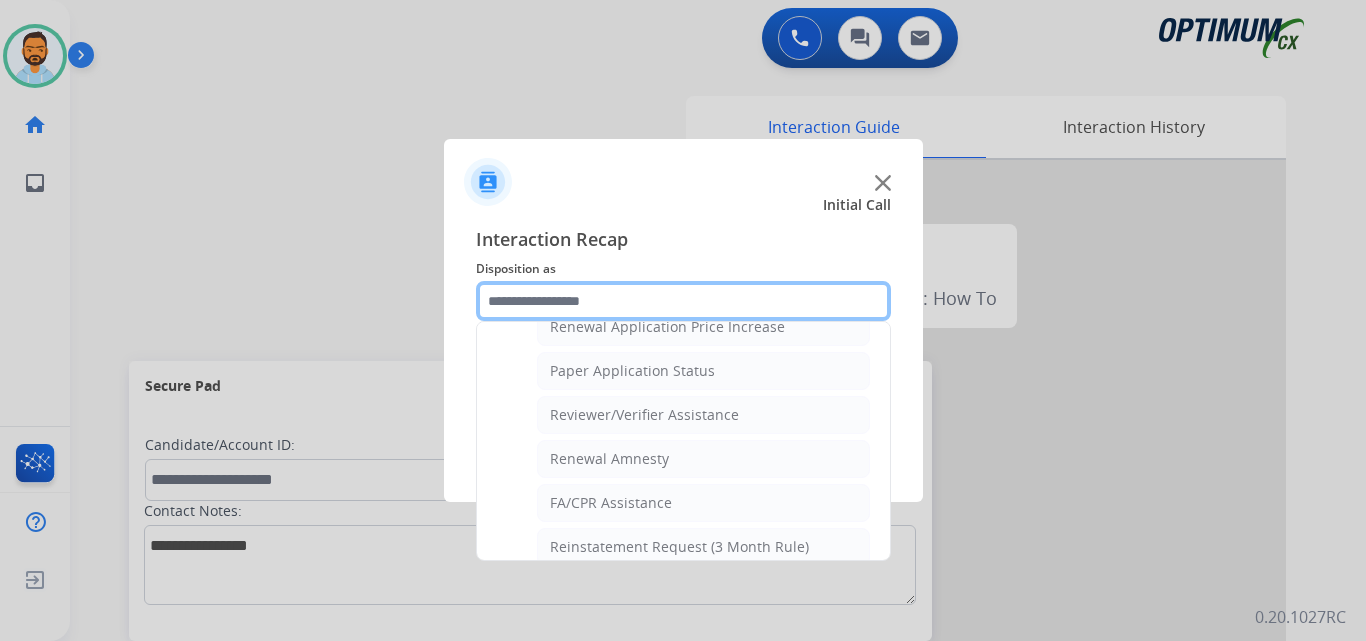 scroll, scrollTop: 772, scrollLeft: 0, axis: vertical 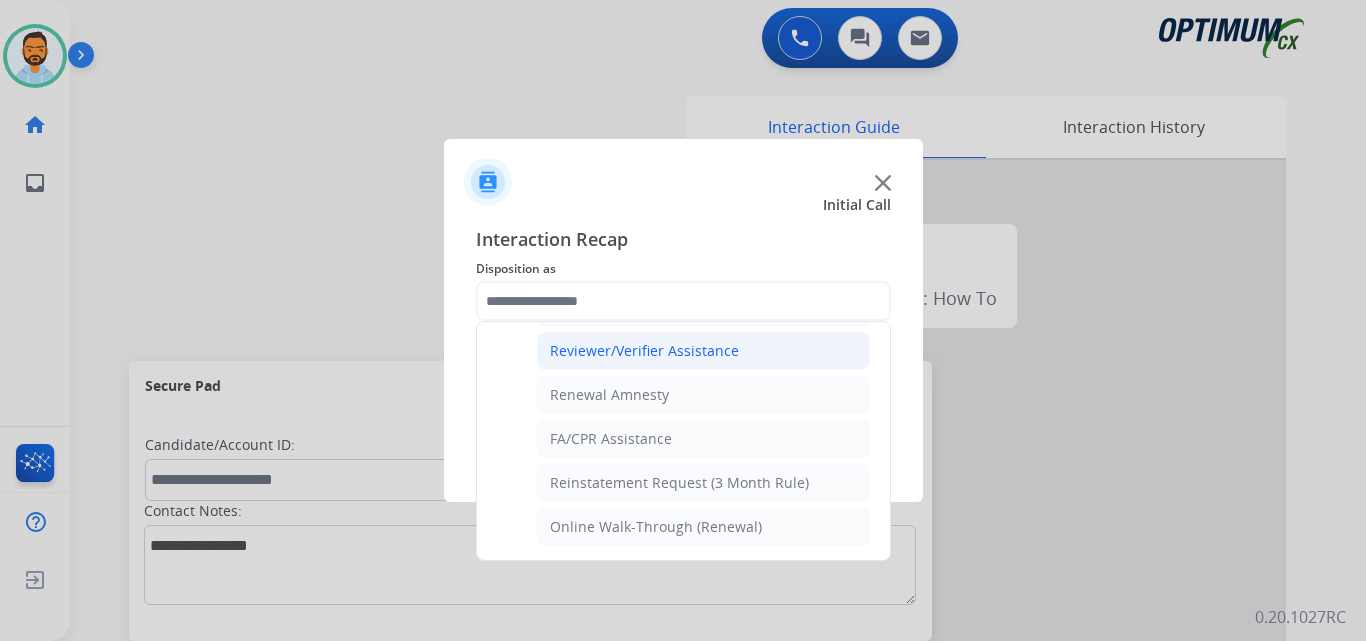 click on "Reviewer/Verifier Assistance" 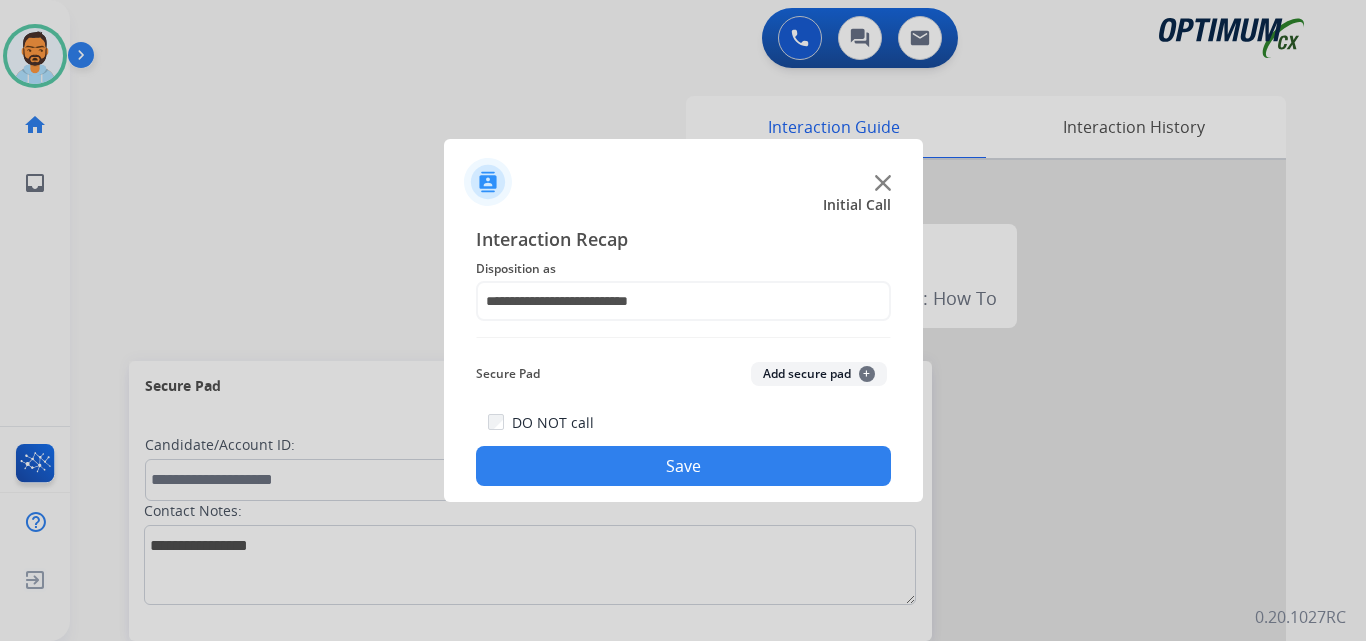 click on "Save" 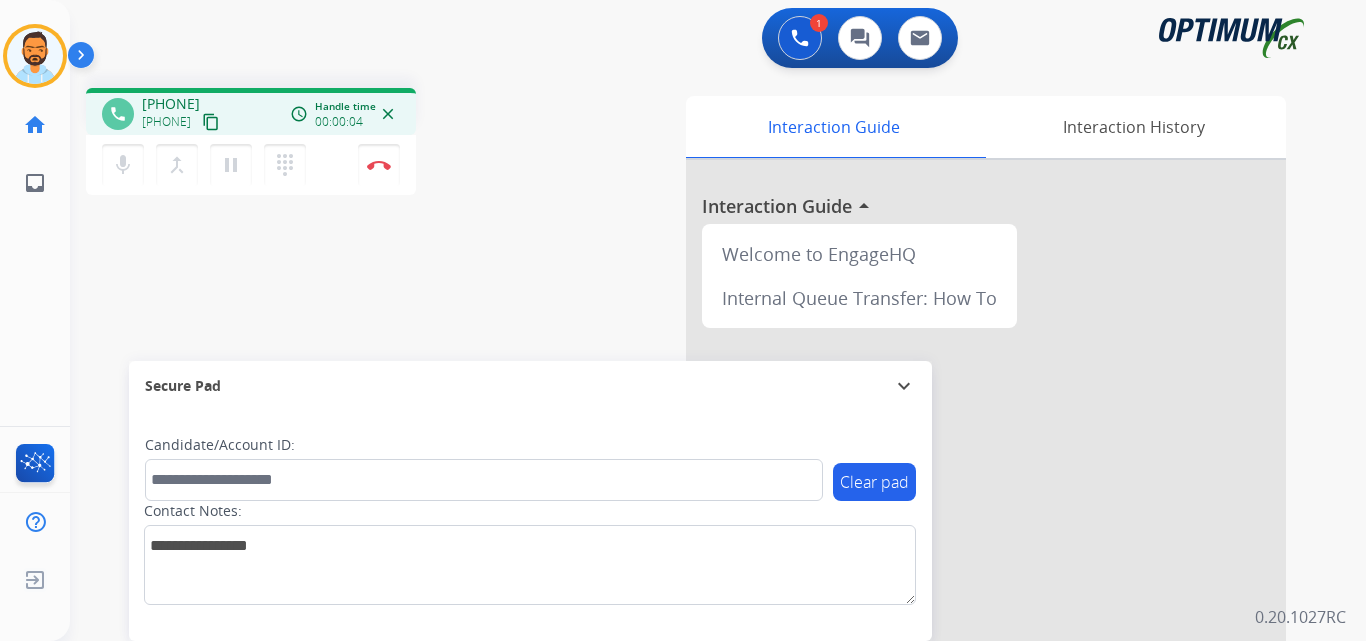 click on "content_copy" at bounding box center [211, 122] 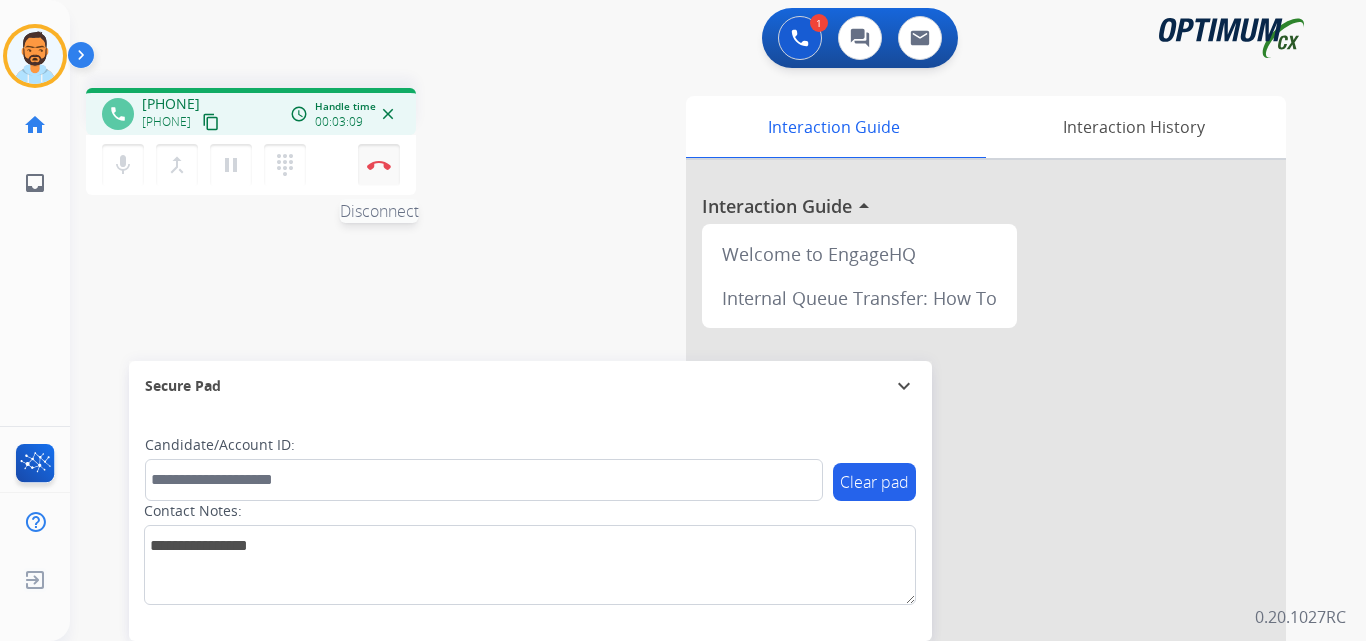 click on "Disconnect" at bounding box center [379, 165] 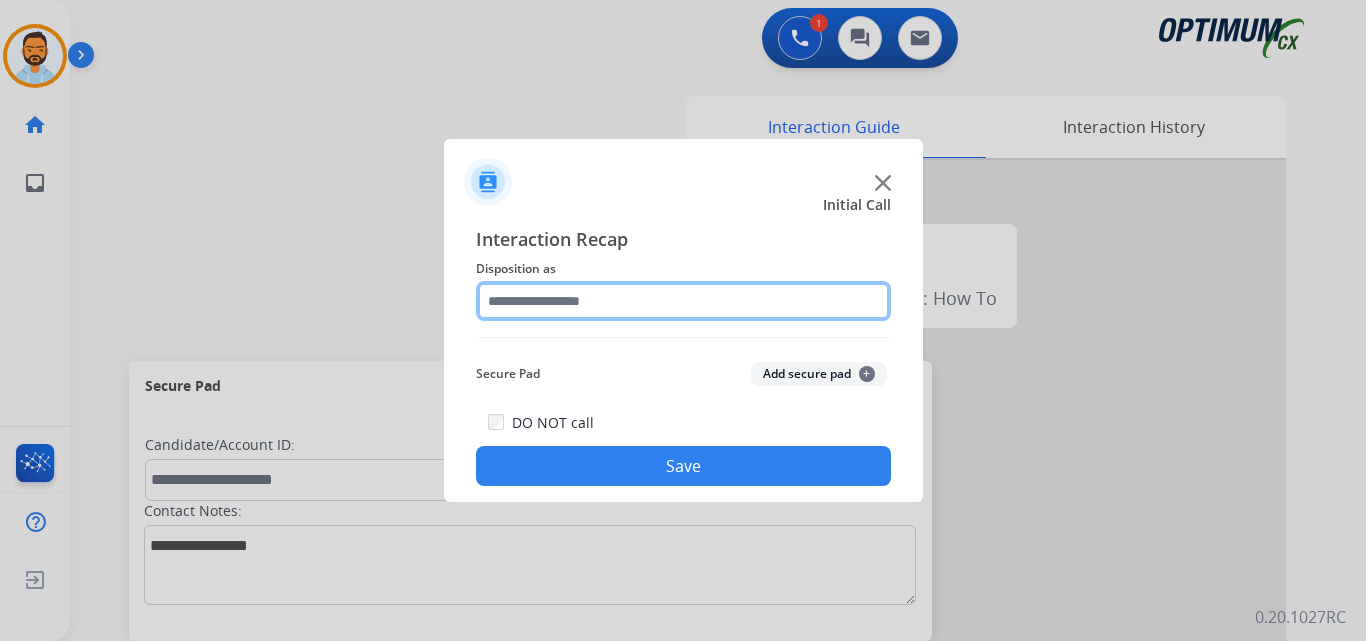 click 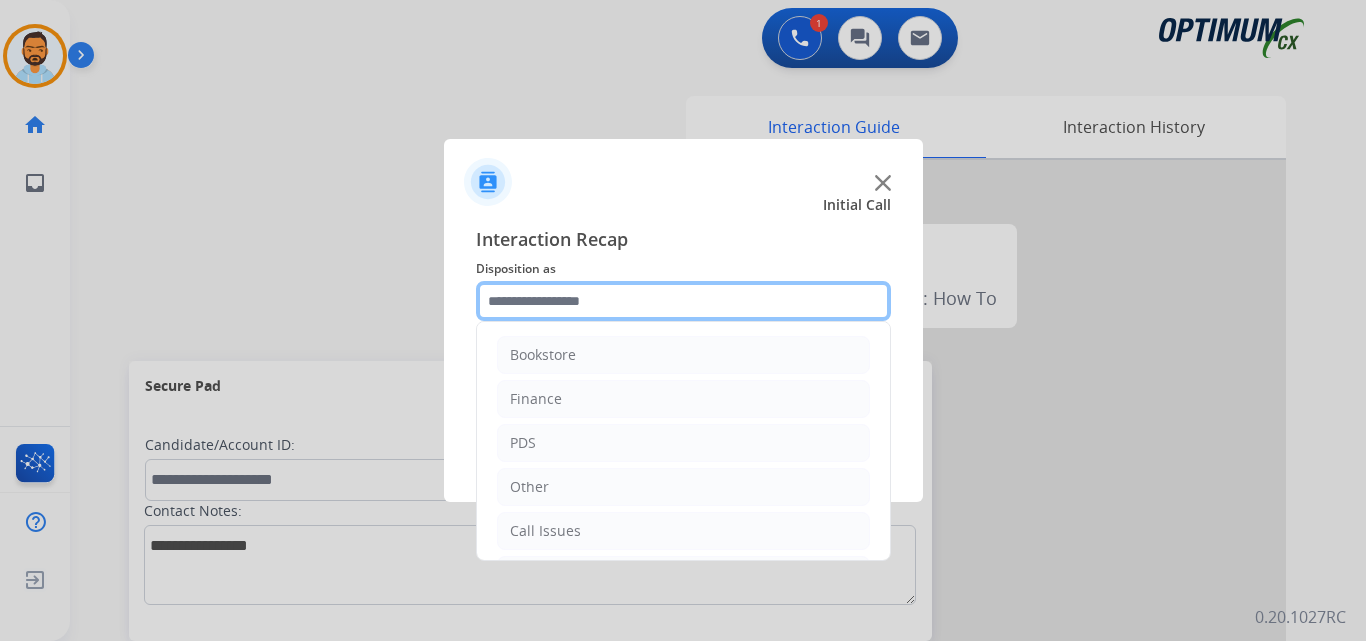 scroll, scrollTop: 136, scrollLeft: 0, axis: vertical 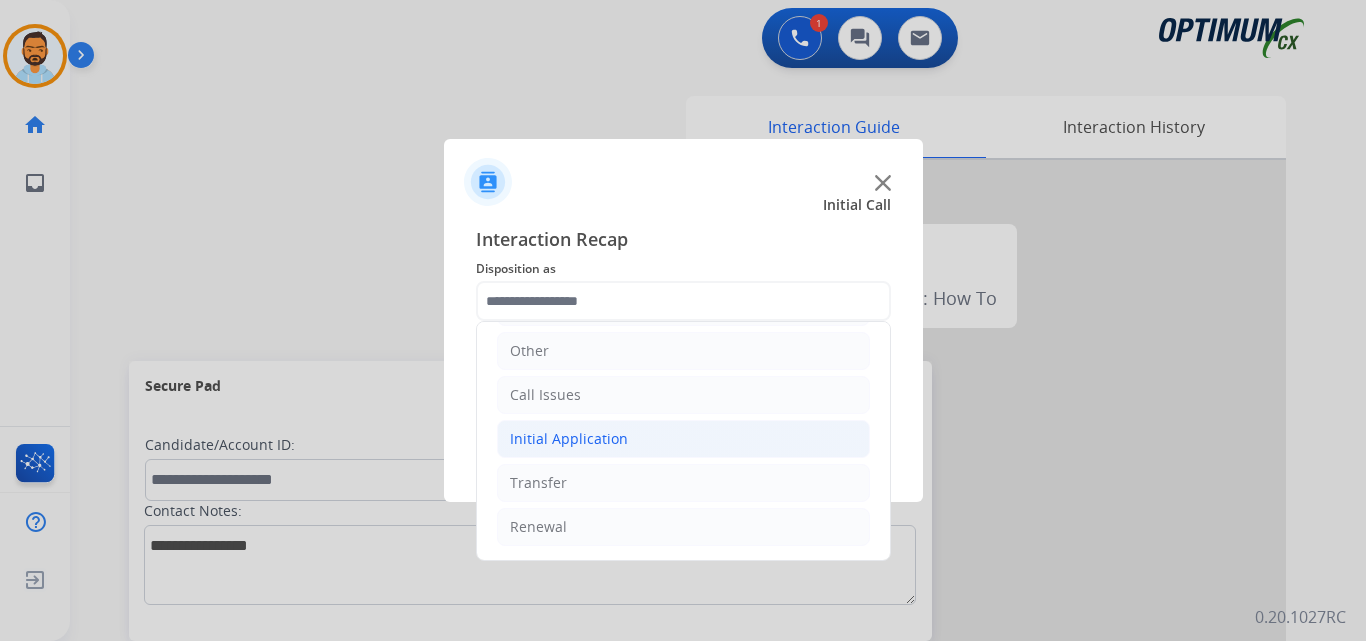 click on "Initial Application" 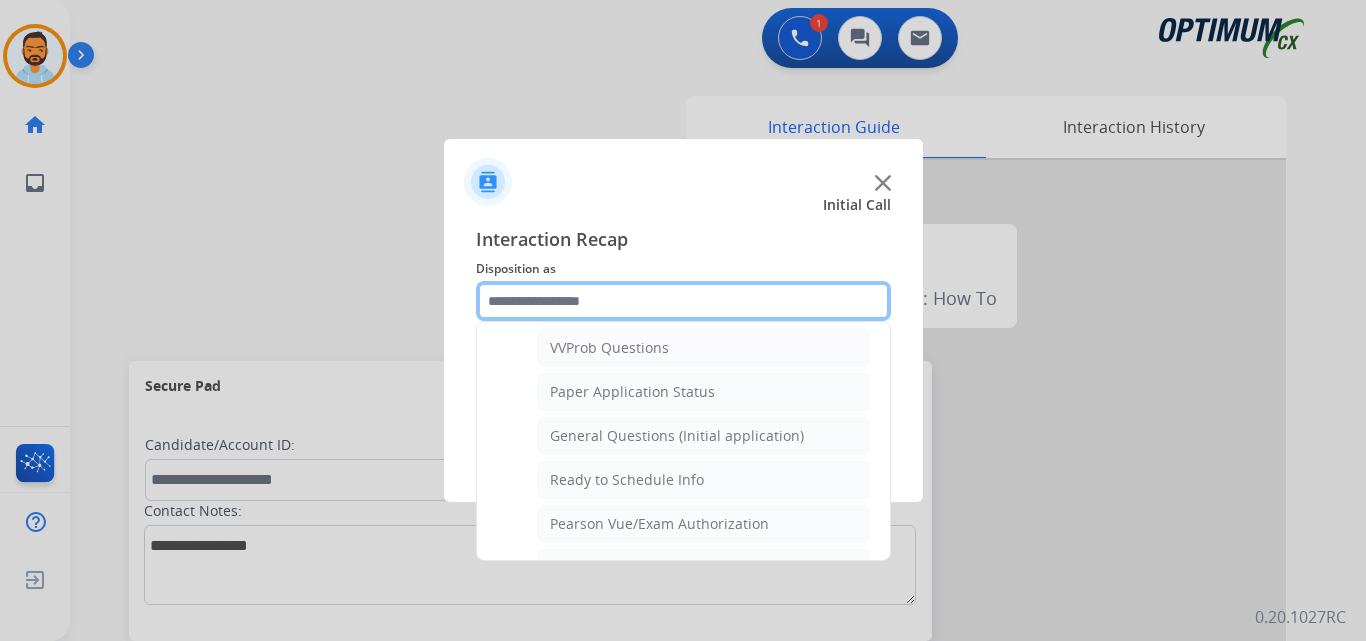 scroll, scrollTop: 1081, scrollLeft: 0, axis: vertical 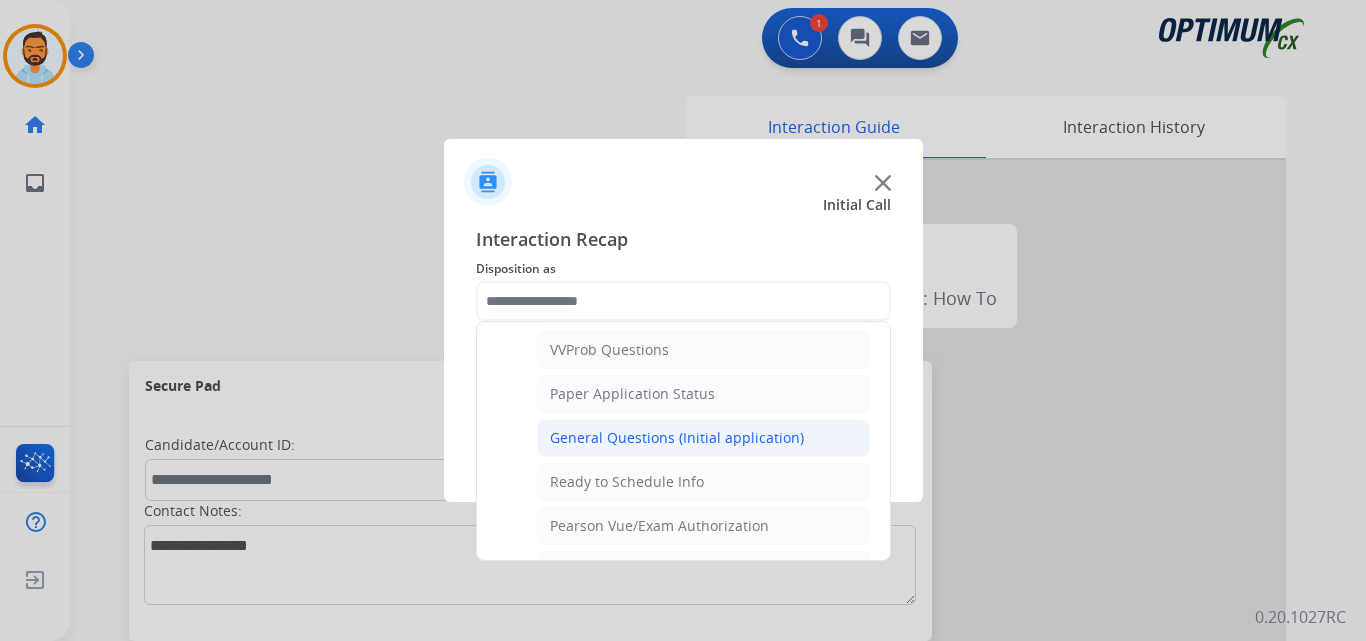 click on "General Questions (Initial application)" 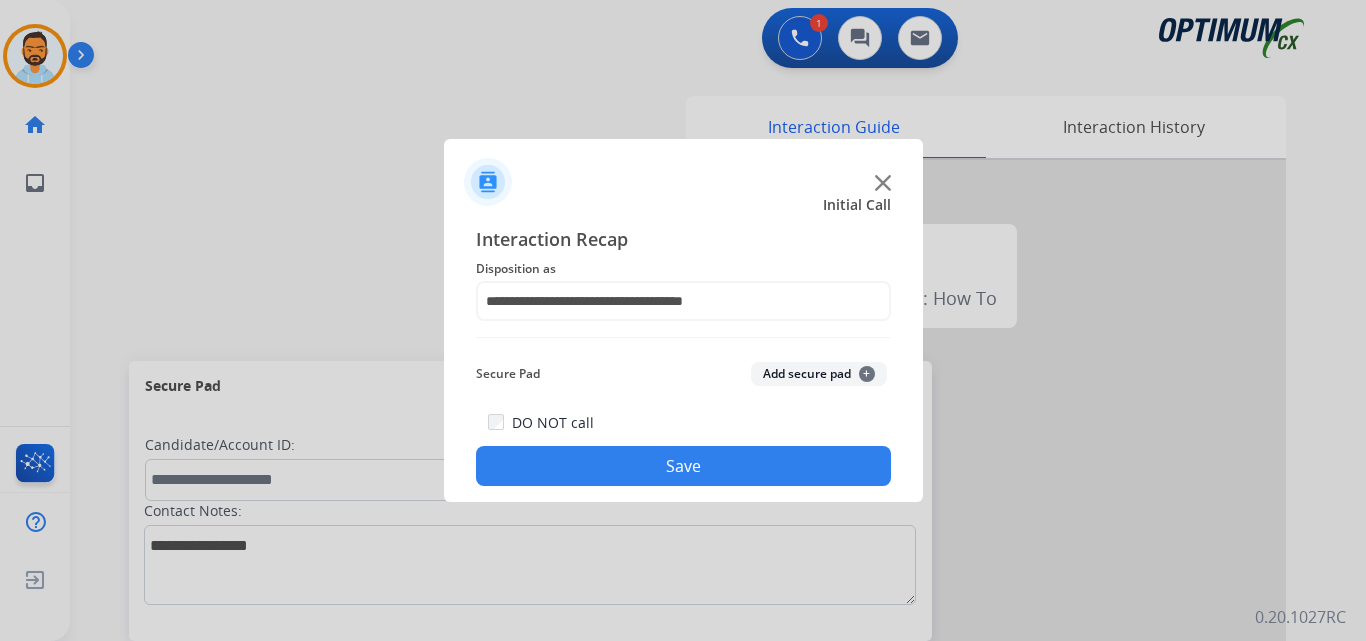 click on "Save" 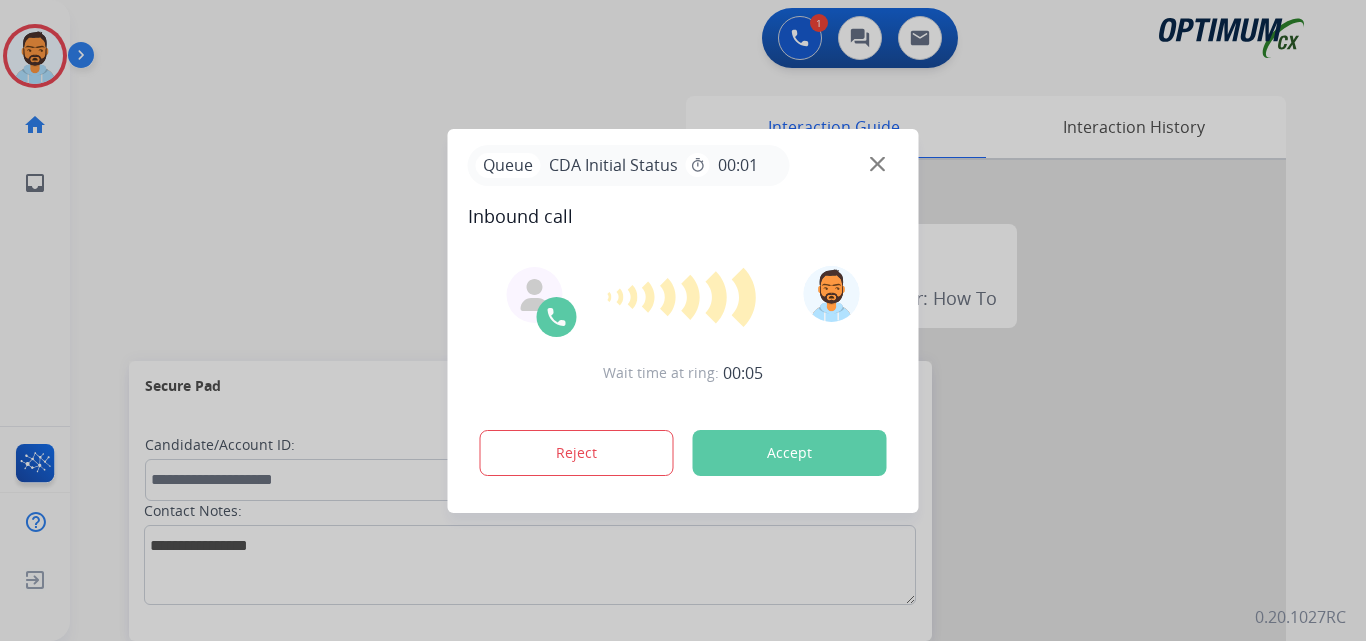 click on "Accept" at bounding box center (790, 453) 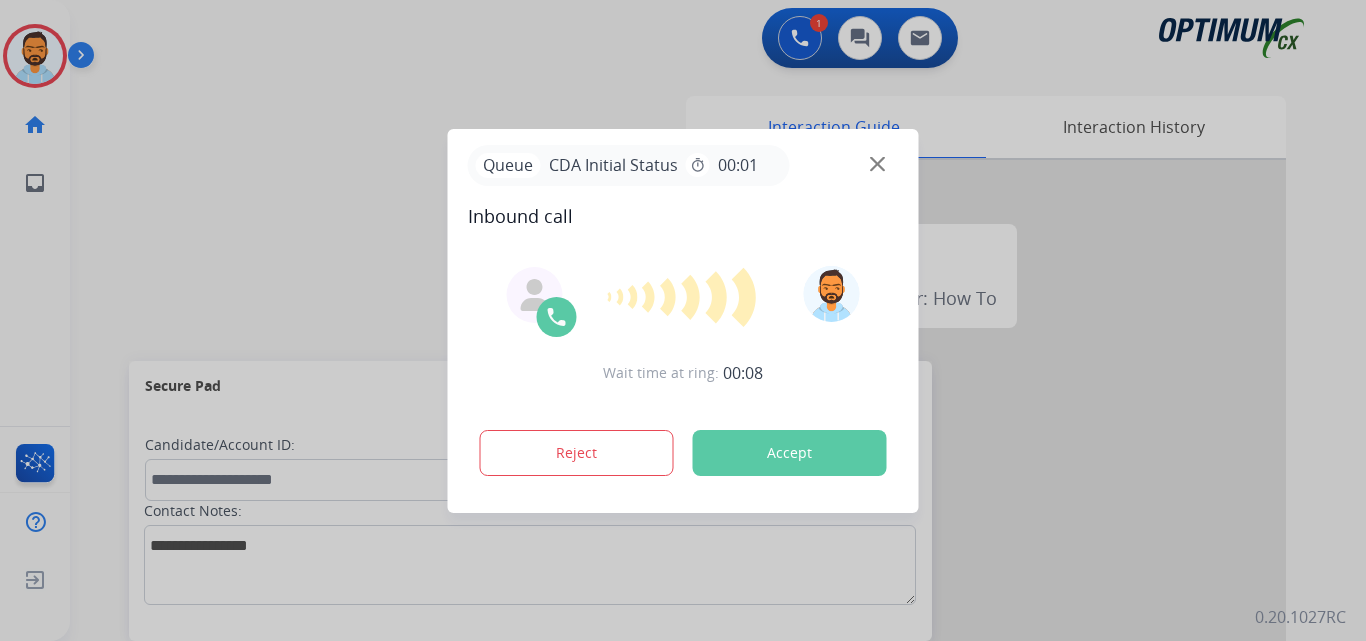 click on "Accept" at bounding box center [790, 453] 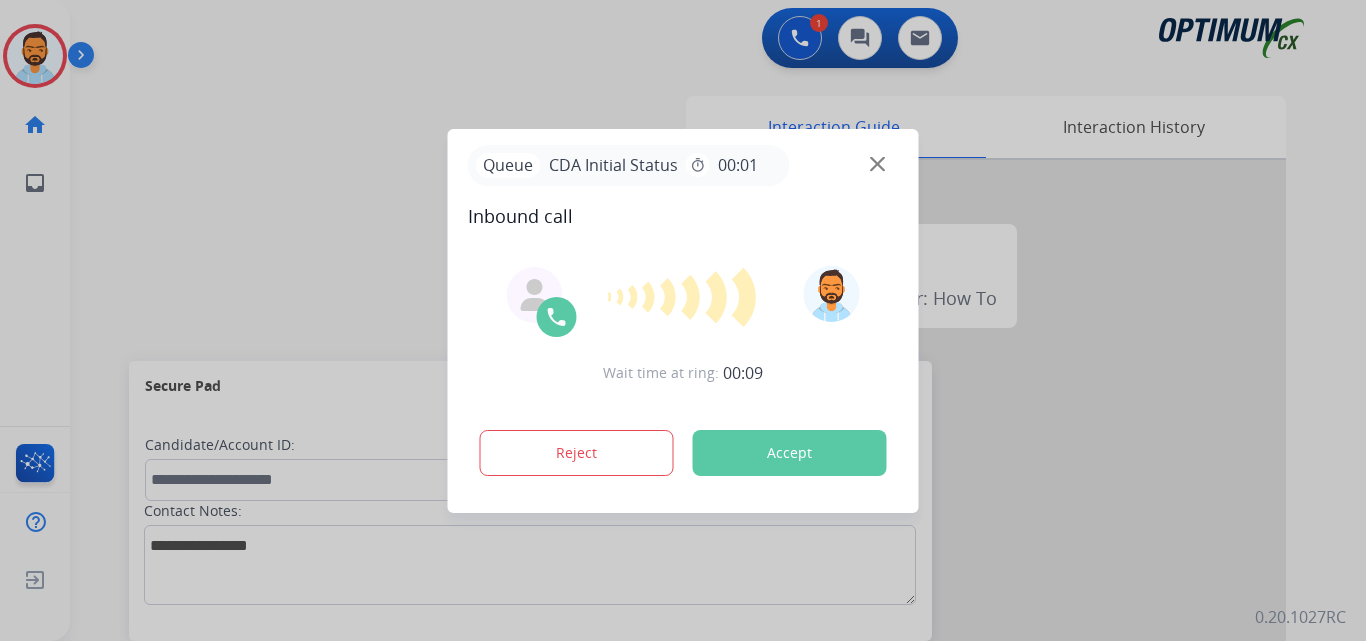 click on "Accept" at bounding box center [790, 453] 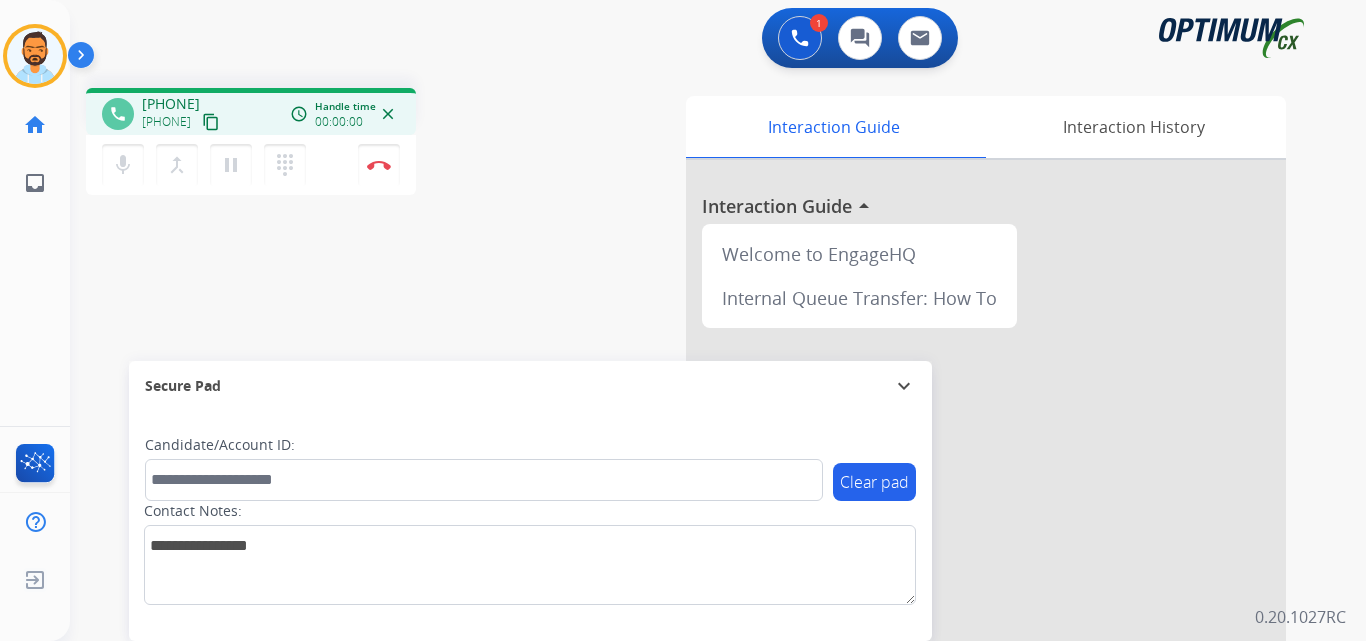 click on "content_copy" at bounding box center (211, 122) 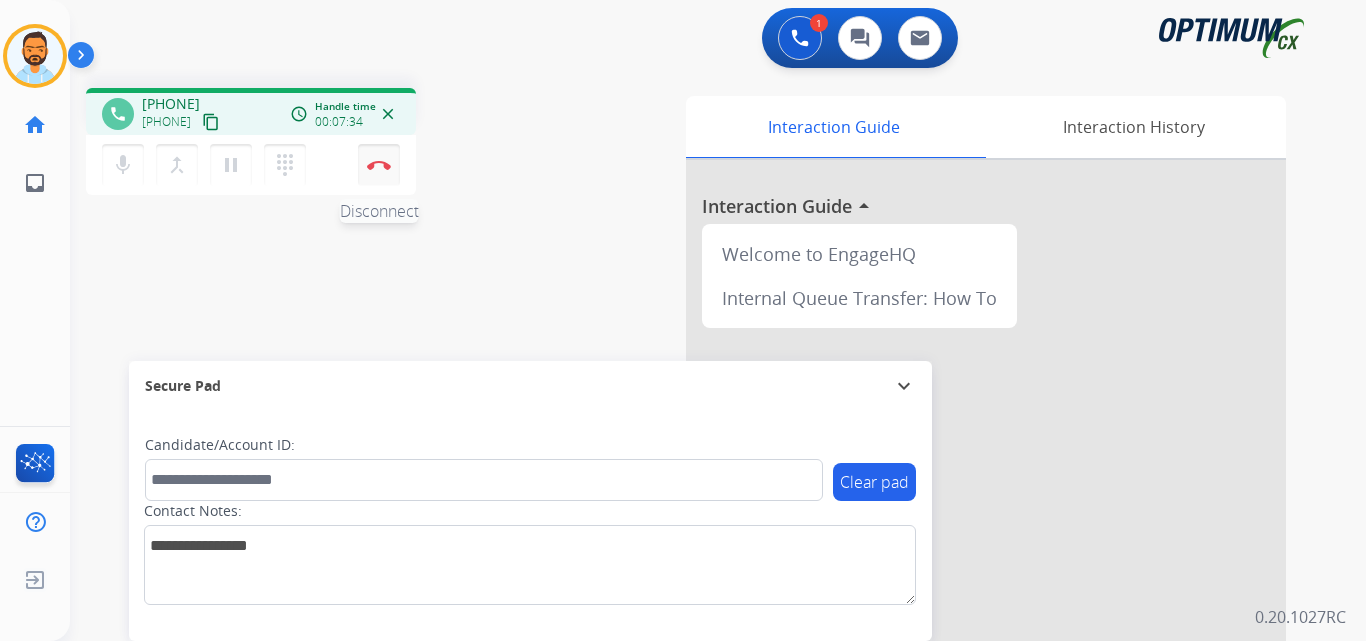 click on "Disconnect" at bounding box center [379, 165] 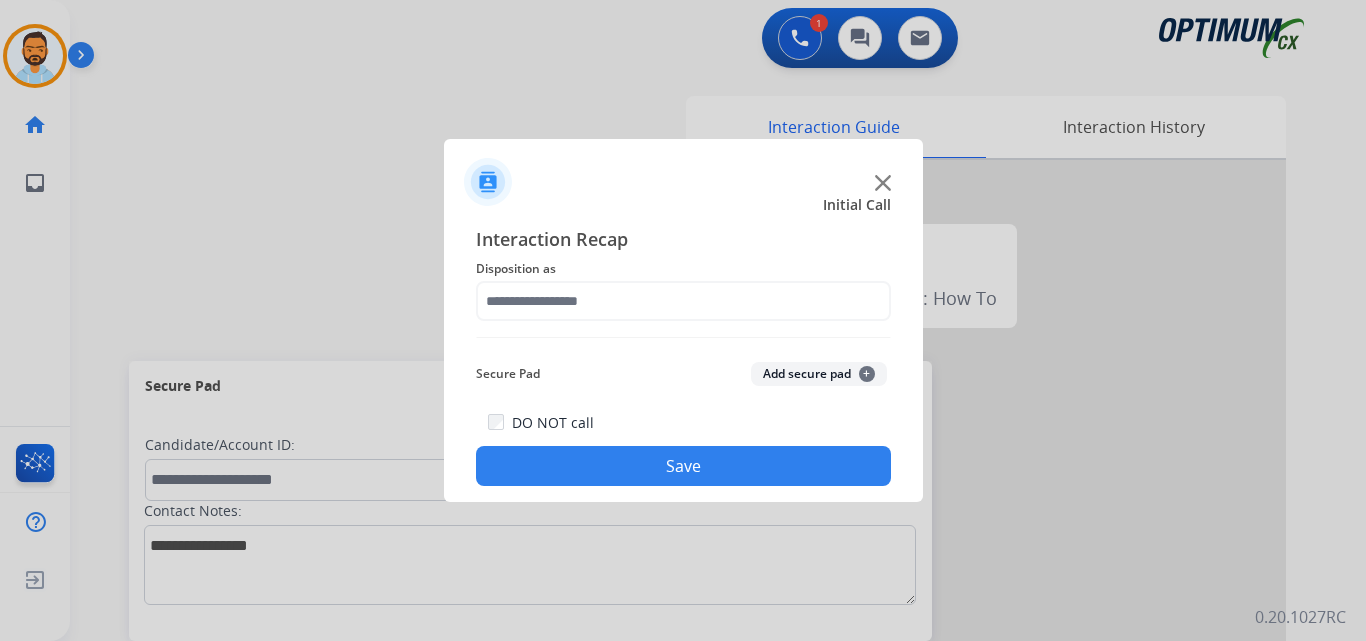 click on "Disposition as" 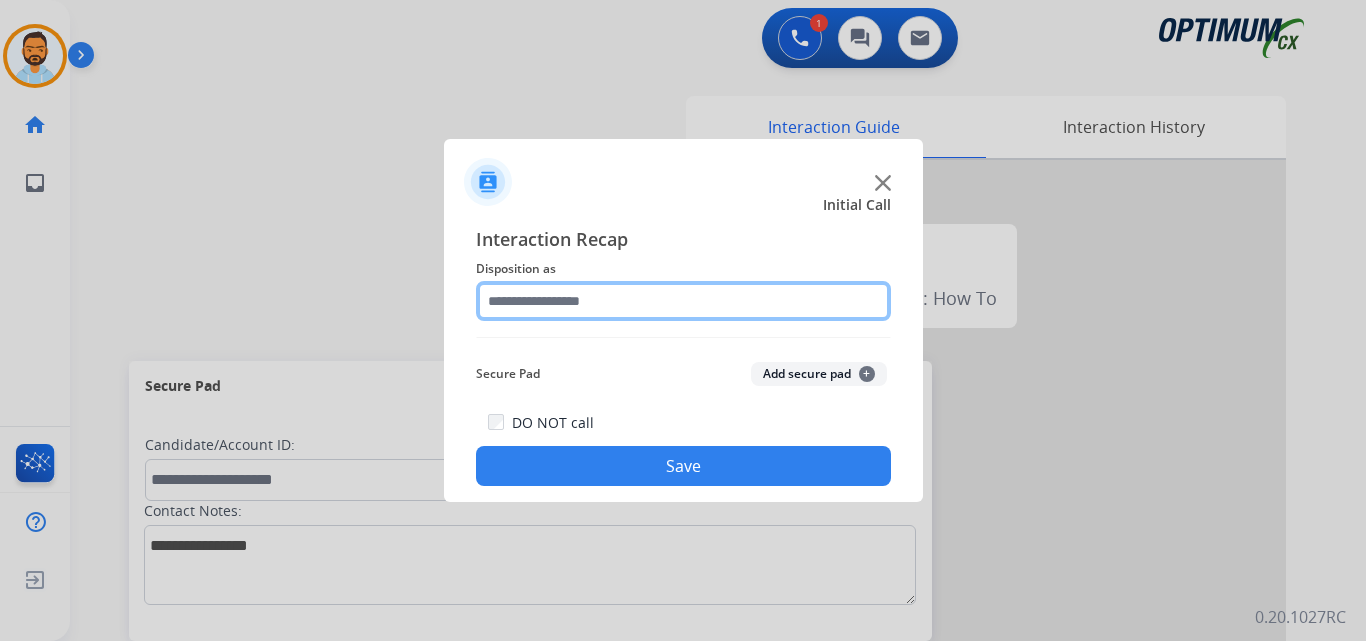 click 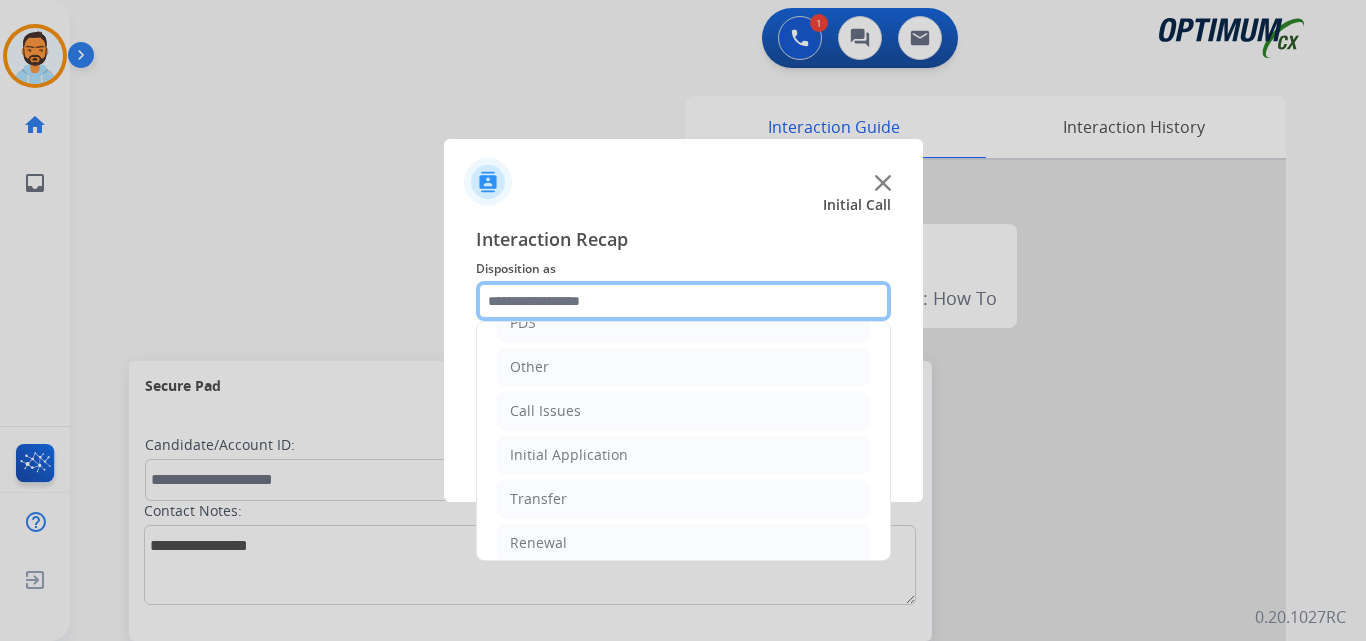 scroll, scrollTop: 136, scrollLeft: 0, axis: vertical 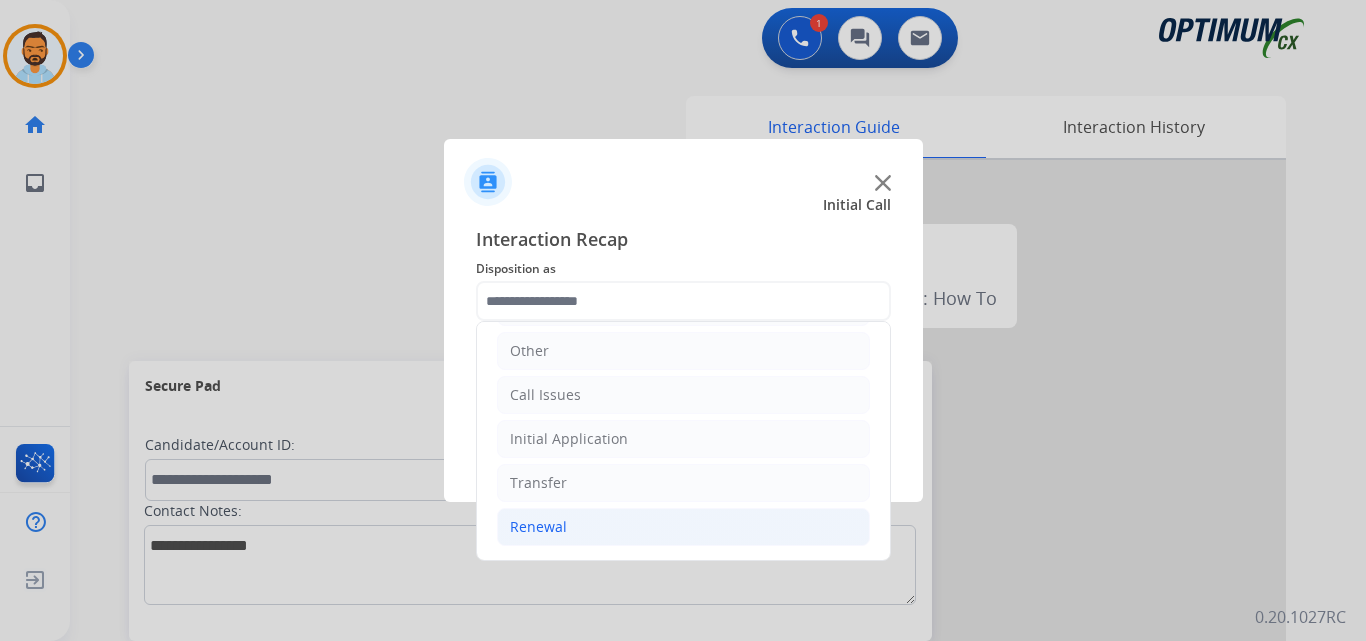click on "Renewal" 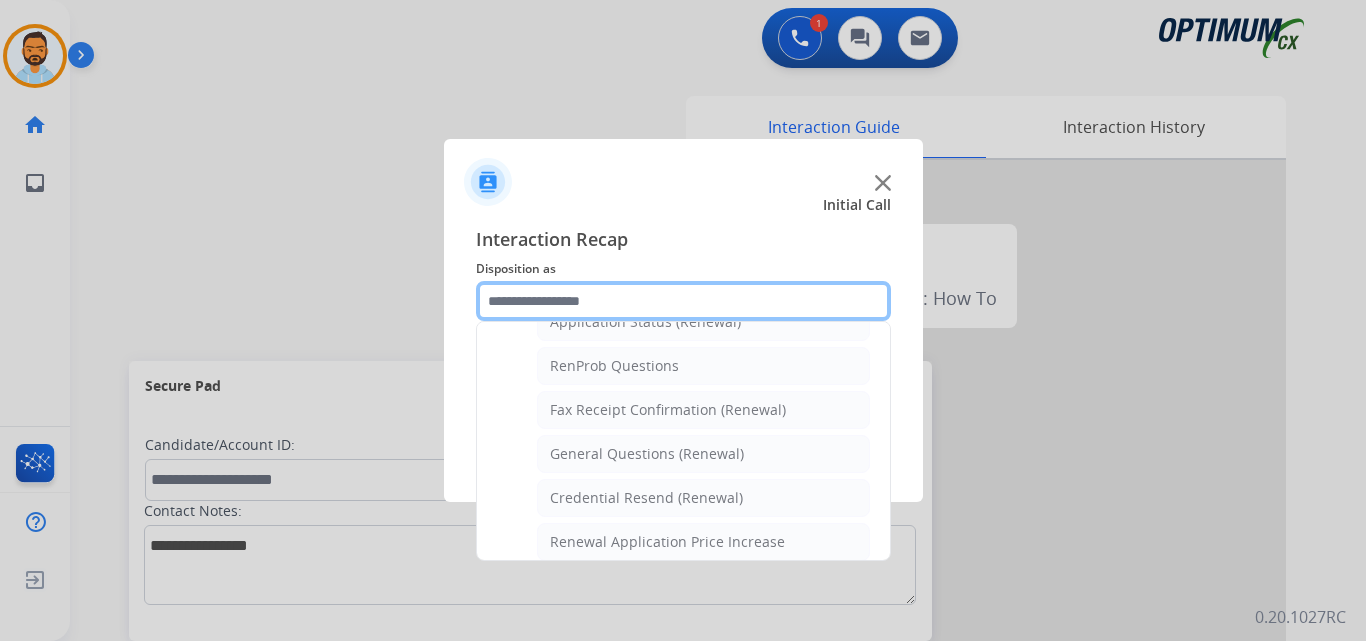 scroll, scrollTop: 496, scrollLeft: 0, axis: vertical 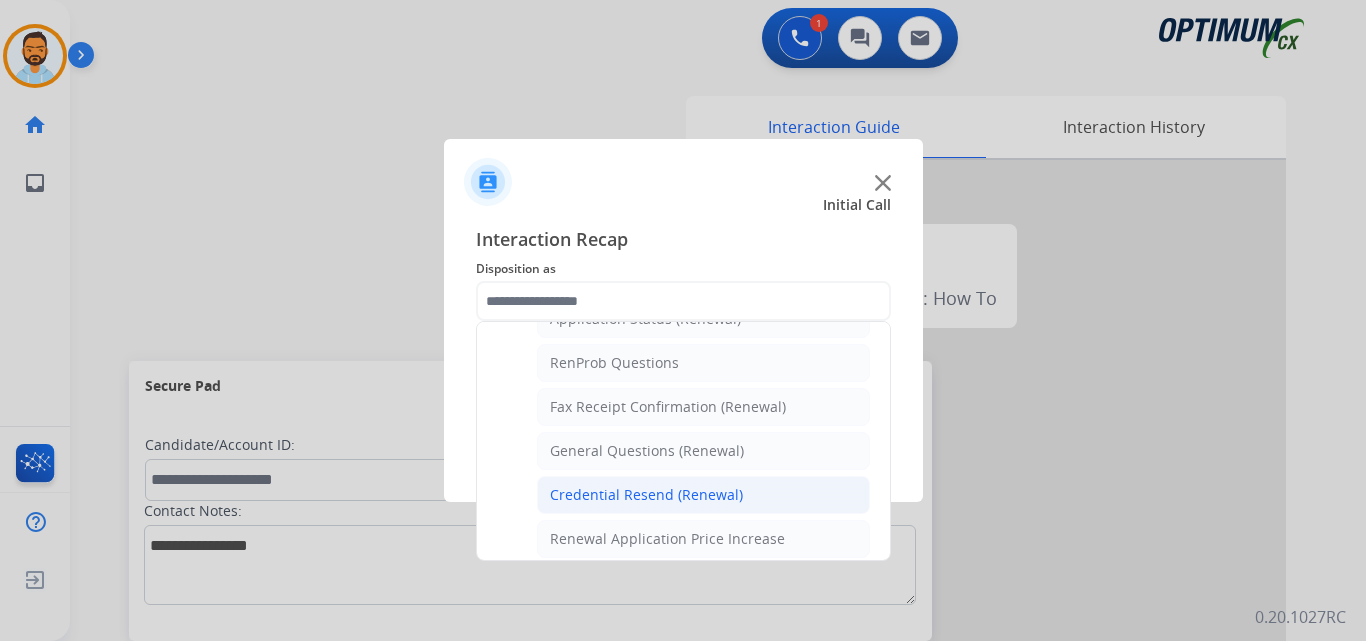 click on "Credential Resend (Renewal)" 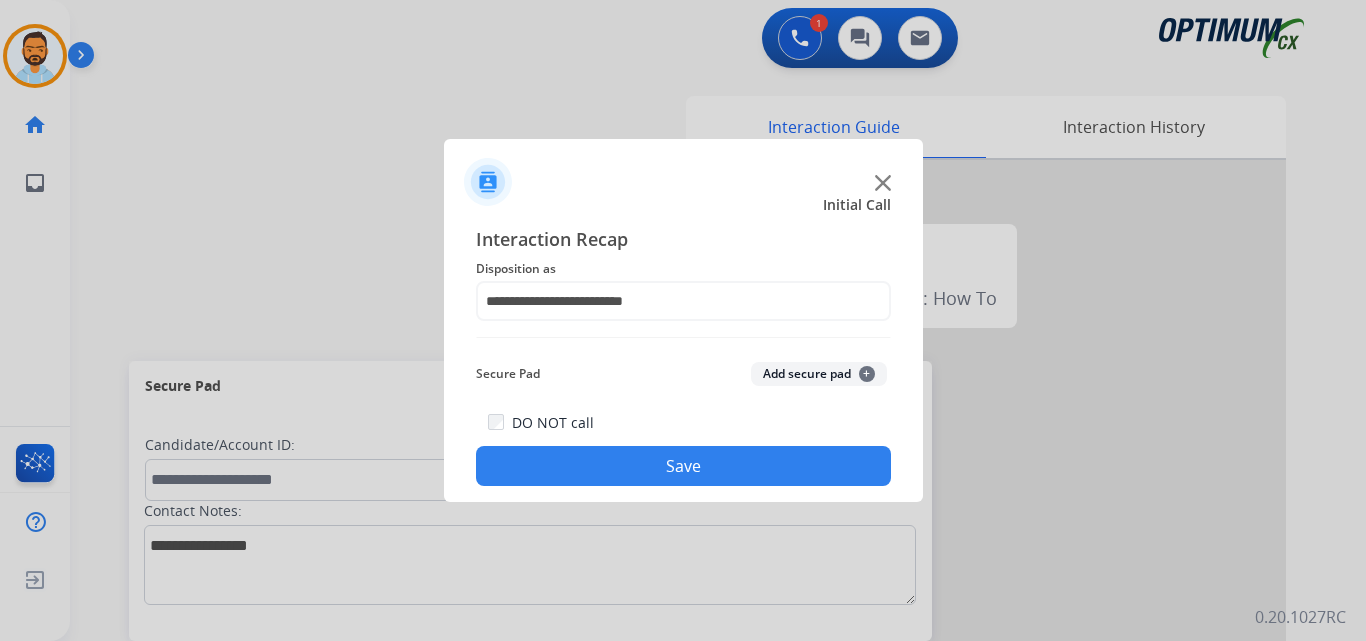 click on "Save" 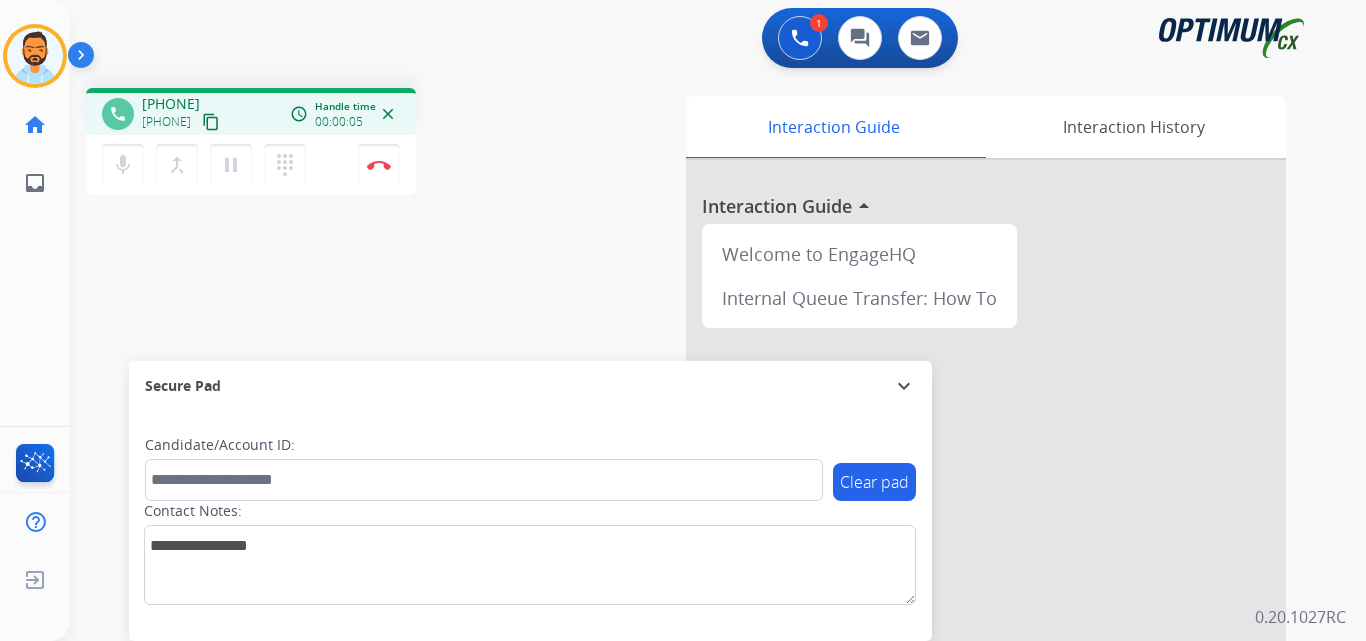 click on "content_copy" at bounding box center (211, 122) 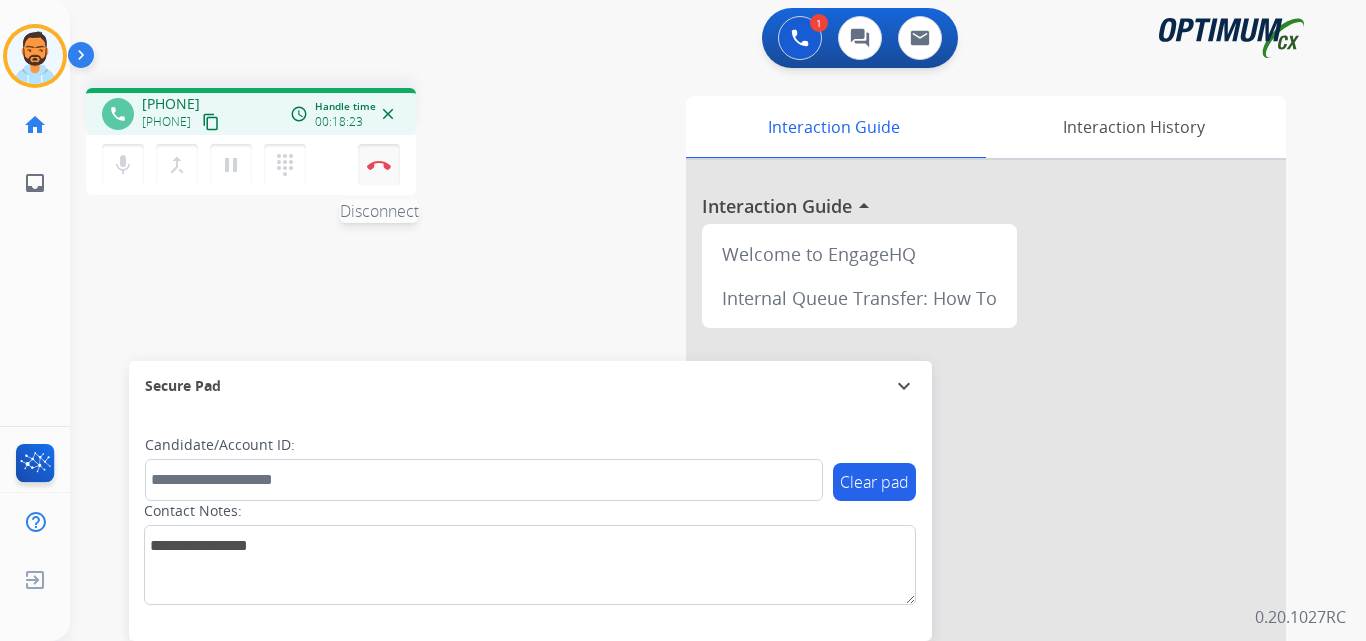 click at bounding box center (379, 165) 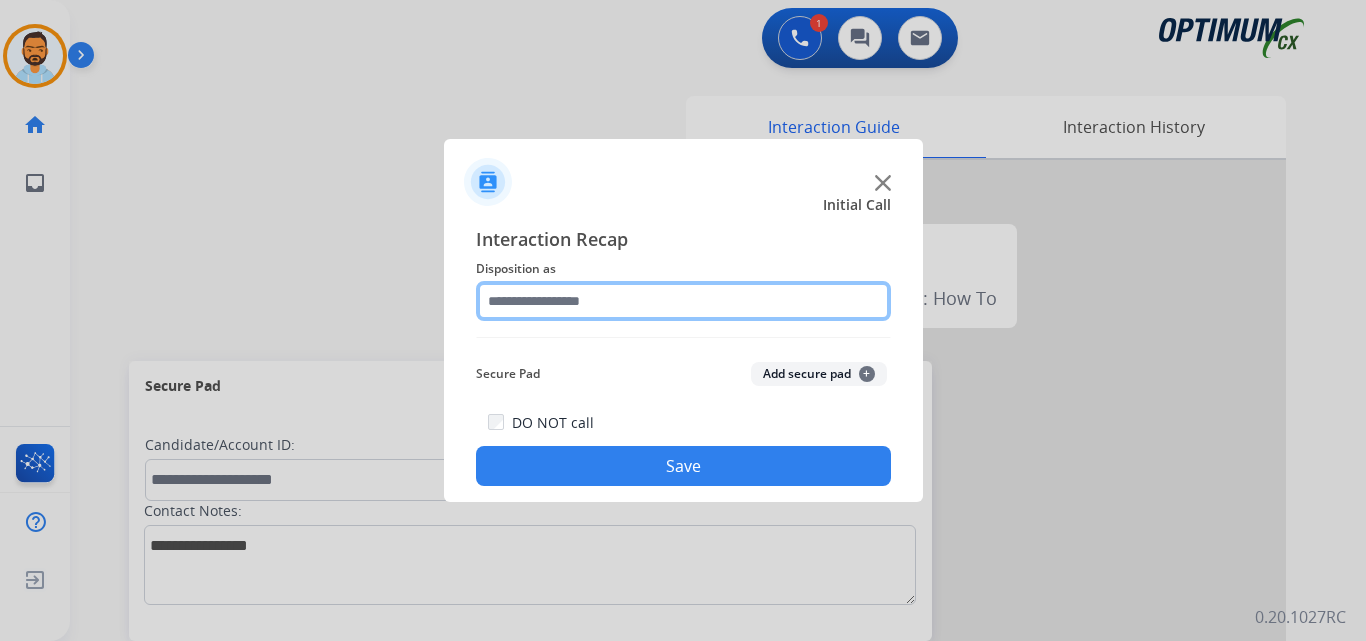 click 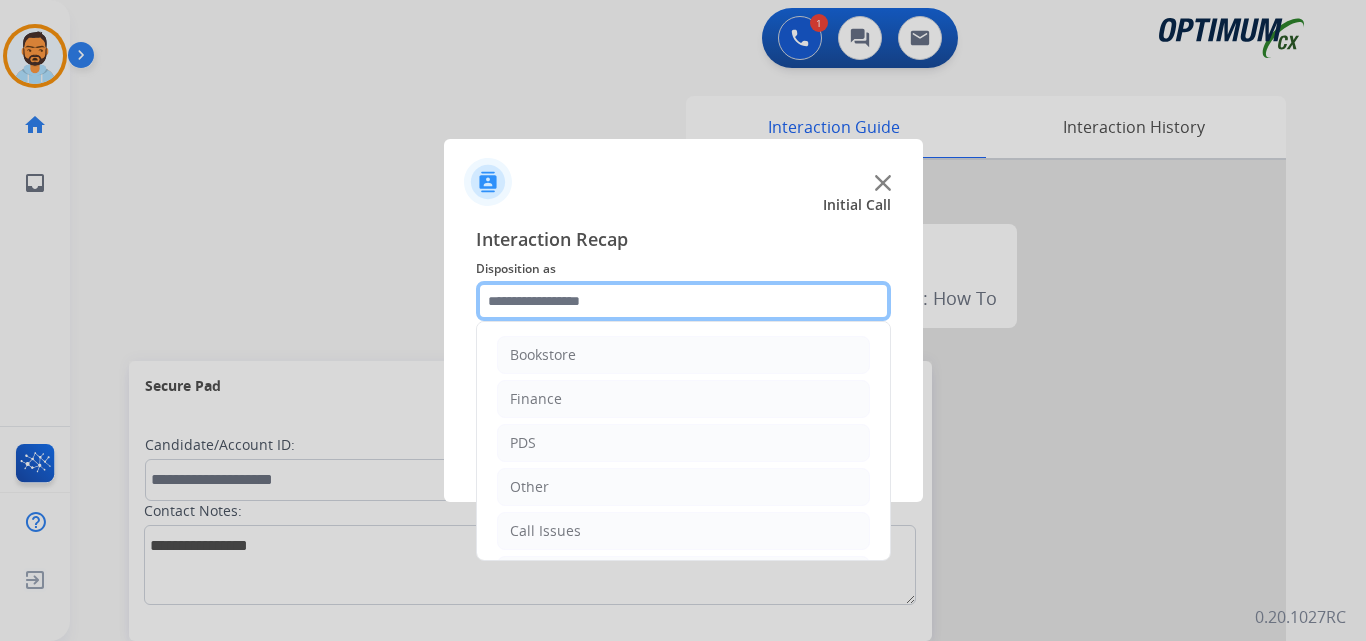 scroll, scrollTop: 136, scrollLeft: 0, axis: vertical 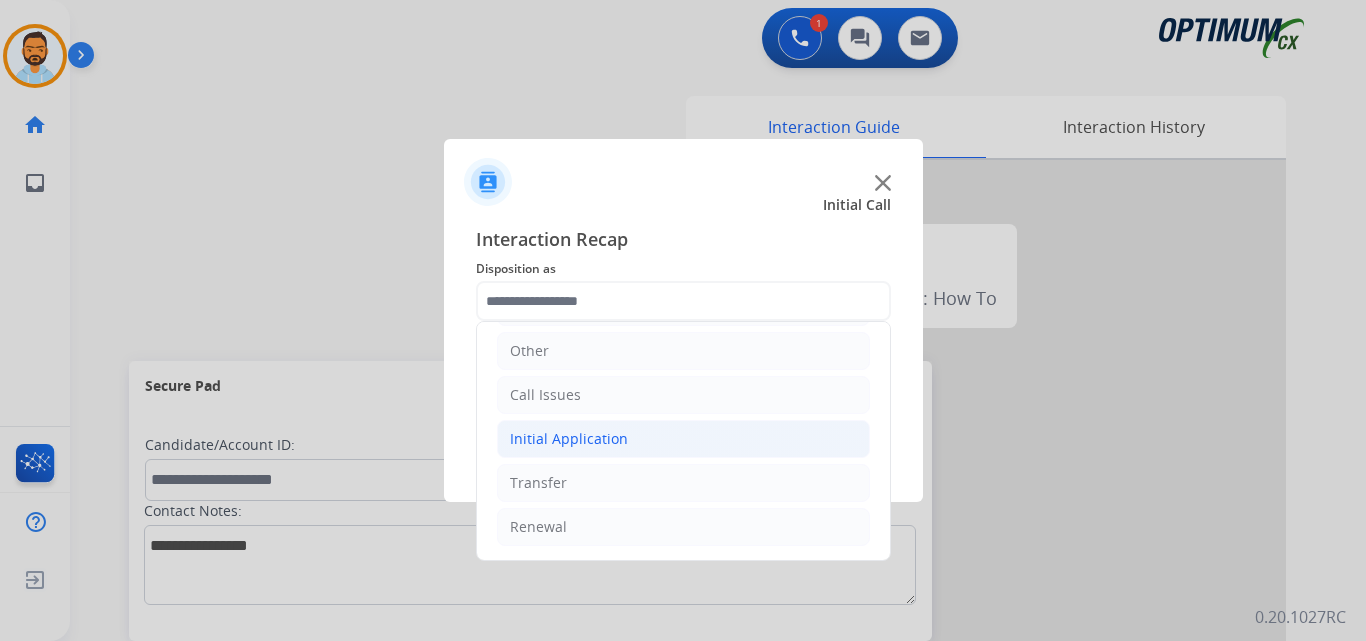click on "Initial Application" 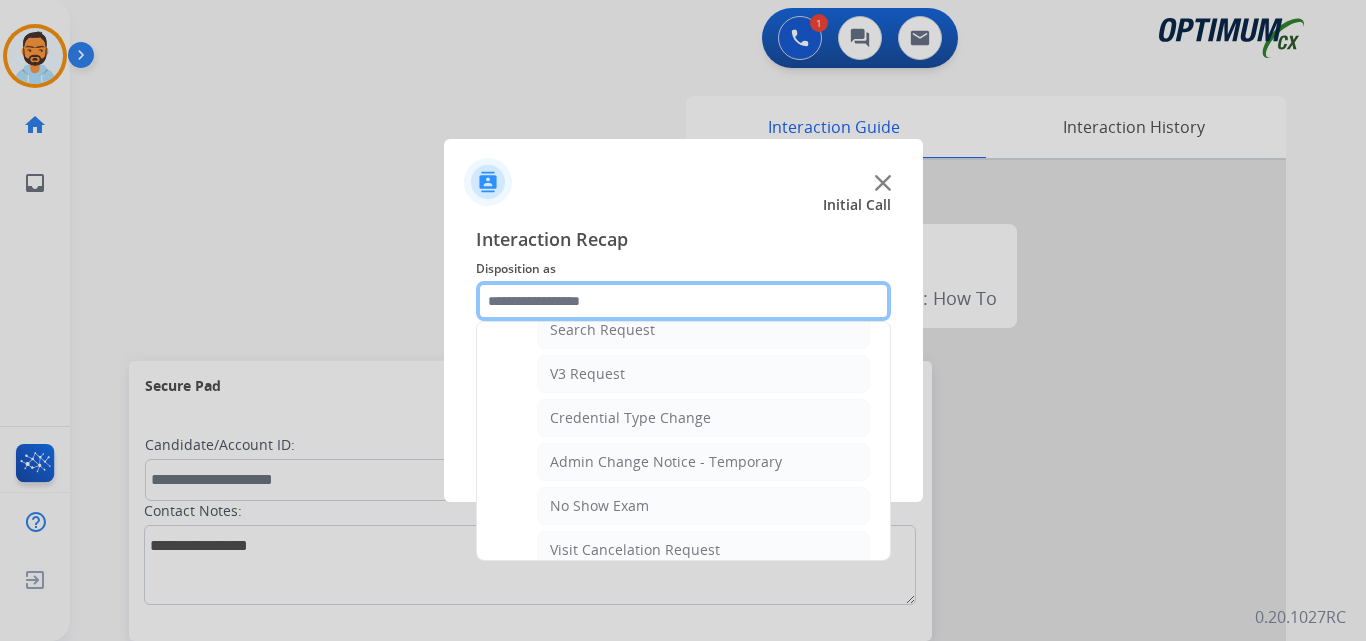 scroll, scrollTop: 752, scrollLeft: 0, axis: vertical 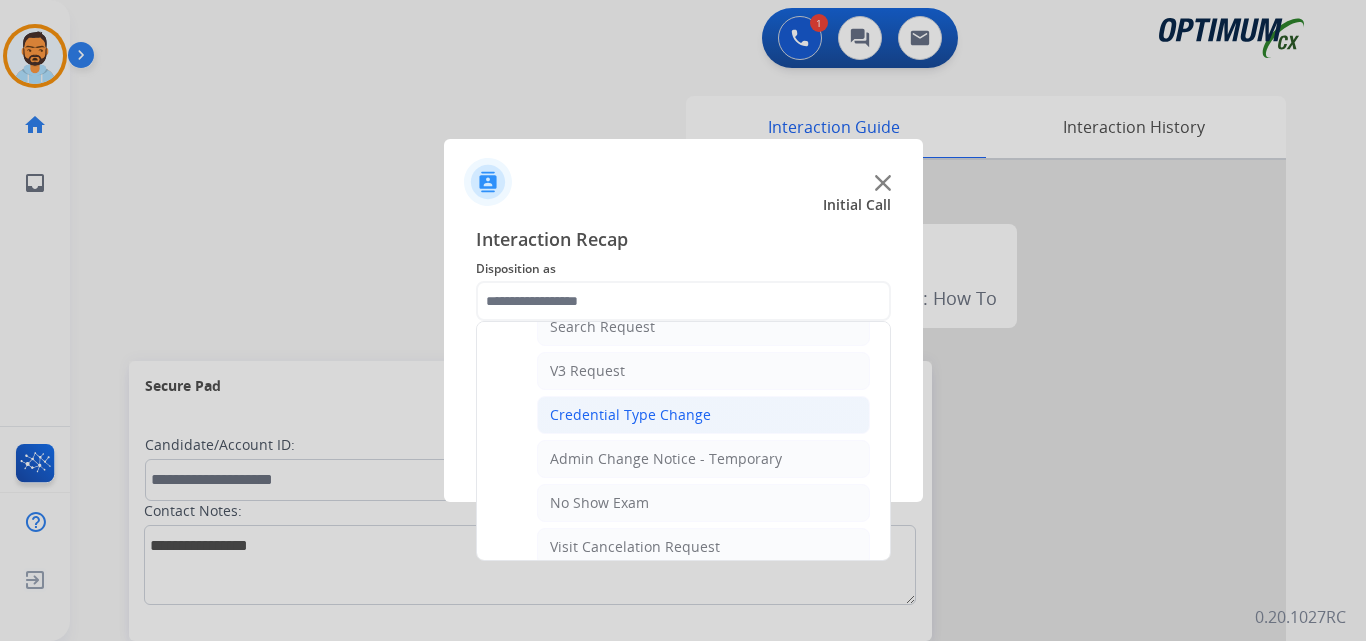 click on "Credential Type Change" 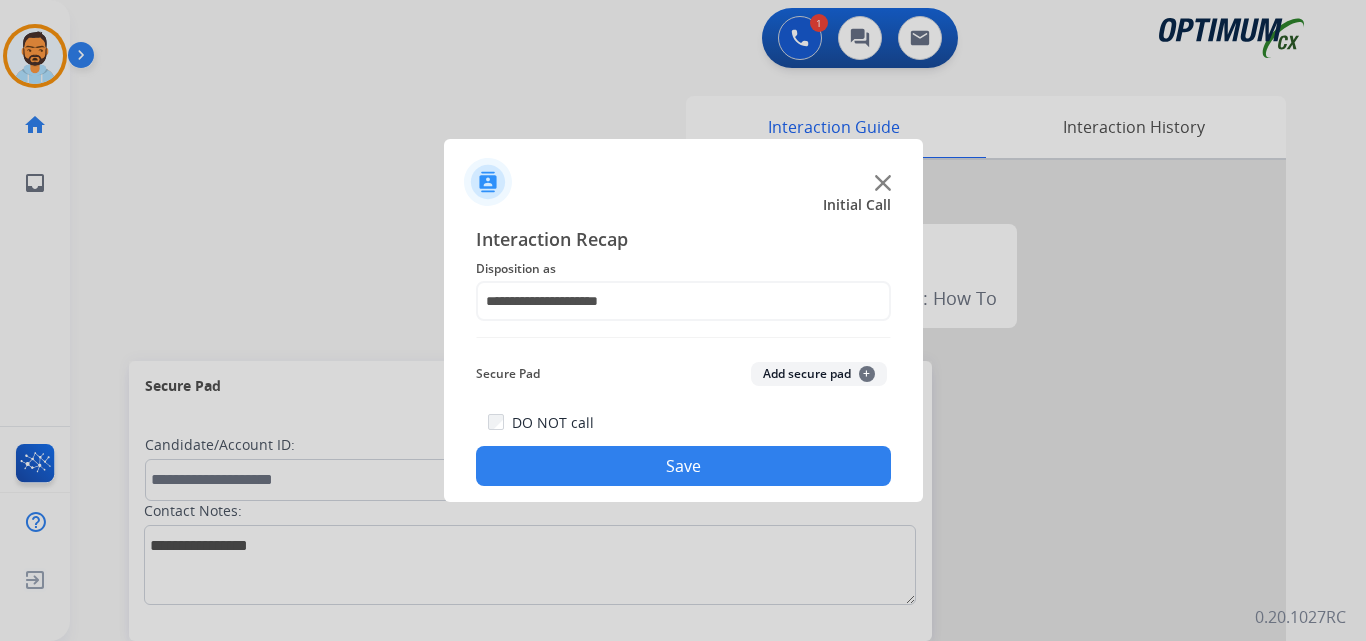 click on "Save" 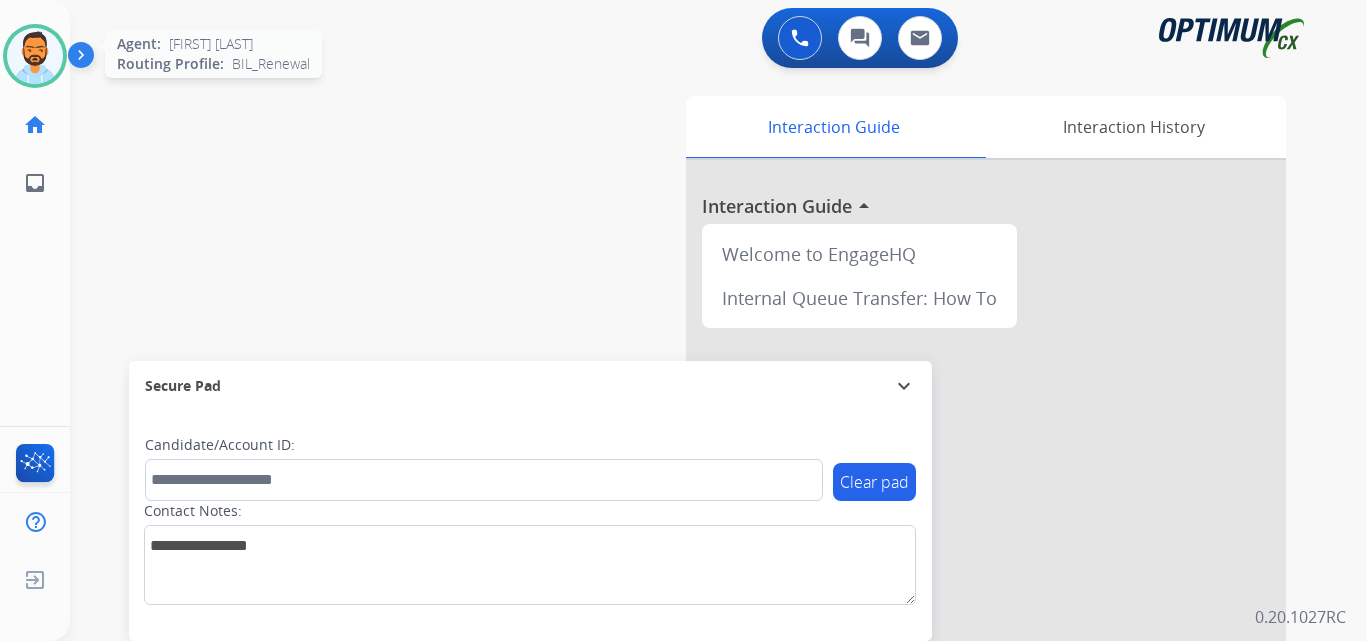 click at bounding box center (35, 56) 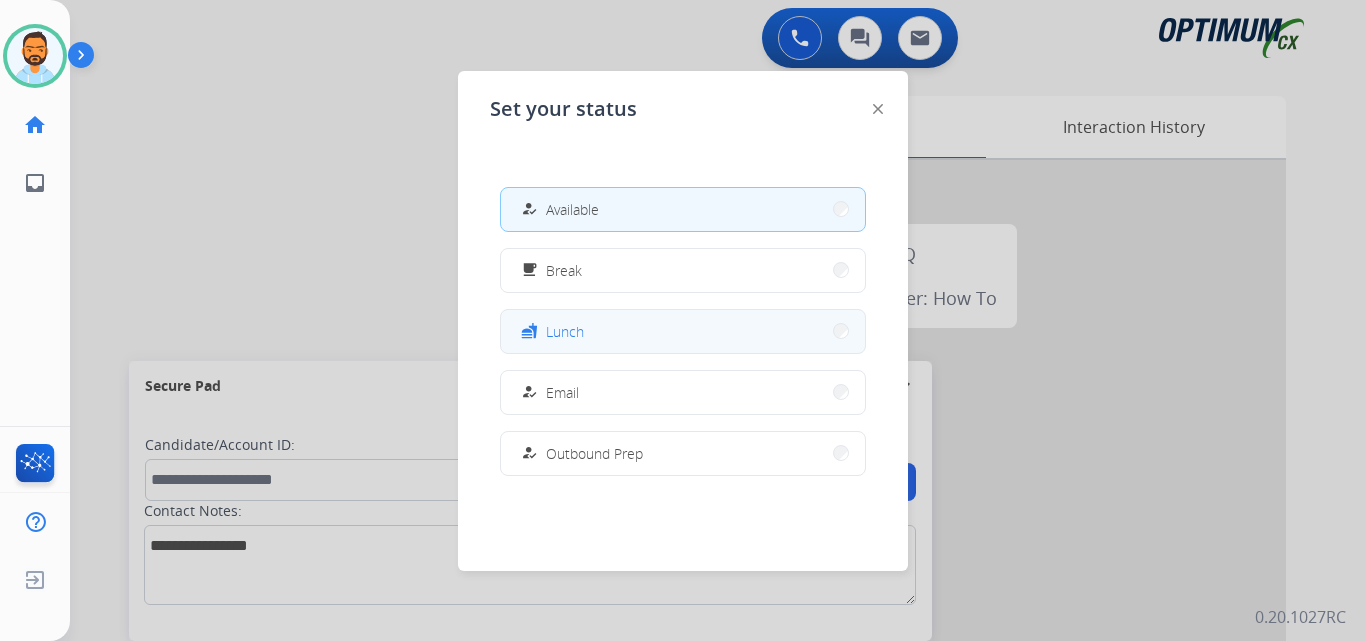 click on "Lunch" at bounding box center [565, 331] 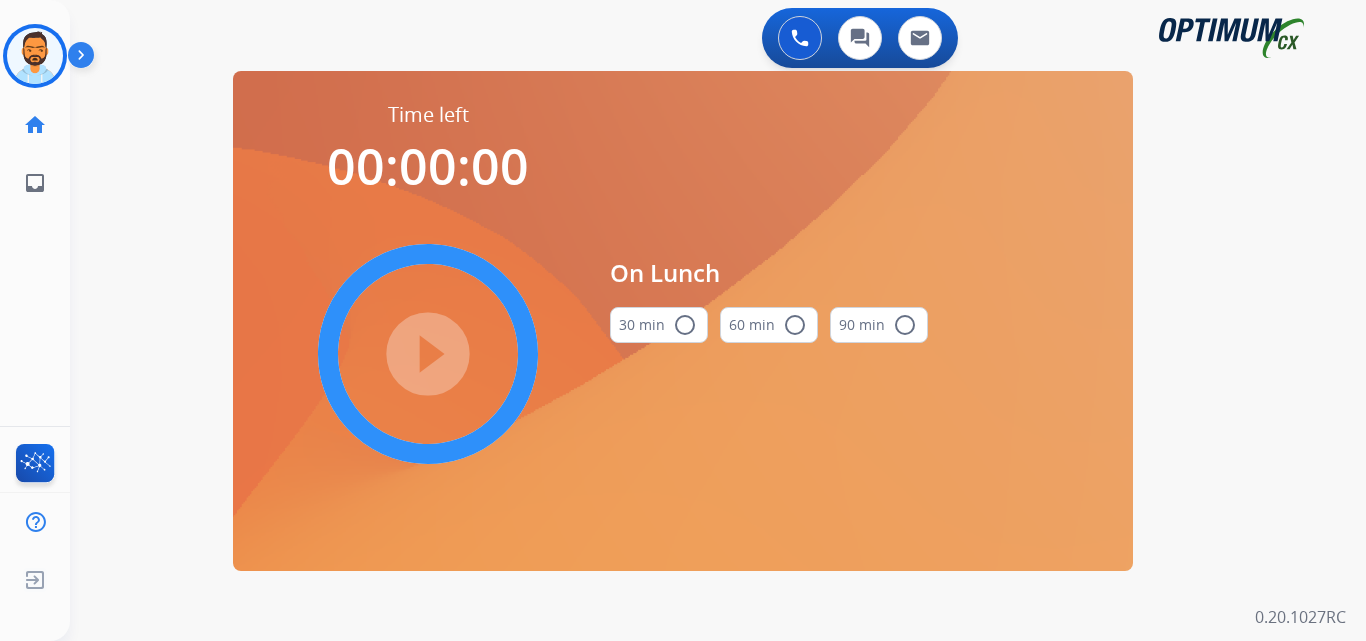 click on "radio_button_unchecked" at bounding box center [685, 325] 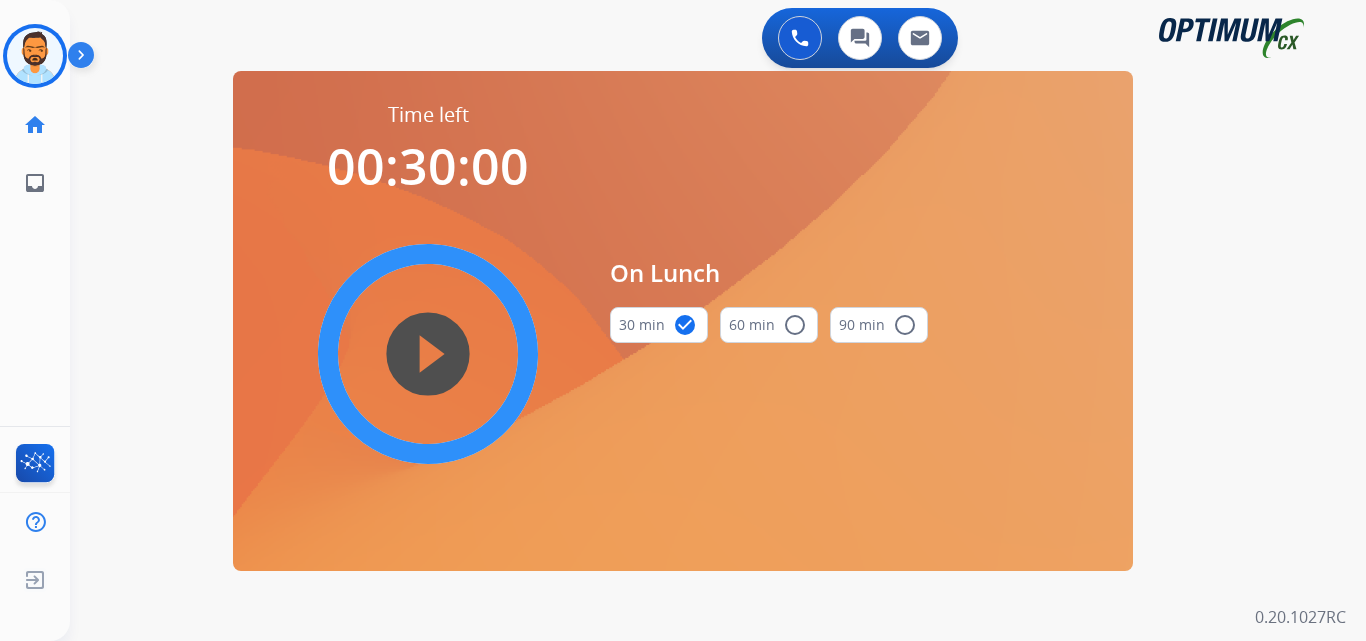click on "play_circle_filled" at bounding box center [428, 354] 